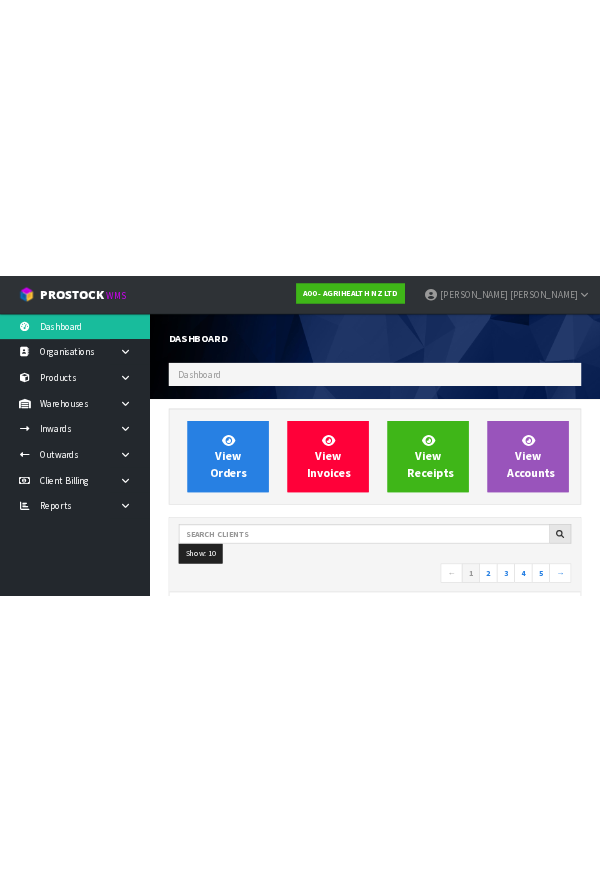 scroll, scrollTop: 0, scrollLeft: 0, axis: both 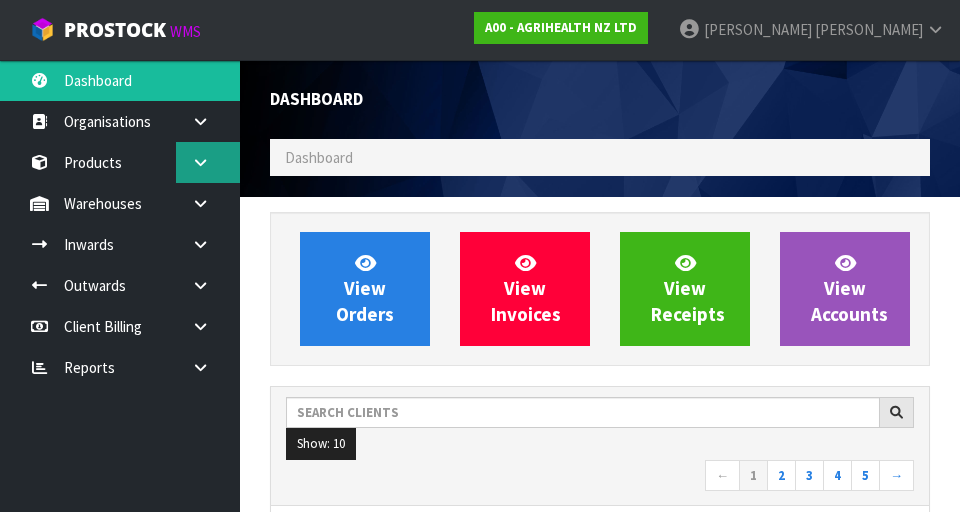 click at bounding box center (208, 162) 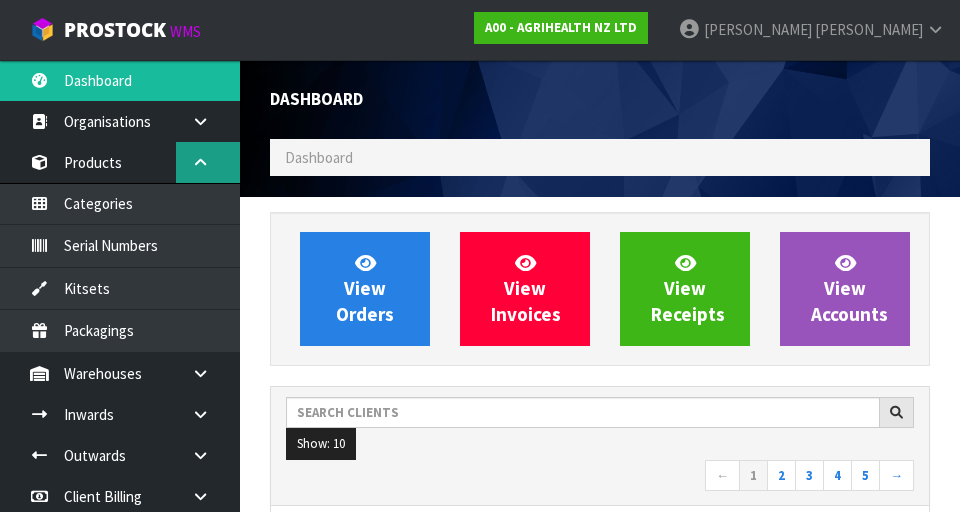 click at bounding box center (200, 162) 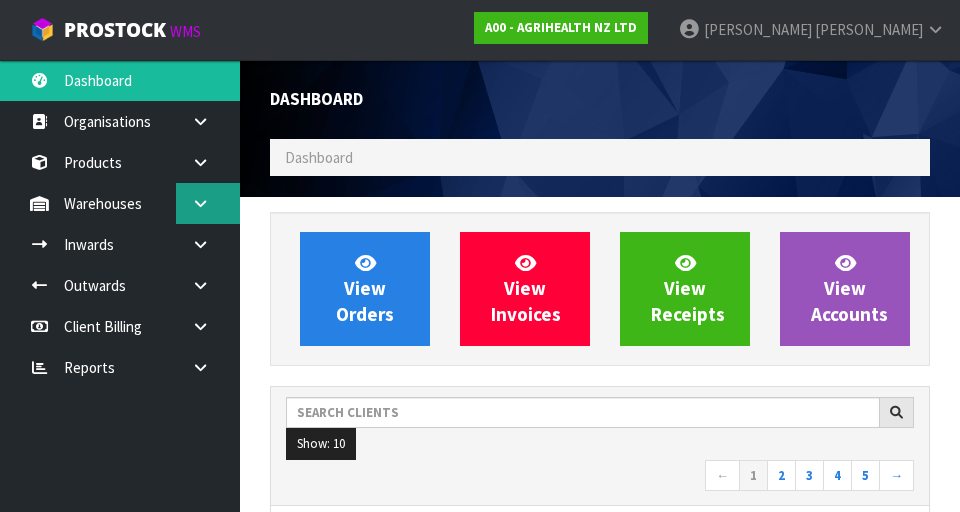 click at bounding box center [208, 203] 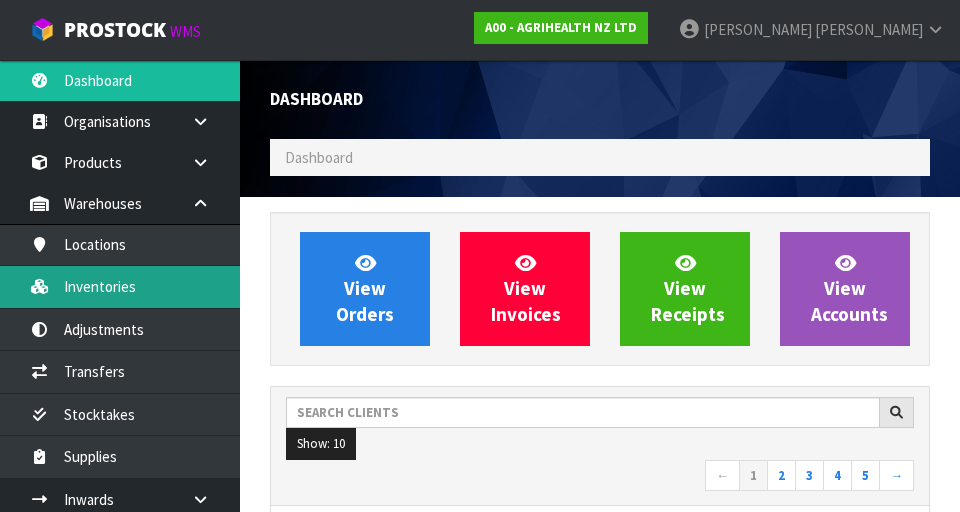 click on "Inventories" at bounding box center [120, 286] 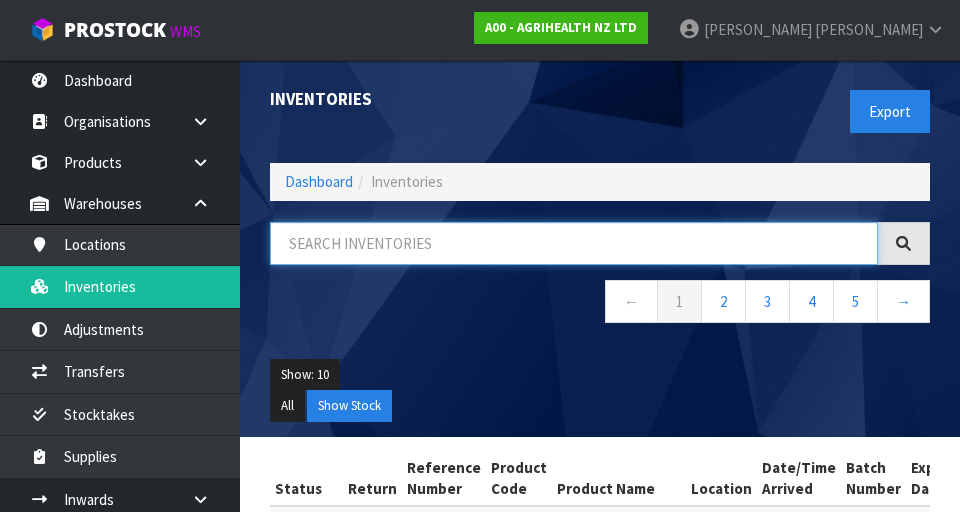 click at bounding box center [574, 243] 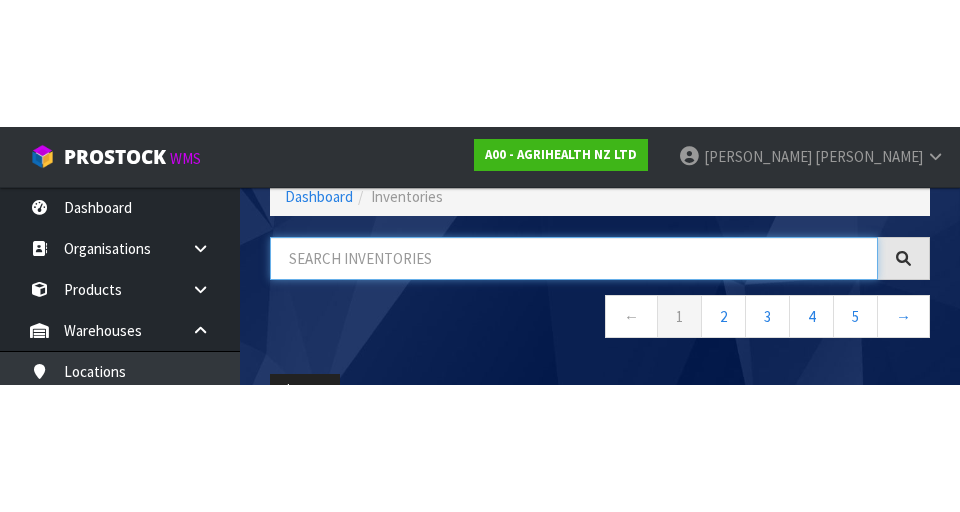 scroll, scrollTop: 114, scrollLeft: 0, axis: vertical 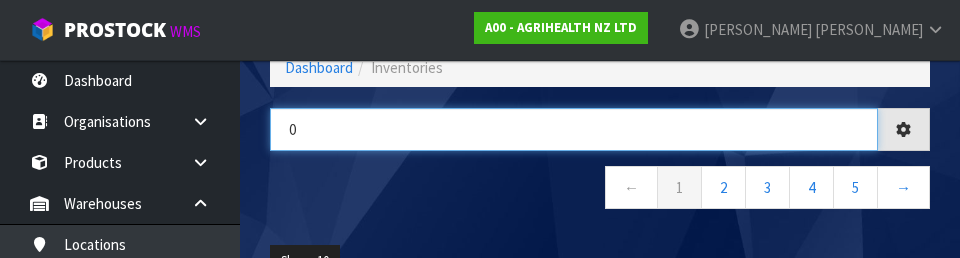 type on "0" 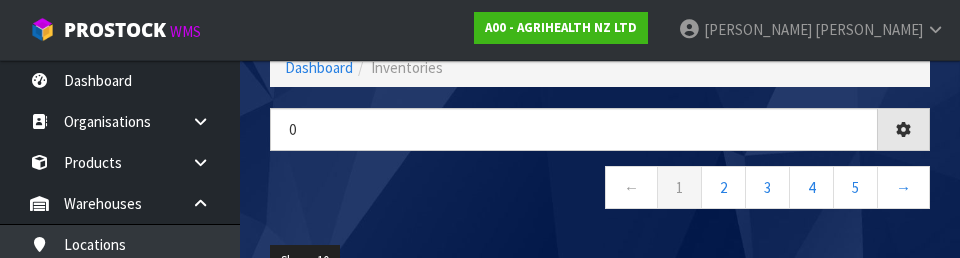 click on "0
←
1 2 3 4 5
→" at bounding box center (600, 169) 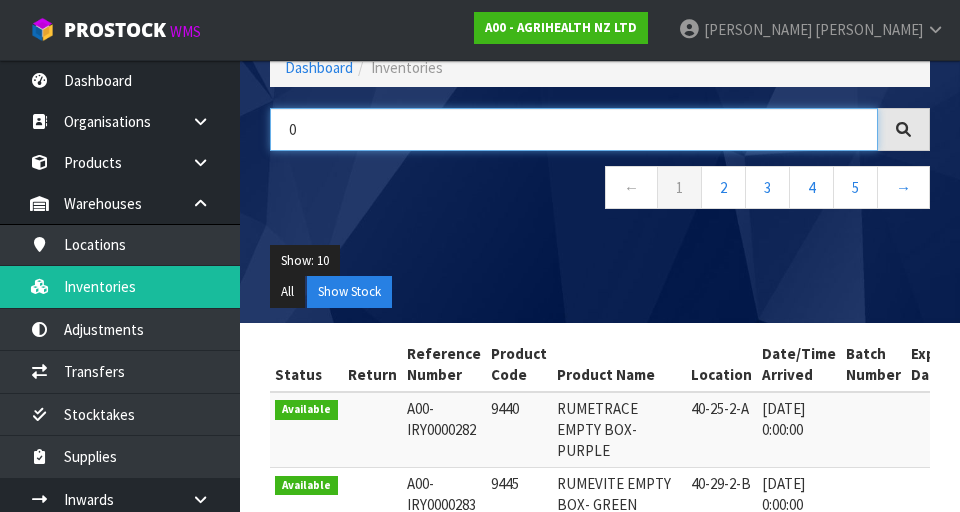 click on "0" at bounding box center [574, 129] 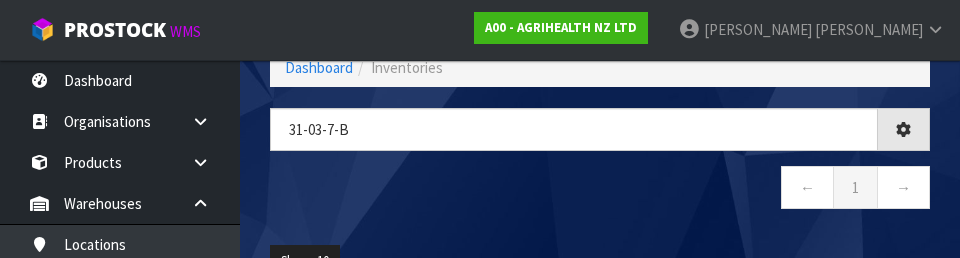 click on "←
1
→" at bounding box center [600, 190] 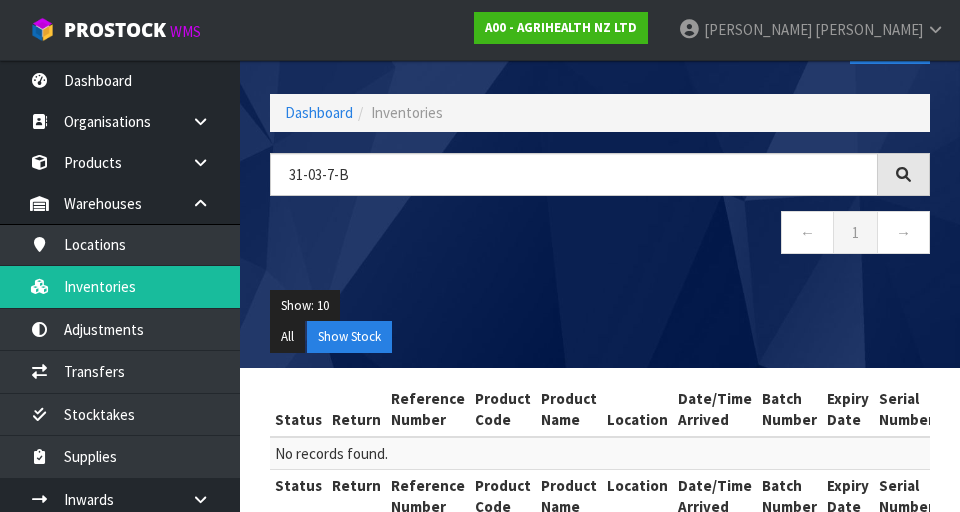 scroll, scrollTop: 116, scrollLeft: 0, axis: vertical 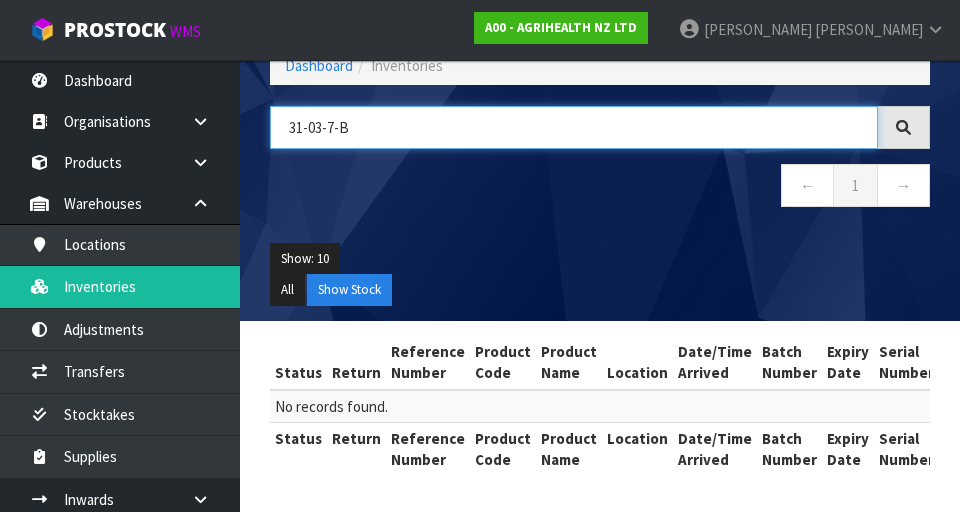 click on "31-03-7-B" at bounding box center (574, 127) 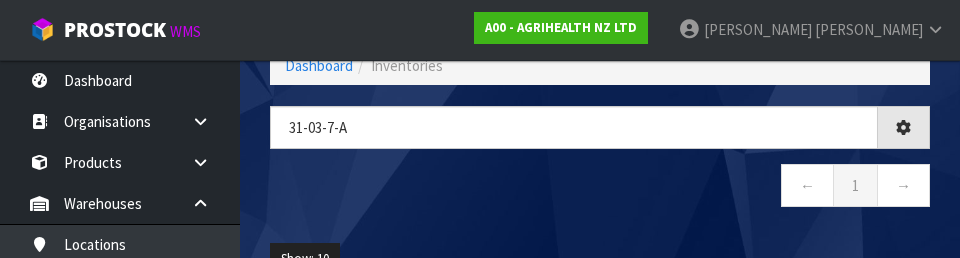 click on "←
1
→" at bounding box center (600, 188) 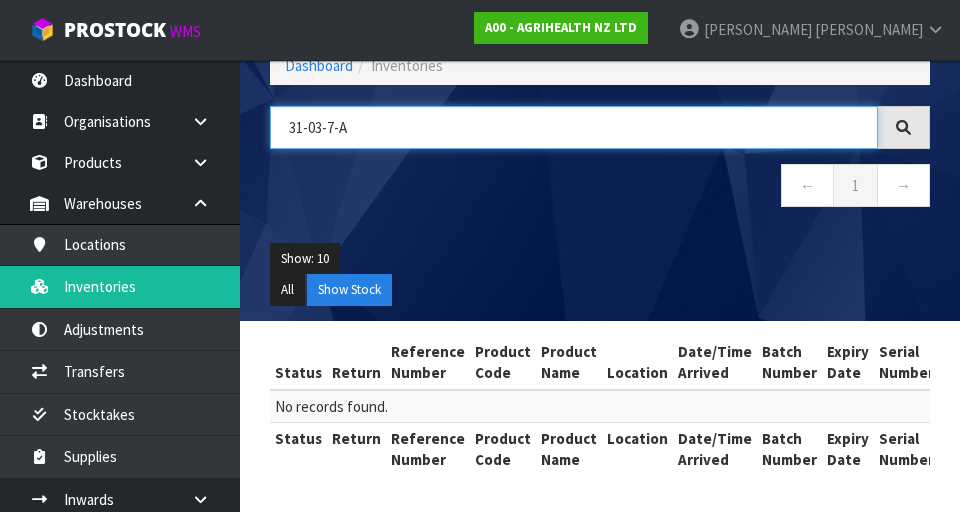 click on "31-03-7-A" at bounding box center [574, 127] 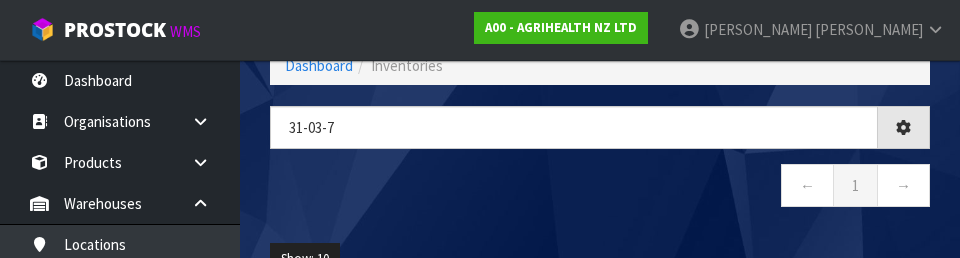 click on "31-03-7
←
1
→" at bounding box center (600, 167) 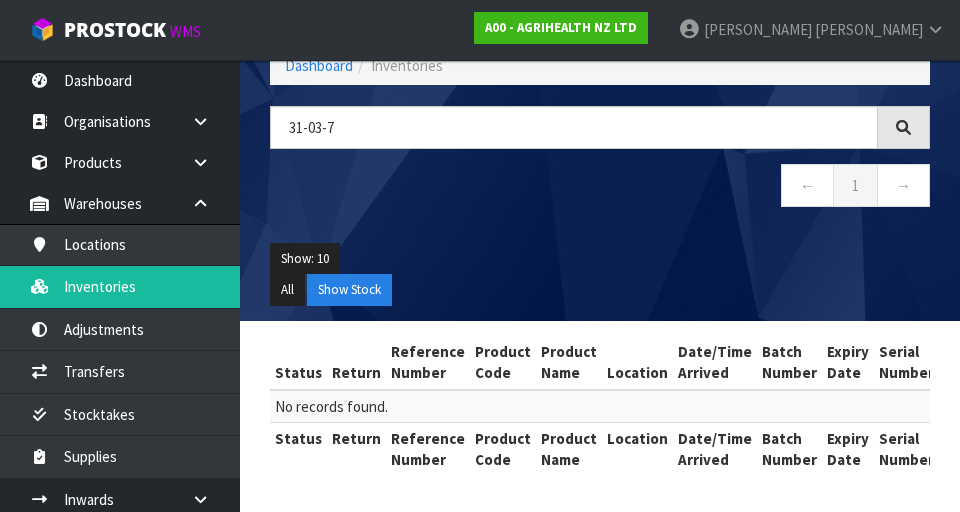 scroll, scrollTop: 0, scrollLeft: 0, axis: both 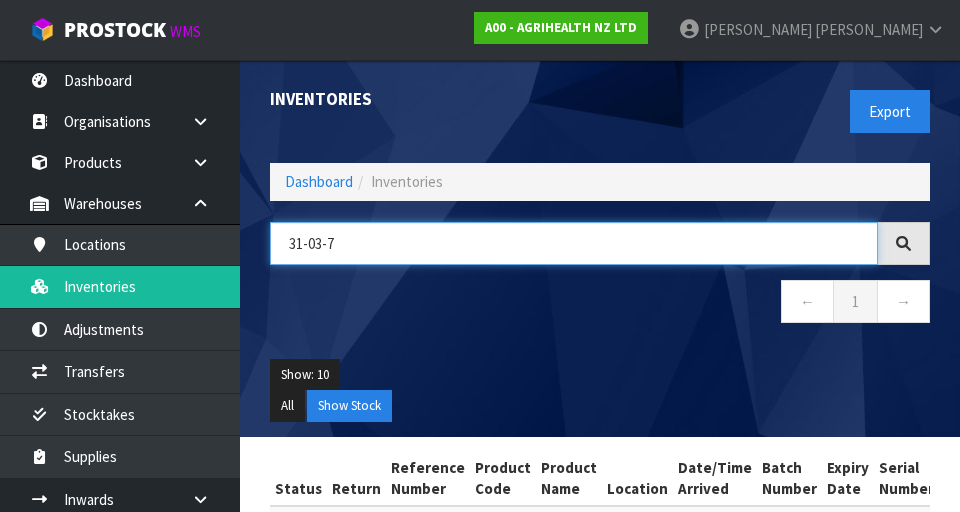 click on "31-03-7" at bounding box center (574, 243) 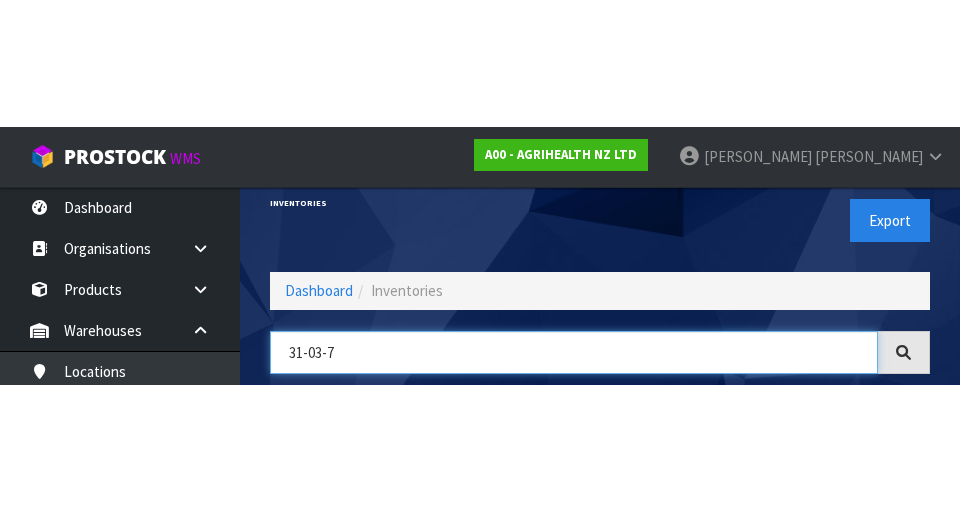 scroll, scrollTop: 114, scrollLeft: 0, axis: vertical 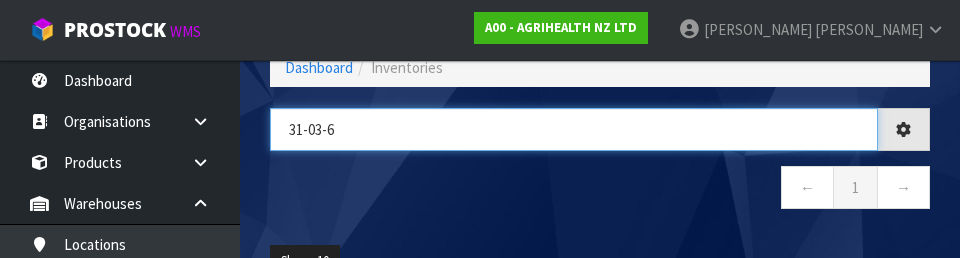 type on "31-03-6" 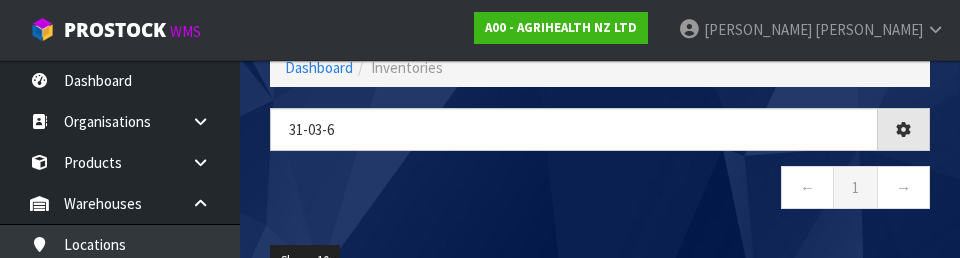 click on "←
1
→" at bounding box center [600, 190] 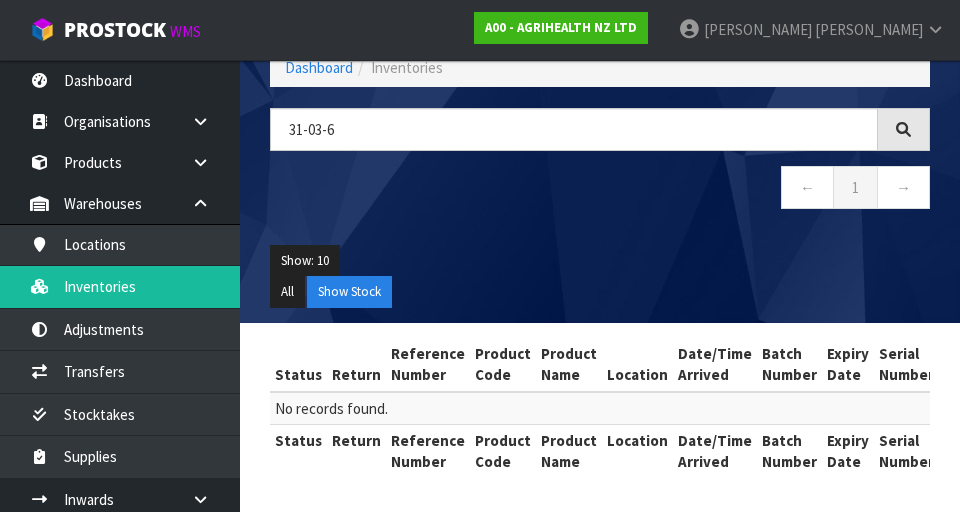 scroll, scrollTop: 116, scrollLeft: 0, axis: vertical 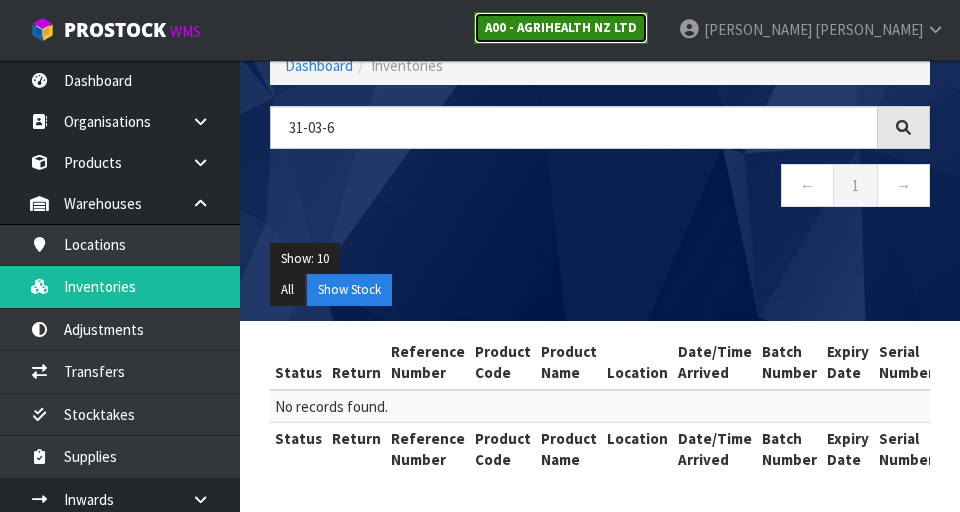 click on "A00 - AGRIHEALTH NZ LTD" at bounding box center [561, 27] 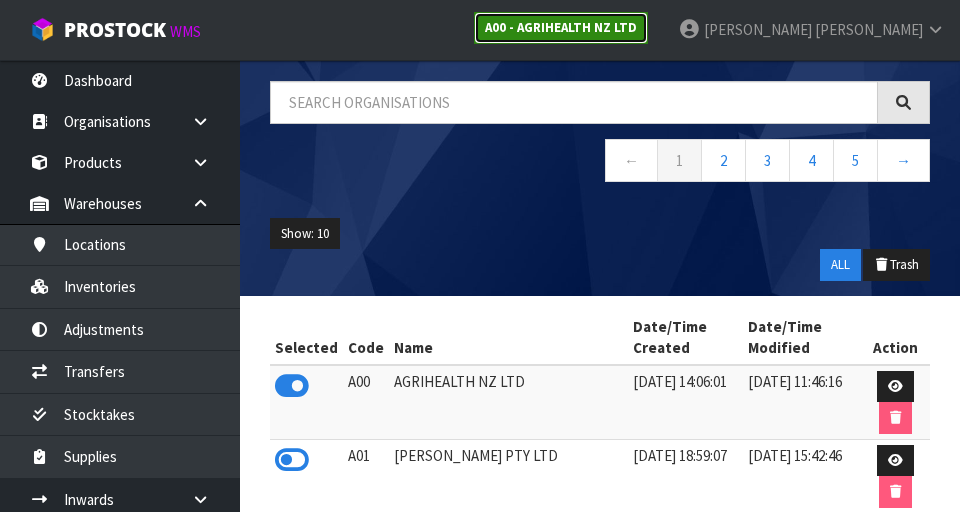 scroll, scrollTop: 0, scrollLeft: 0, axis: both 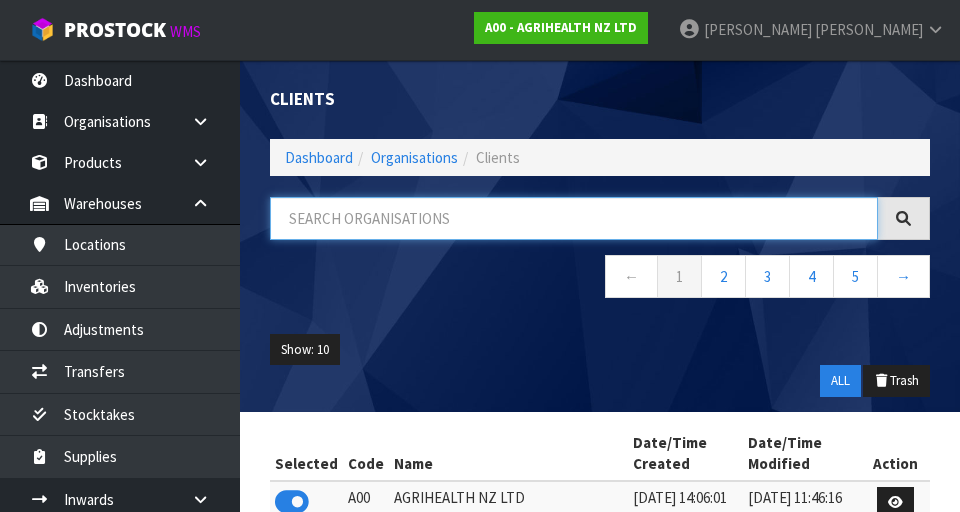 click at bounding box center (574, 218) 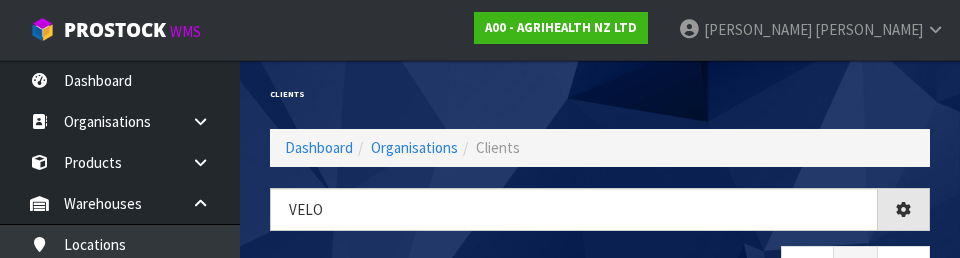 click on "Clients" at bounding box center [600, 94] 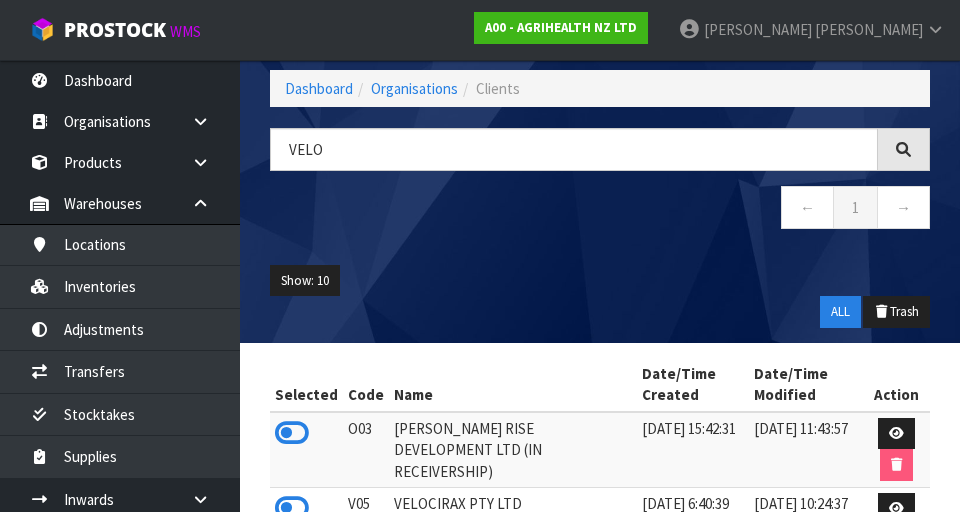 scroll, scrollTop: 207, scrollLeft: 0, axis: vertical 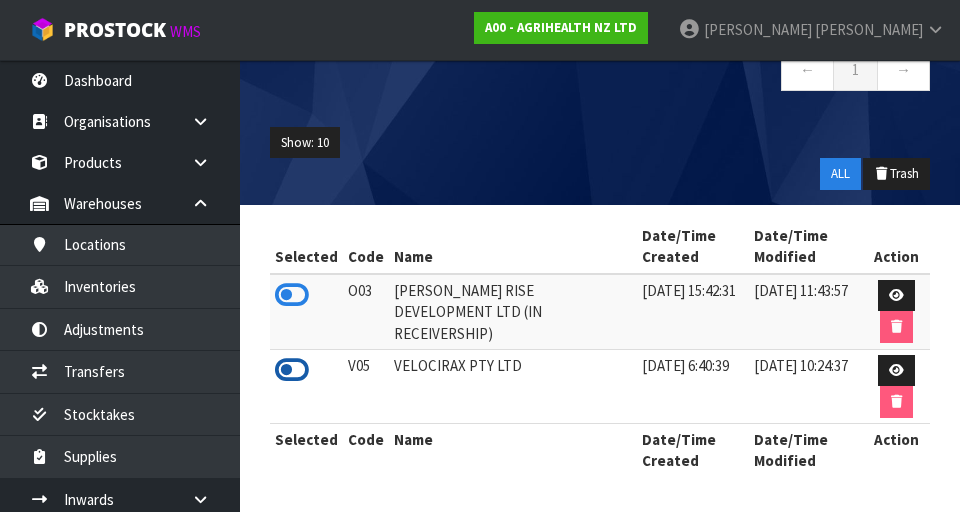 click at bounding box center (292, 370) 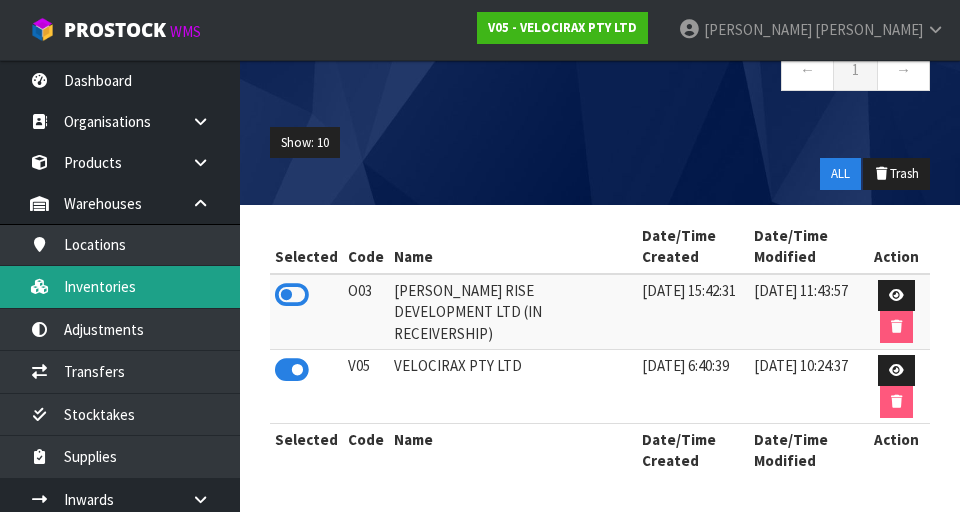 click on "Inventories" at bounding box center [120, 286] 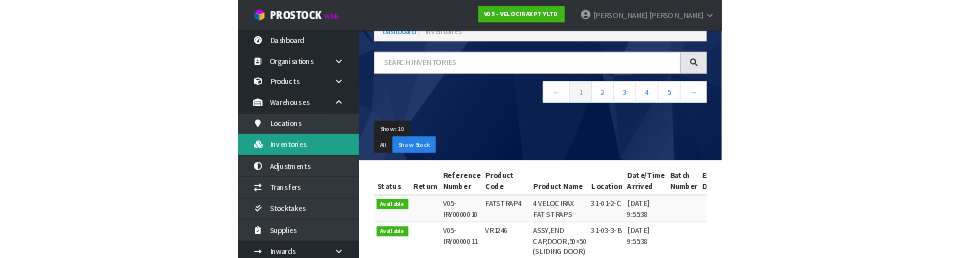 scroll, scrollTop: 0, scrollLeft: 0, axis: both 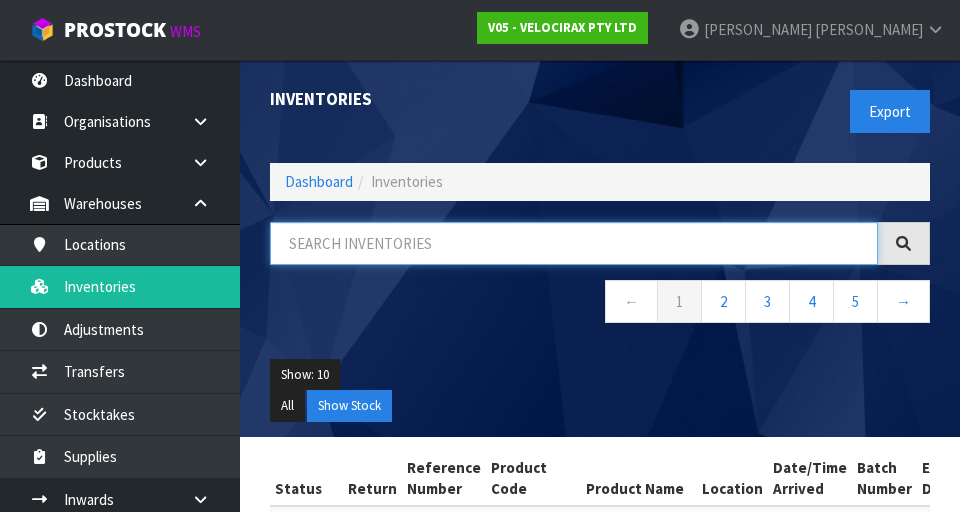 click at bounding box center [574, 243] 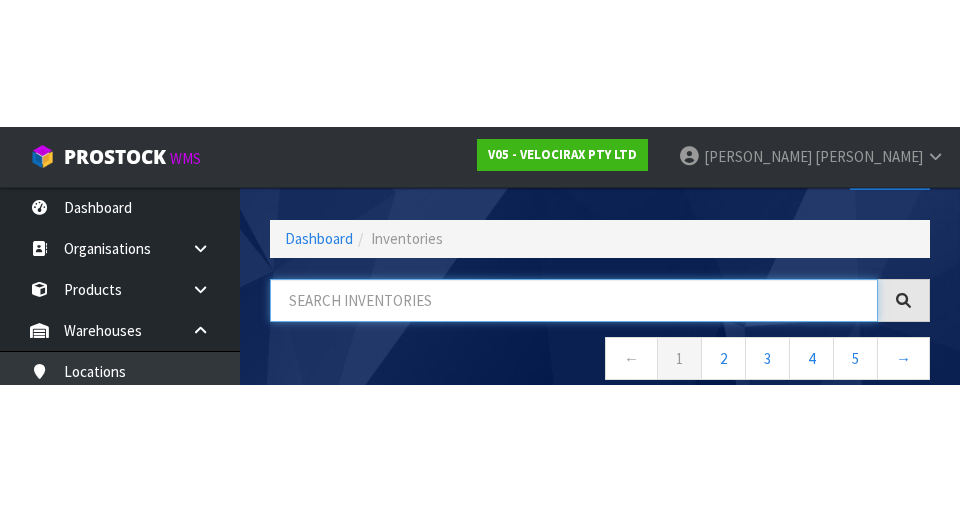 scroll, scrollTop: 114, scrollLeft: 0, axis: vertical 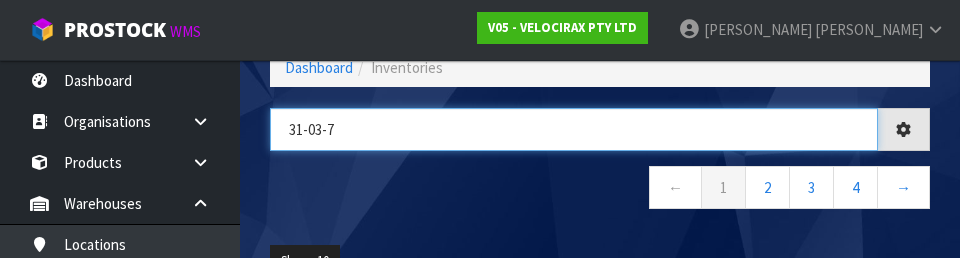 type on "31-03-7" 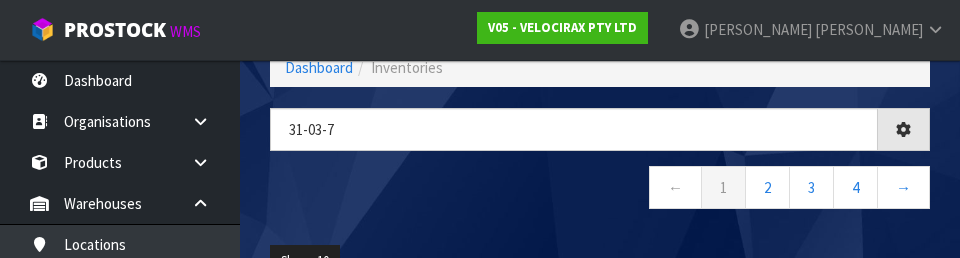click on "←
1 2 3 4
→" at bounding box center (600, 190) 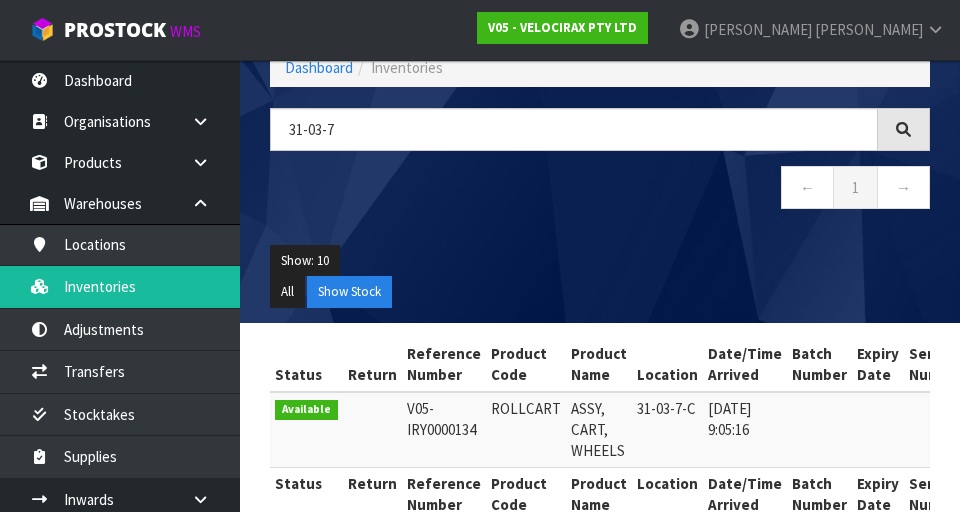 scroll, scrollTop: 159, scrollLeft: 0, axis: vertical 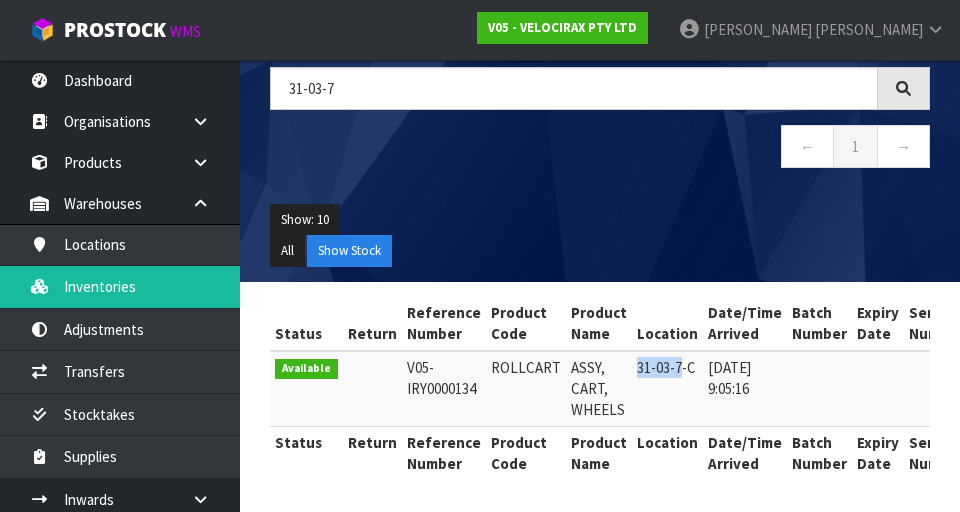 copy on "31-03-7" 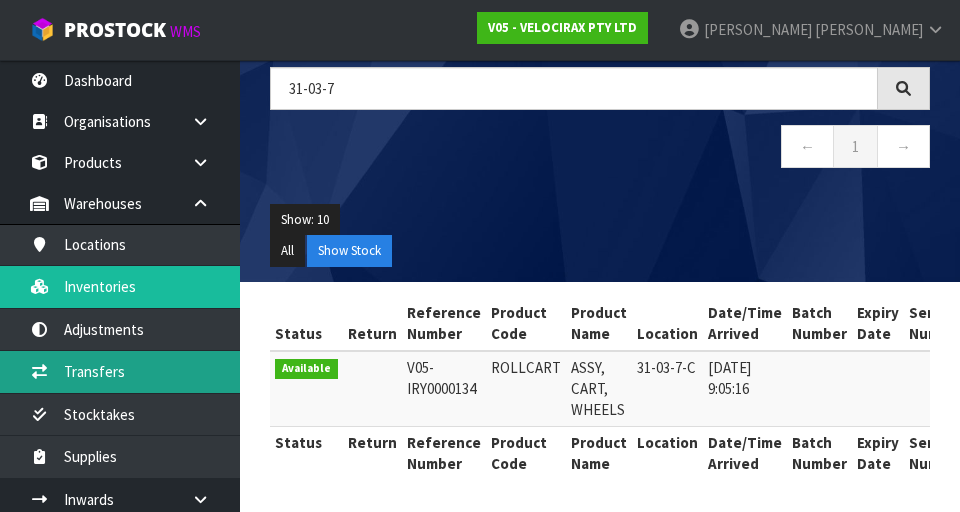 click on "Transfers" at bounding box center [120, 371] 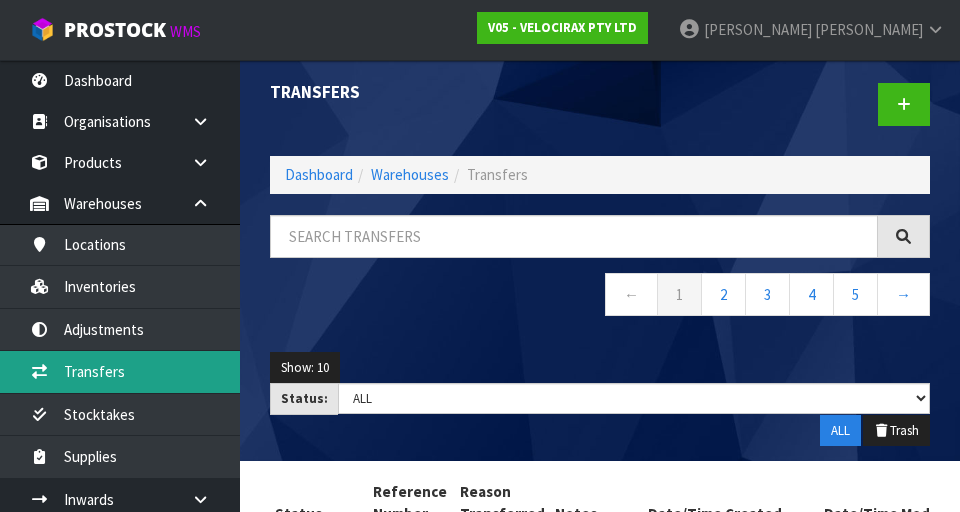 scroll, scrollTop: 0, scrollLeft: 0, axis: both 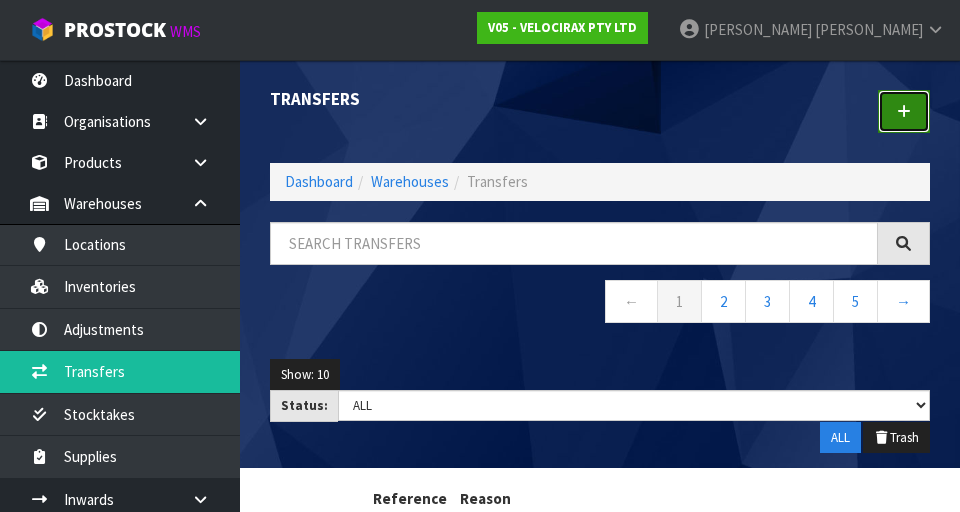 click at bounding box center [904, 111] 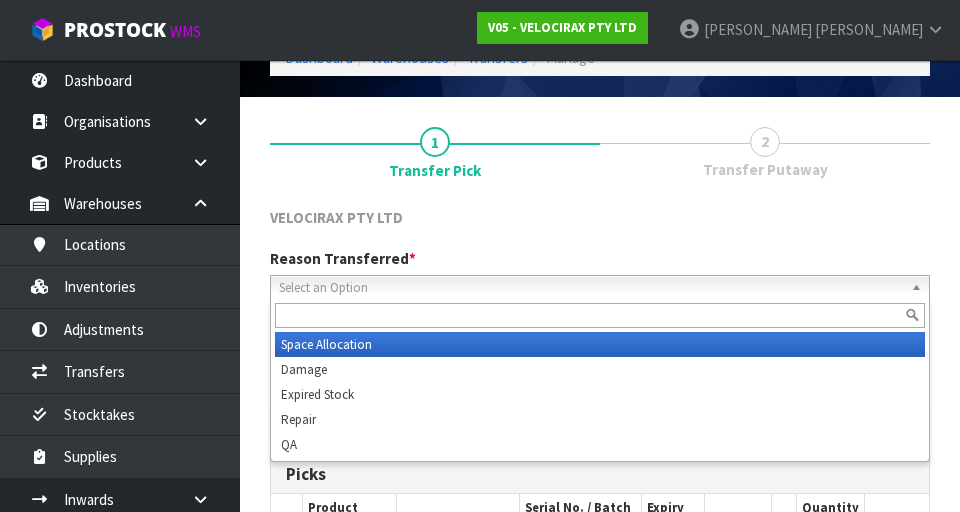 click on "Select an Option" at bounding box center (591, 288) 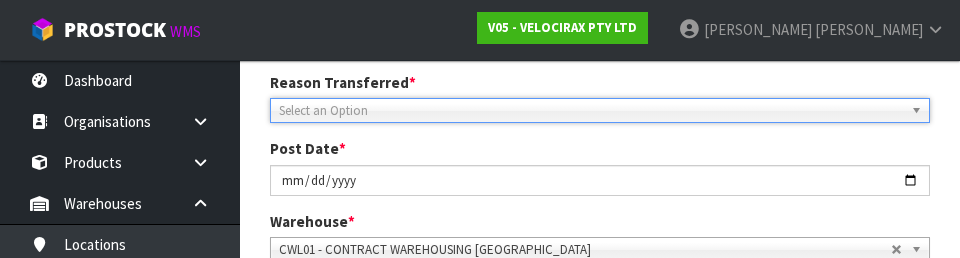 scroll, scrollTop: 276, scrollLeft: 0, axis: vertical 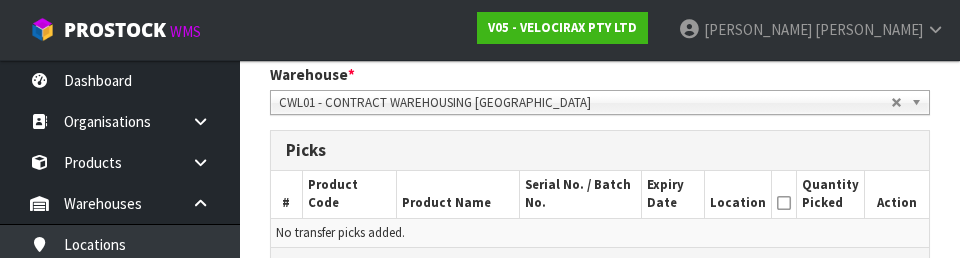 click on "Picks" at bounding box center (600, 151) 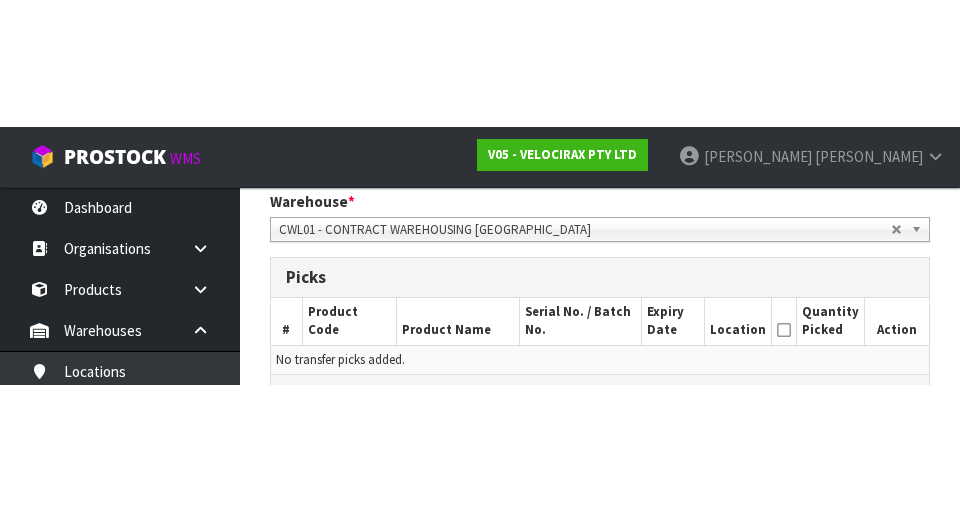 scroll, scrollTop: 423, scrollLeft: 0, axis: vertical 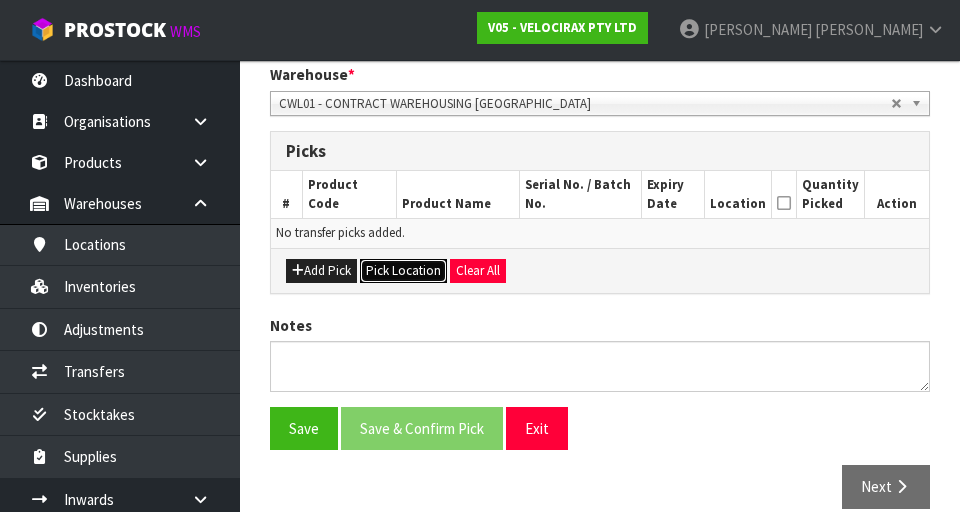 click on "Pick Location" at bounding box center [403, 271] 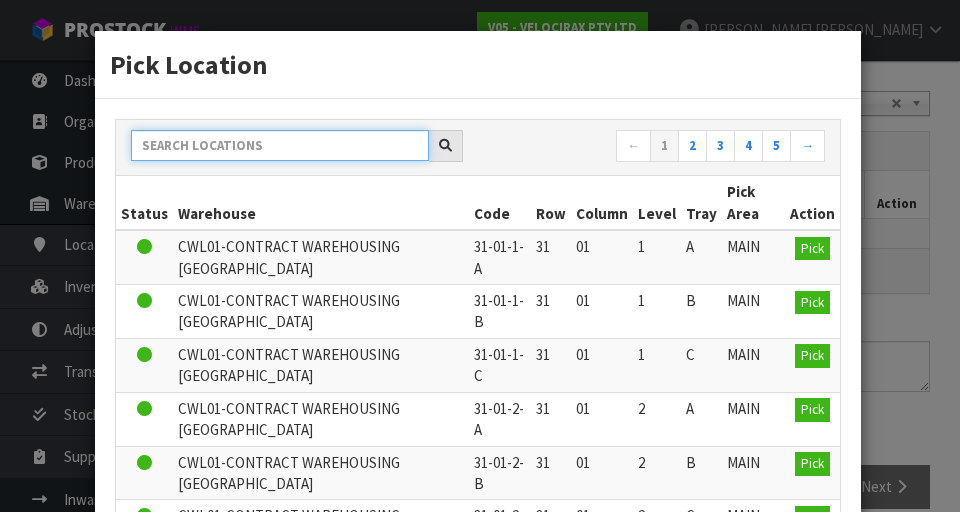 paste on "31-03-7" 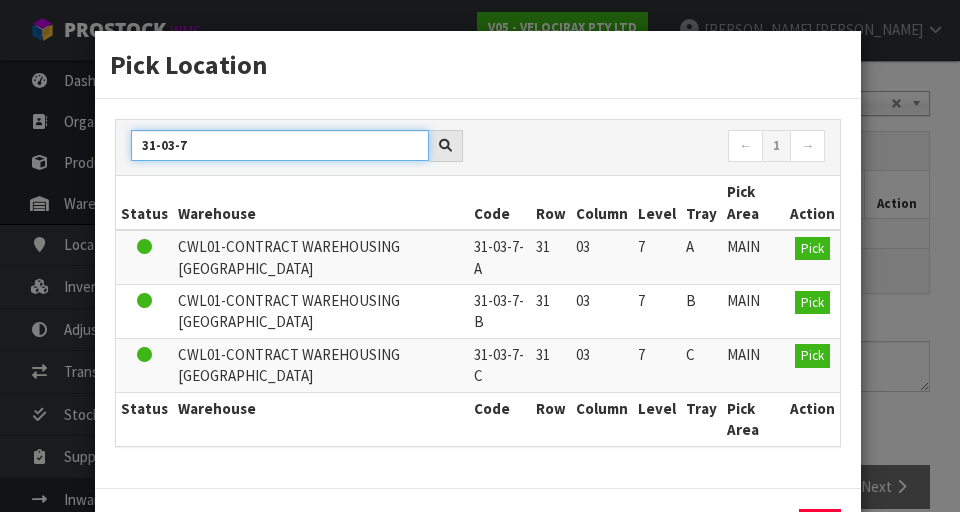 type on "31-03-7" 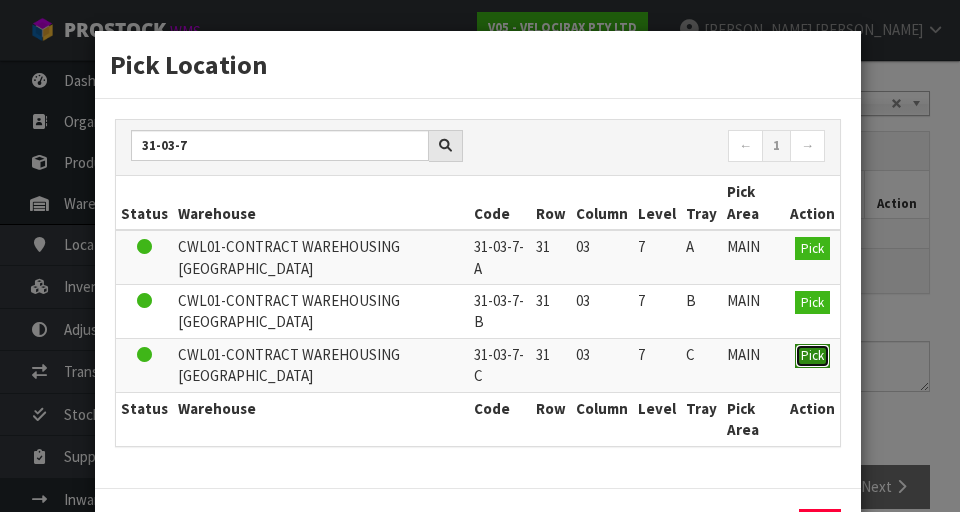 click on "Pick" at bounding box center (812, 356) 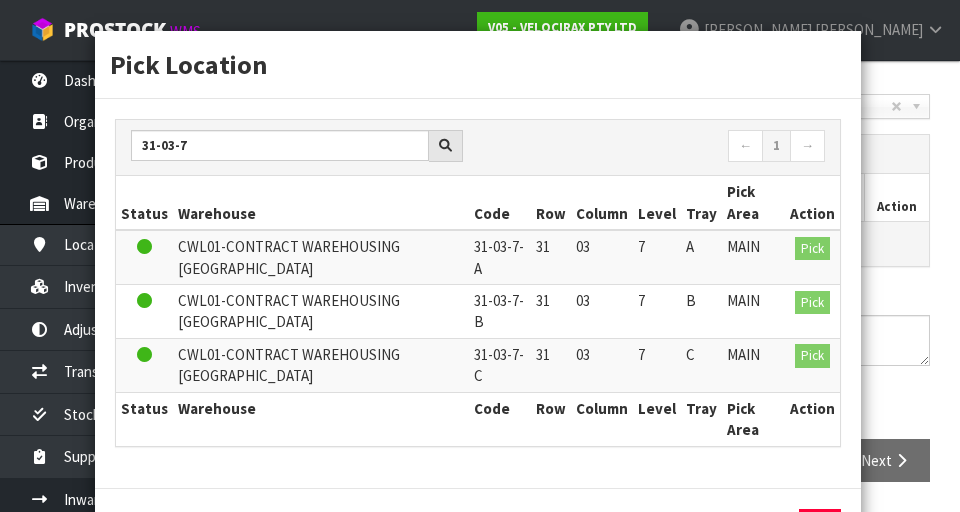 scroll, scrollTop: 420, scrollLeft: 0, axis: vertical 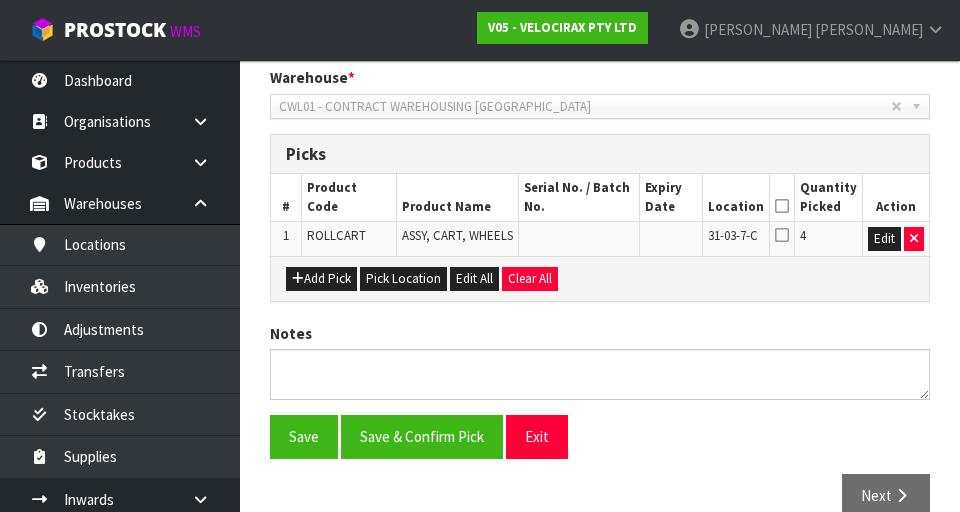 click at bounding box center [782, 206] 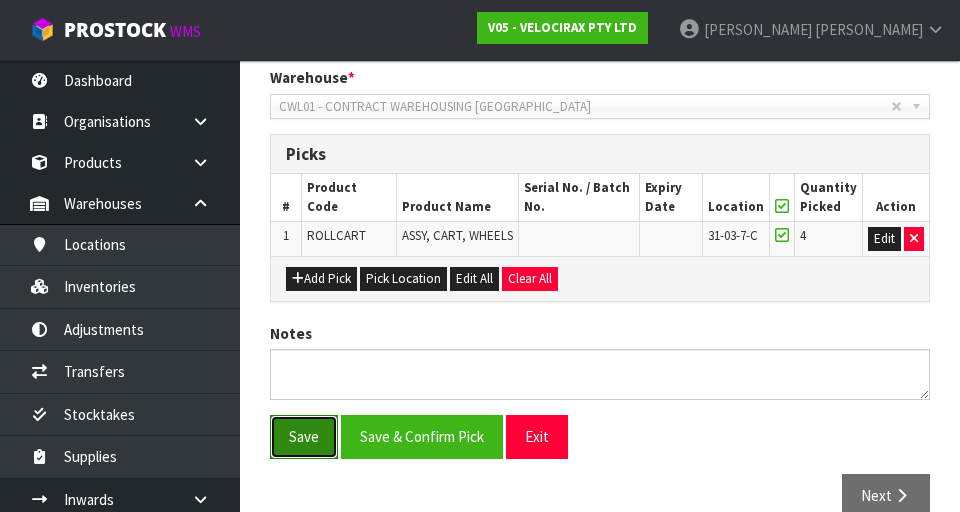 click on "Save" at bounding box center (304, 436) 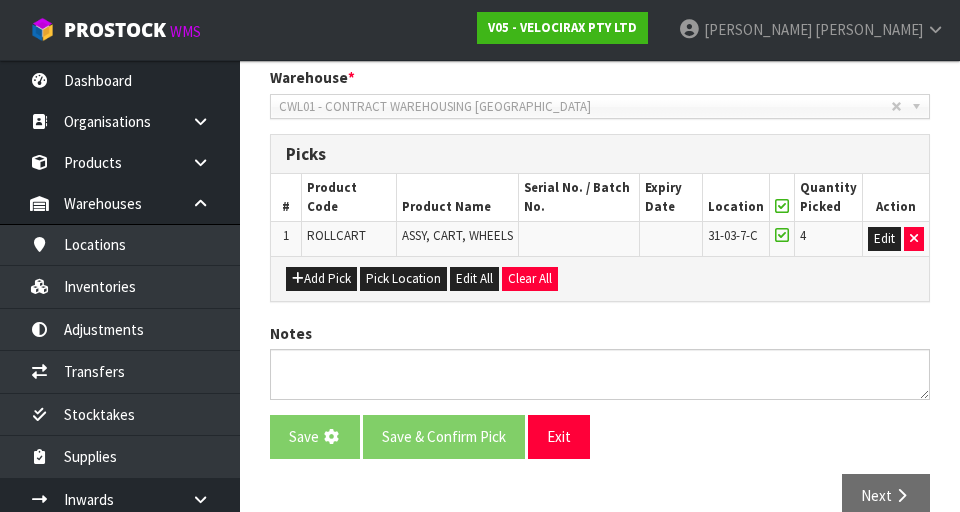 scroll, scrollTop: 0, scrollLeft: 0, axis: both 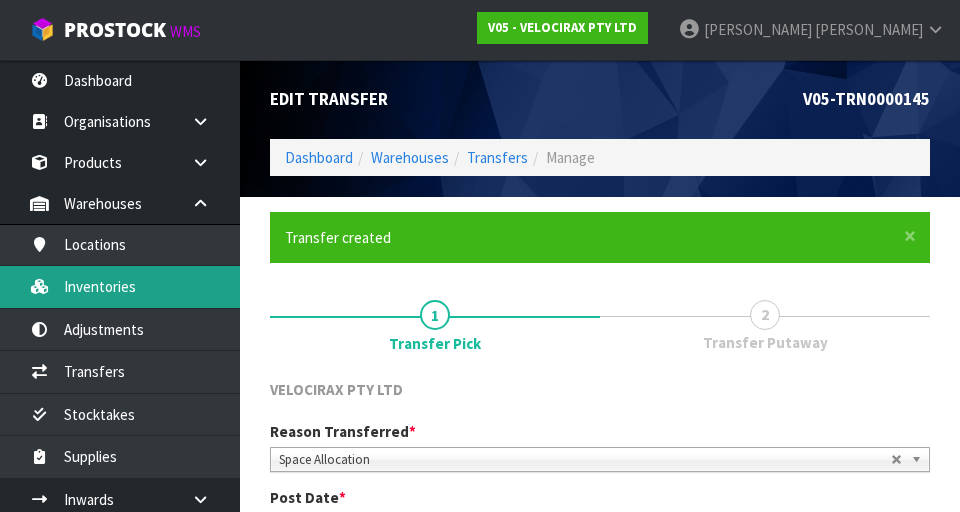 click on "Inventories" at bounding box center (120, 286) 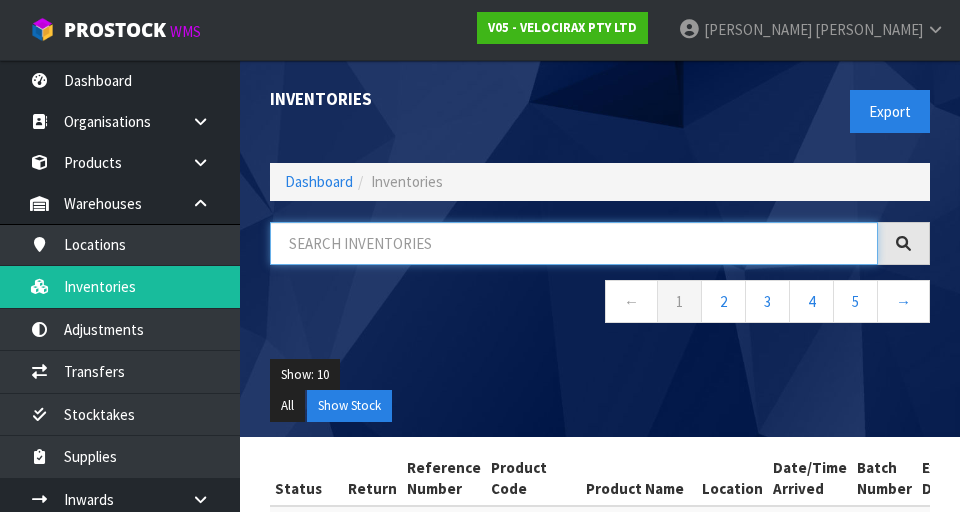 click at bounding box center (574, 243) 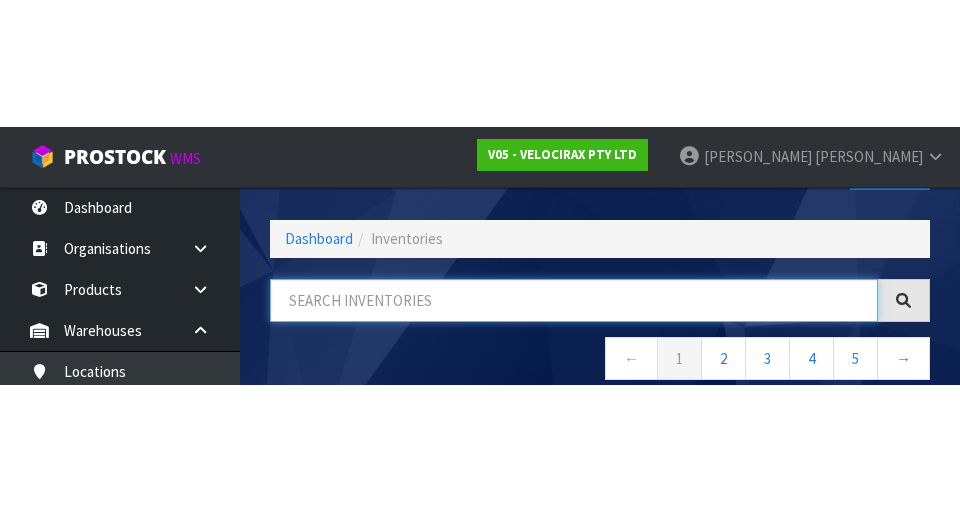 scroll, scrollTop: 114, scrollLeft: 0, axis: vertical 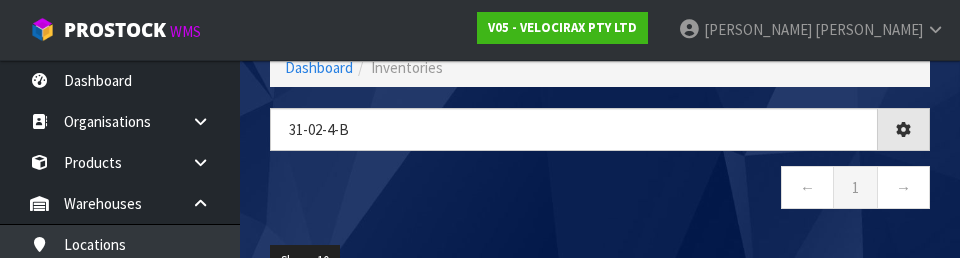 click on "←
1
→" at bounding box center (600, 190) 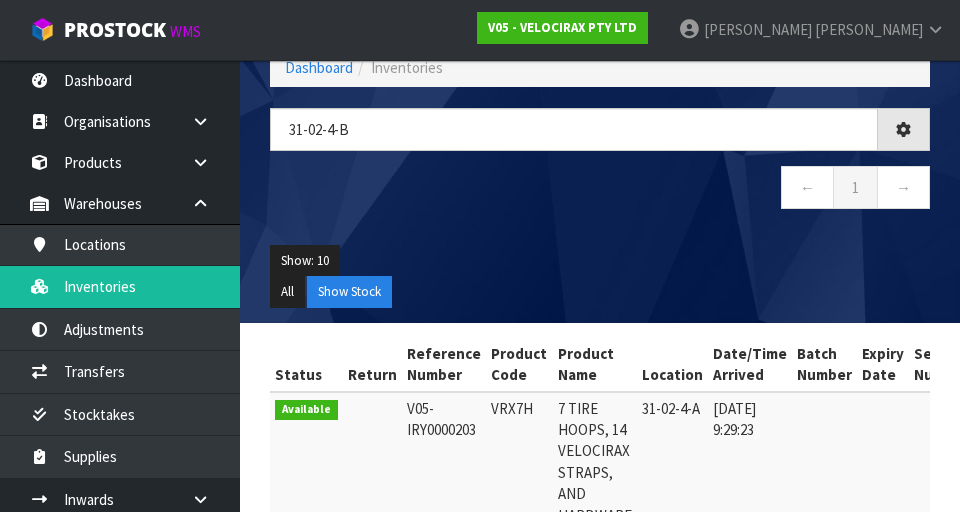 type on "31-02-4-B" 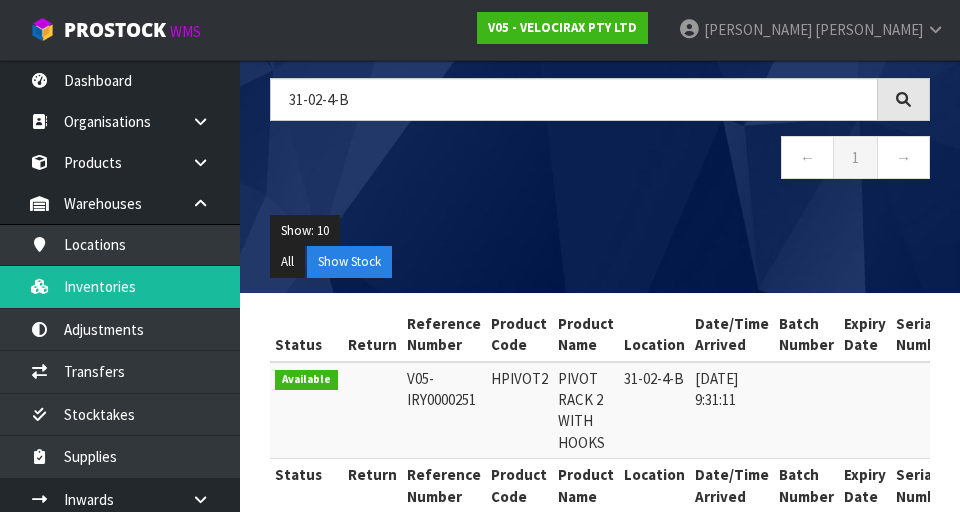 scroll, scrollTop: 180, scrollLeft: 0, axis: vertical 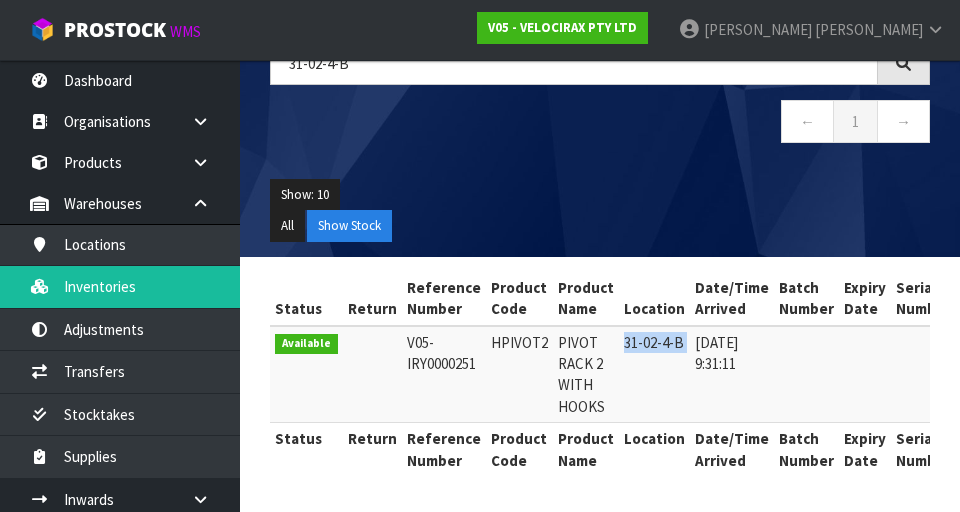 copy on "31-02-4-B" 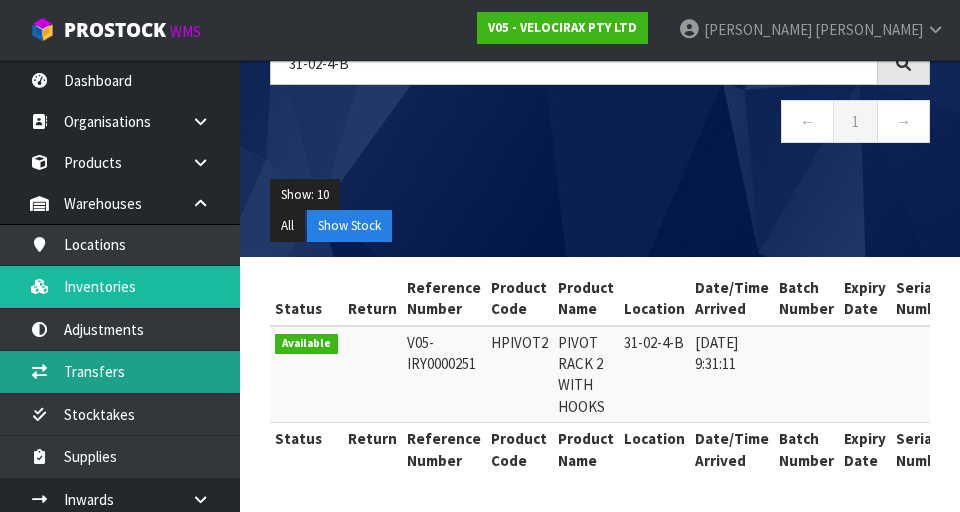click on "Transfers" at bounding box center [120, 371] 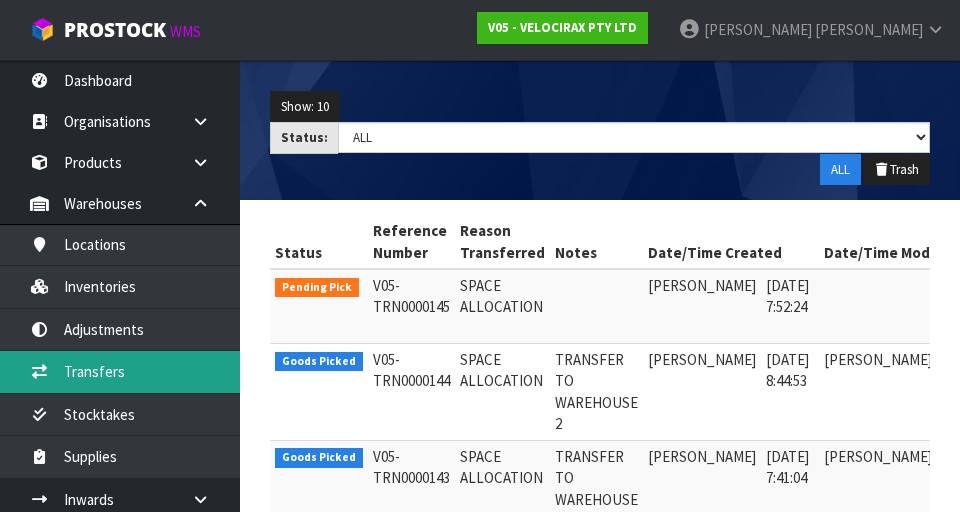 scroll, scrollTop: 269, scrollLeft: 0, axis: vertical 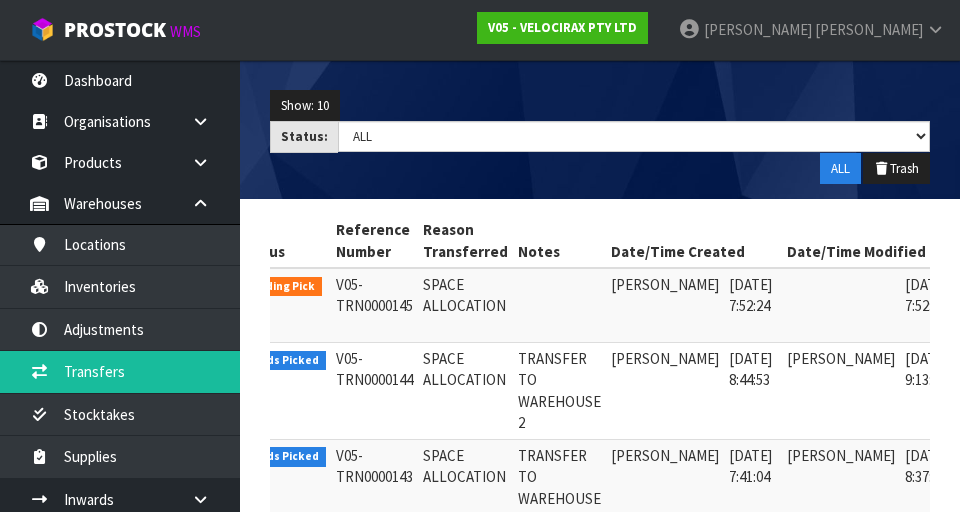click at bounding box center (985, 290) 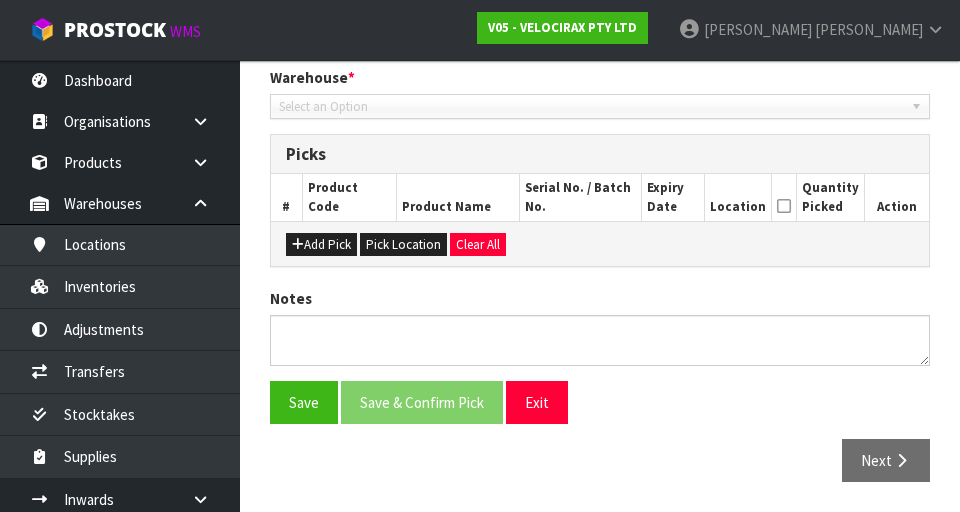 type on "[DATE]" 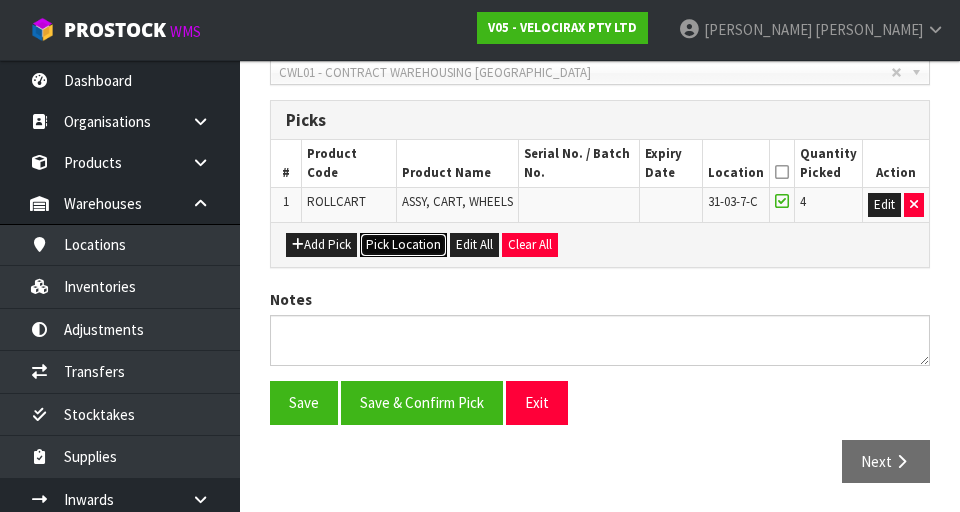 click on "Pick Location" at bounding box center [403, 245] 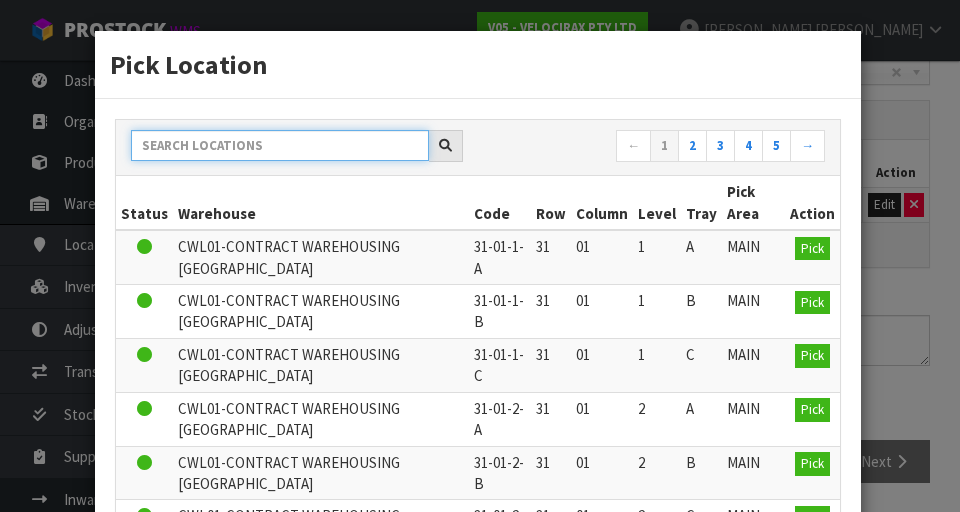 paste on "31-02-4-B" 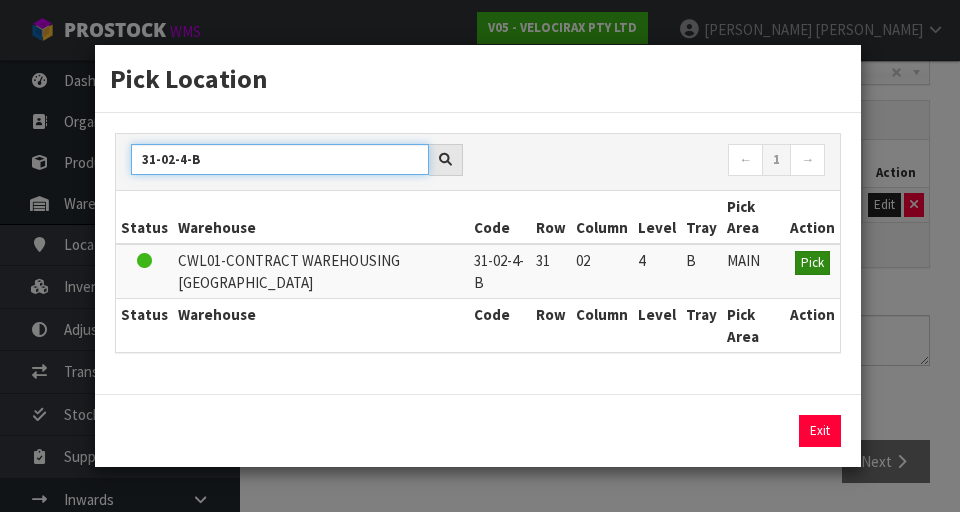 type on "31-02-4-B" 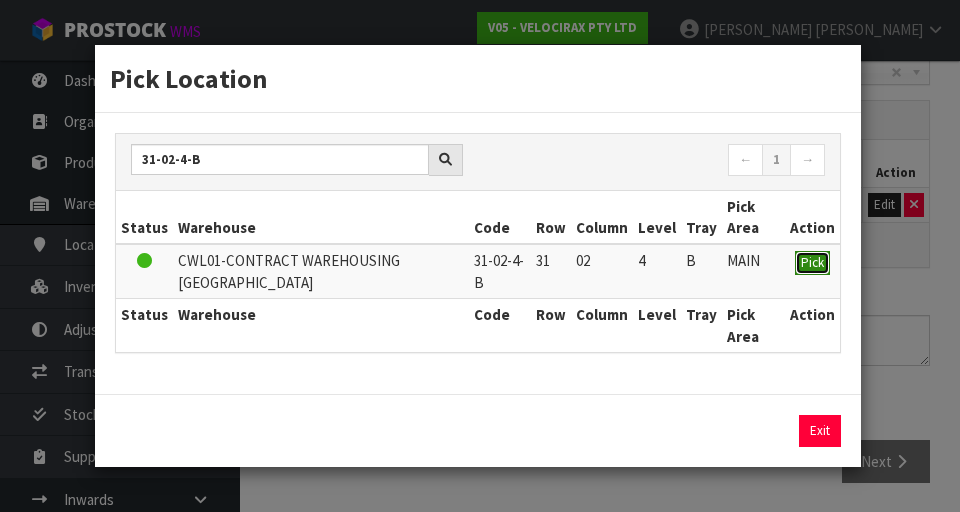 click on "Pick" at bounding box center (812, 262) 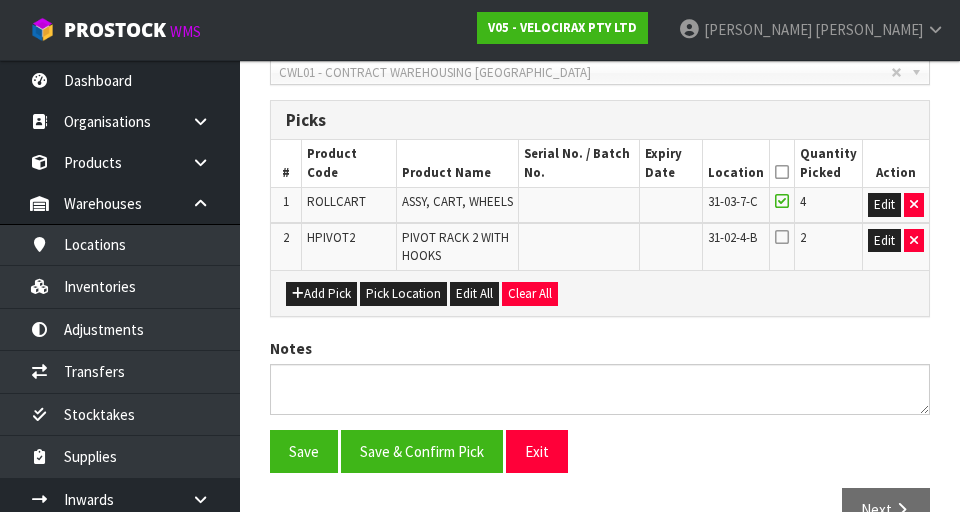 click at bounding box center [782, 237] 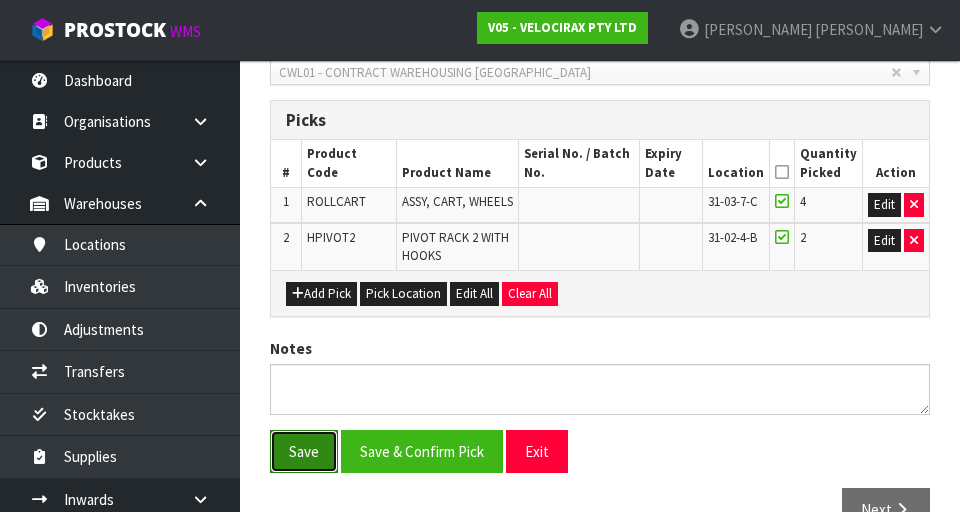 click on "Save" at bounding box center [304, 451] 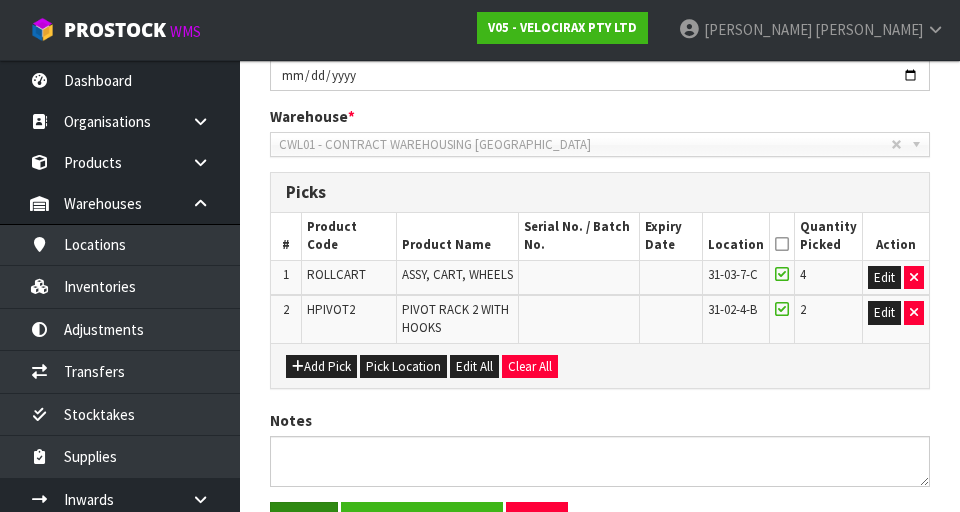 scroll, scrollTop: 0, scrollLeft: 0, axis: both 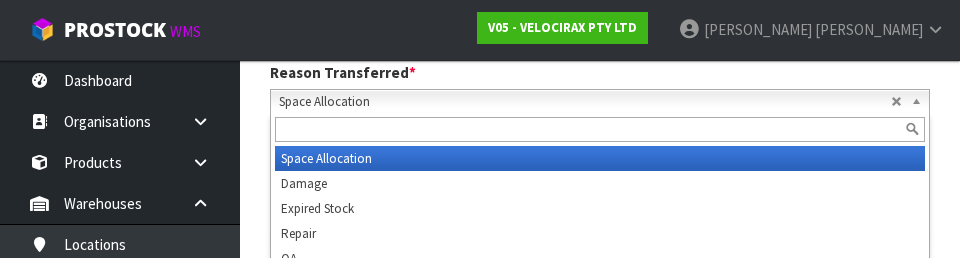 click on "Space Allocation" at bounding box center (600, 101) 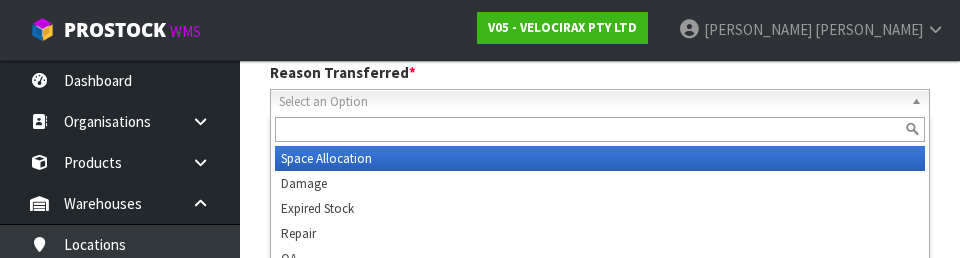 click on "Reason Transferred  *
Space Allocation Damage Expired Stock Repair QA
Select an Option
Space Allocation Damage Expired Stock Repair QA" at bounding box center (600, 87) 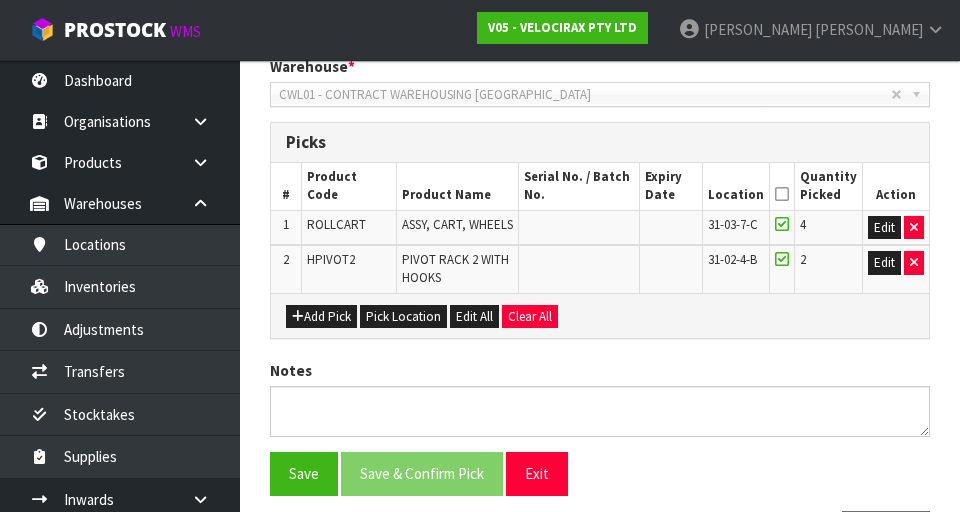 scroll, scrollTop: 575, scrollLeft: 0, axis: vertical 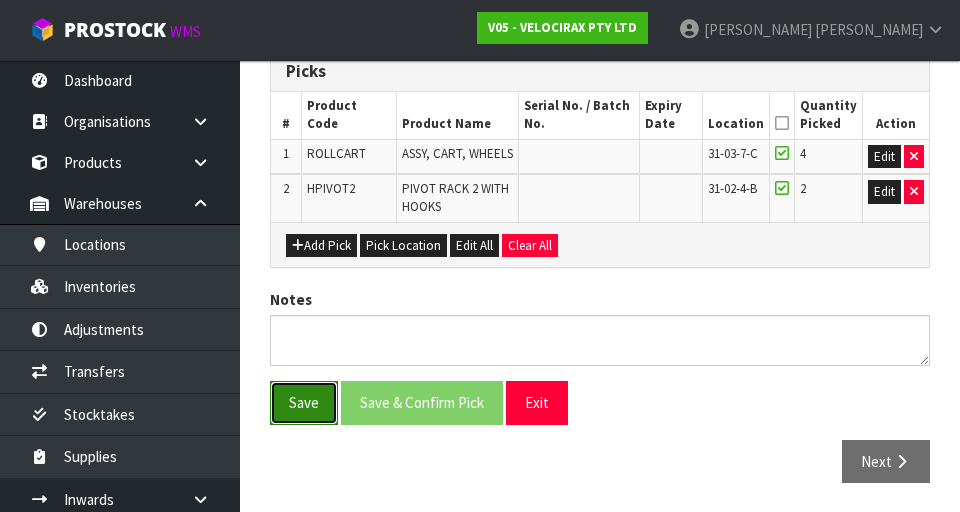 click on "Save" at bounding box center (304, 402) 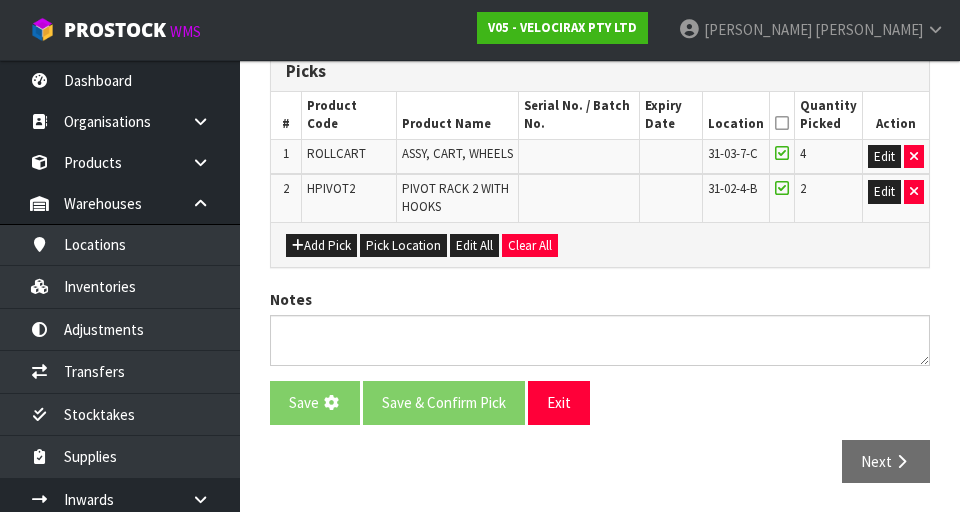 scroll, scrollTop: 0, scrollLeft: 0, axis: both 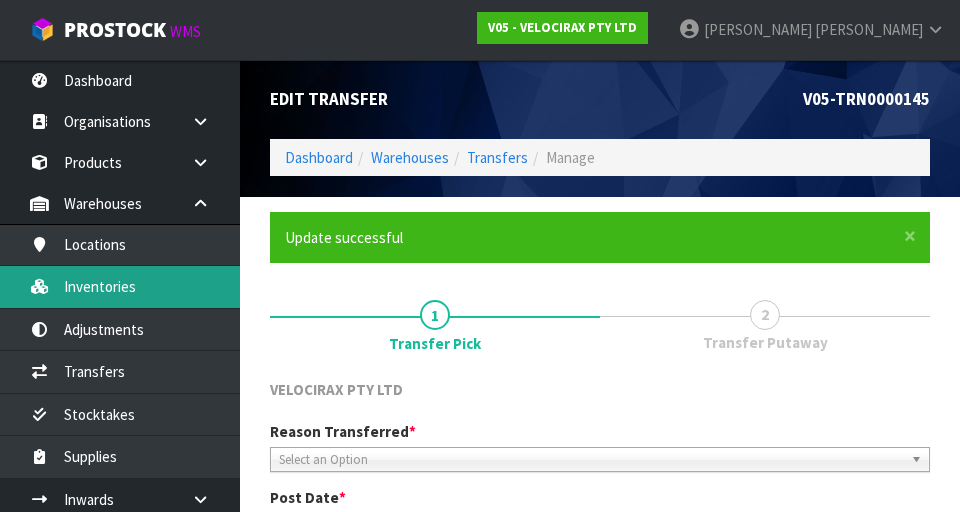 click on "Inventories" at bounding box center (120, 286) 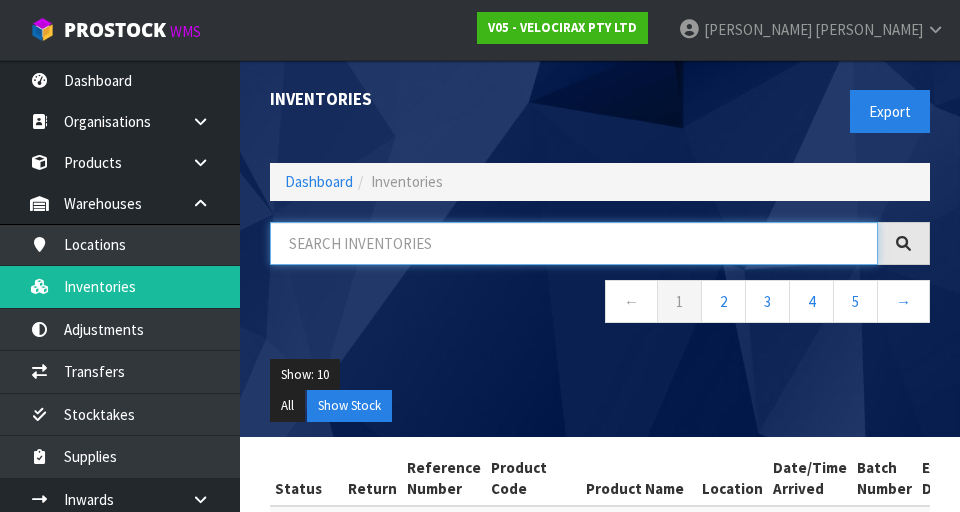 click at bounding box center [574, 243] 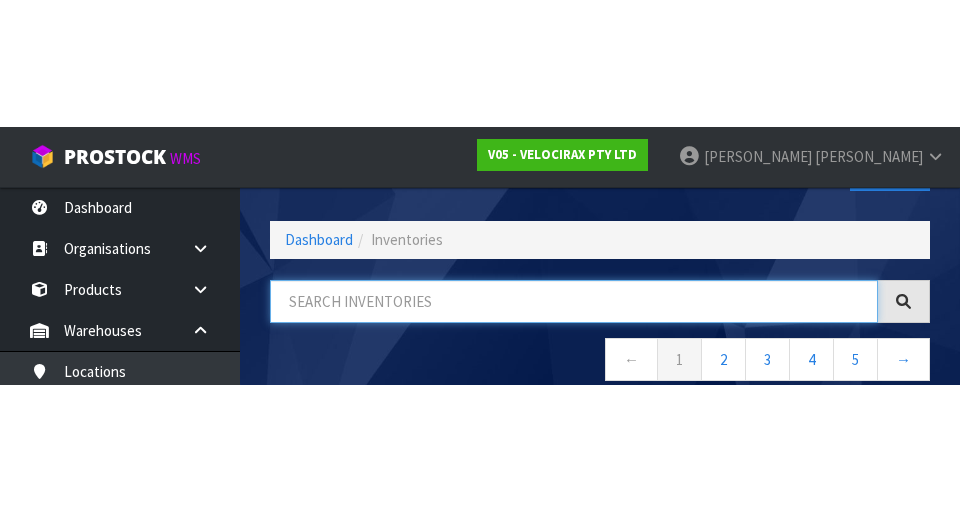 scroll, scrollTop: 114, scrollLeft: 0, axis: vertical 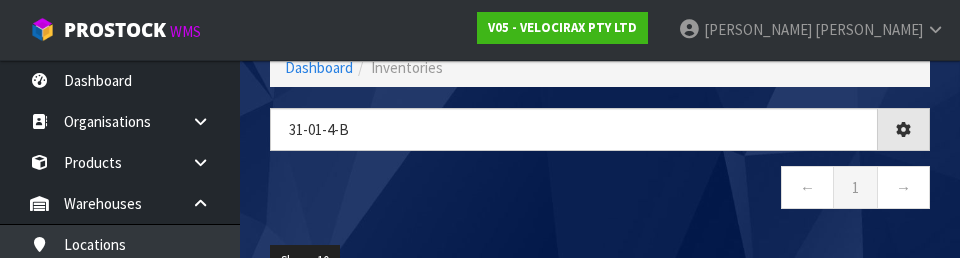 click on "←
1
→" at bounding box center [600, 190] 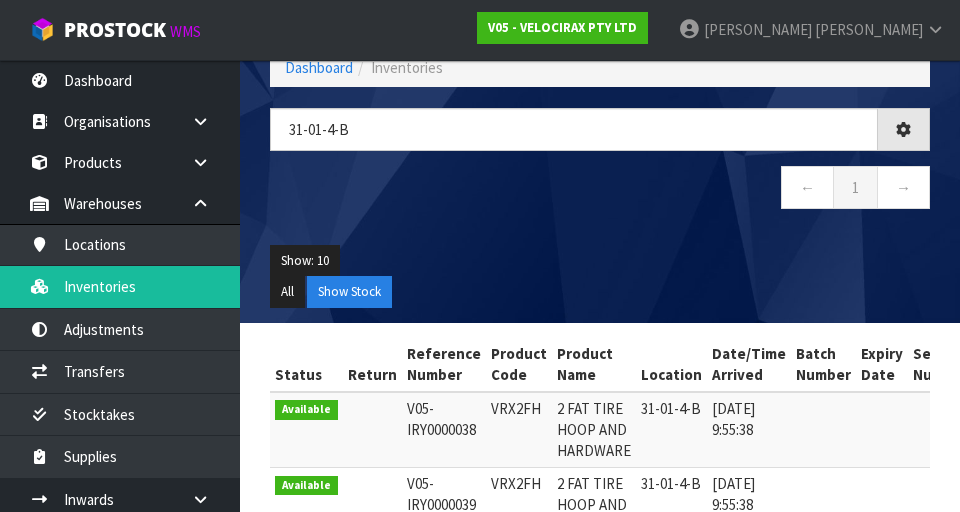 type on "31-01-4-B" 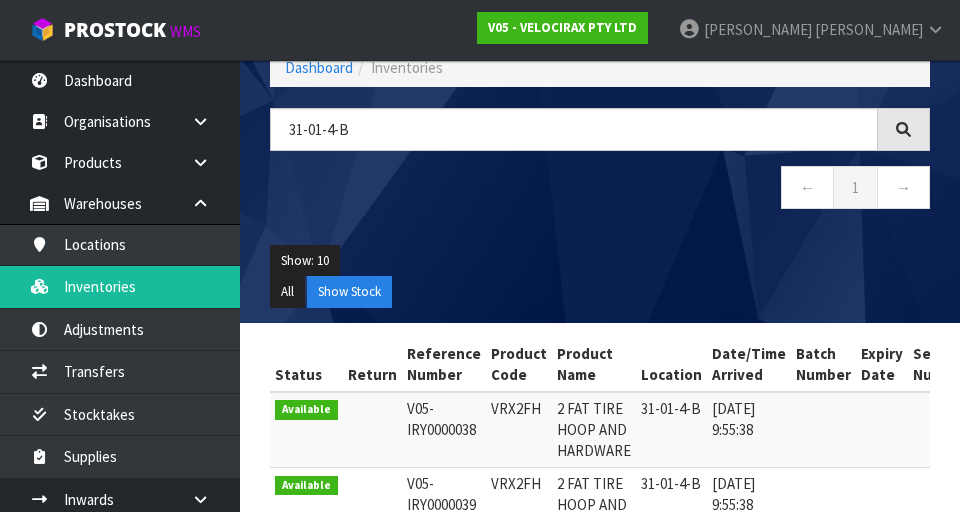 scroll, scrollTop: 309, scrollLeft: 0, axis: vertical 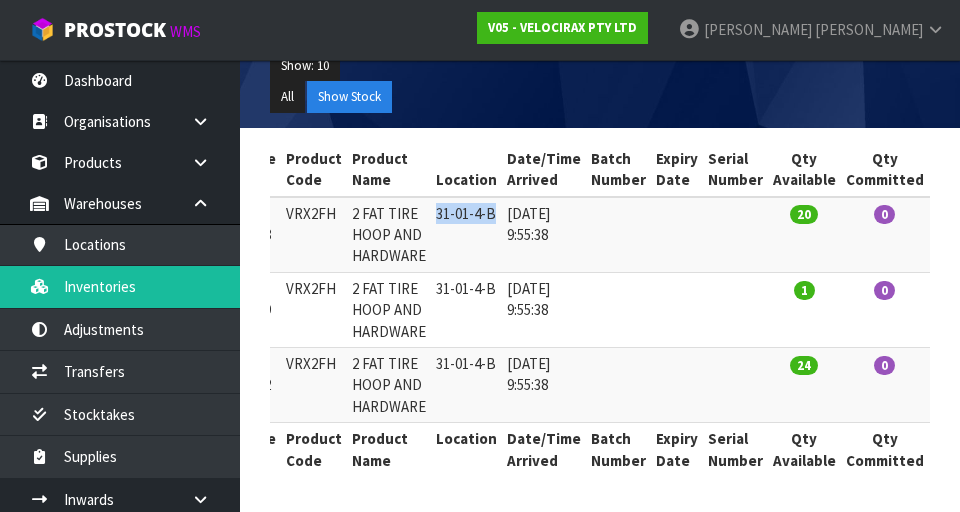 copy on "31-01-4-B" 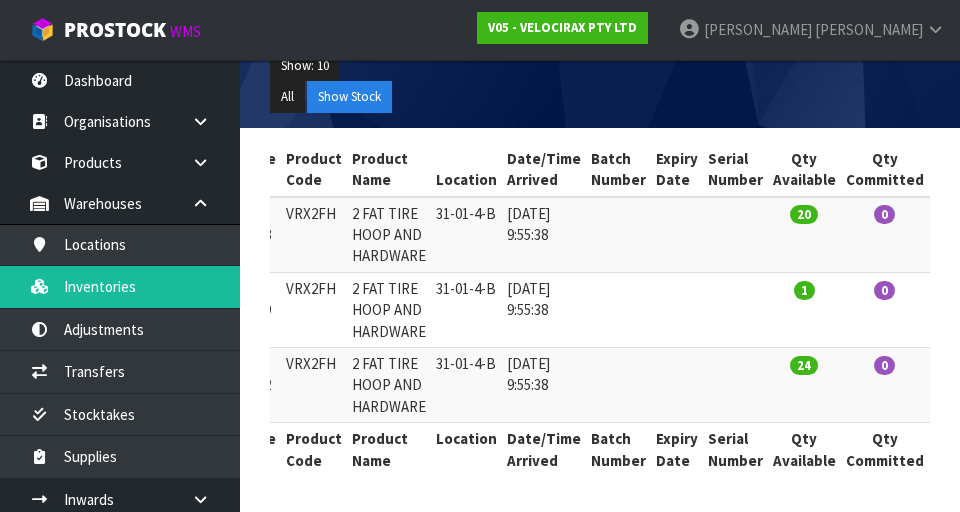 click on "[DATE] 9:55:38" at bounding box center [544, 385] 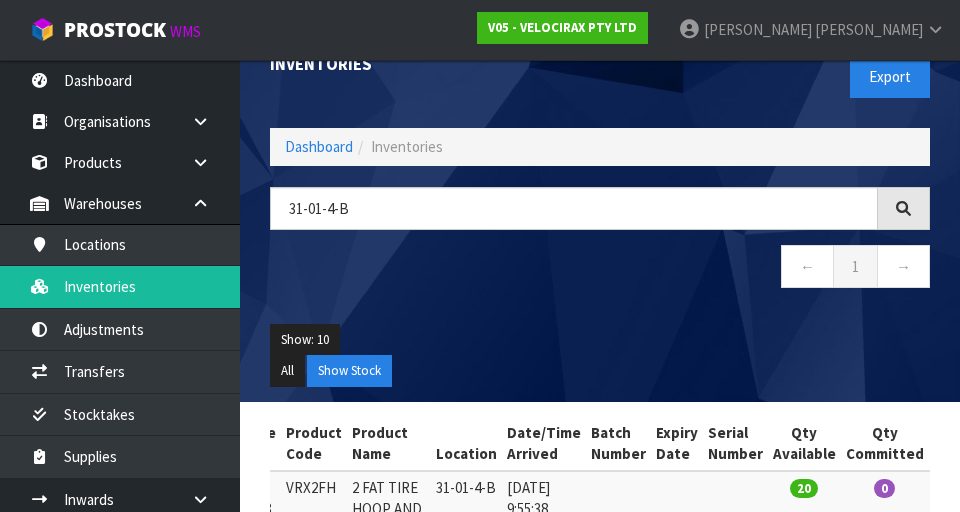 scroll, scrollTop: 309, scrollLeft: 0, axis: vertical 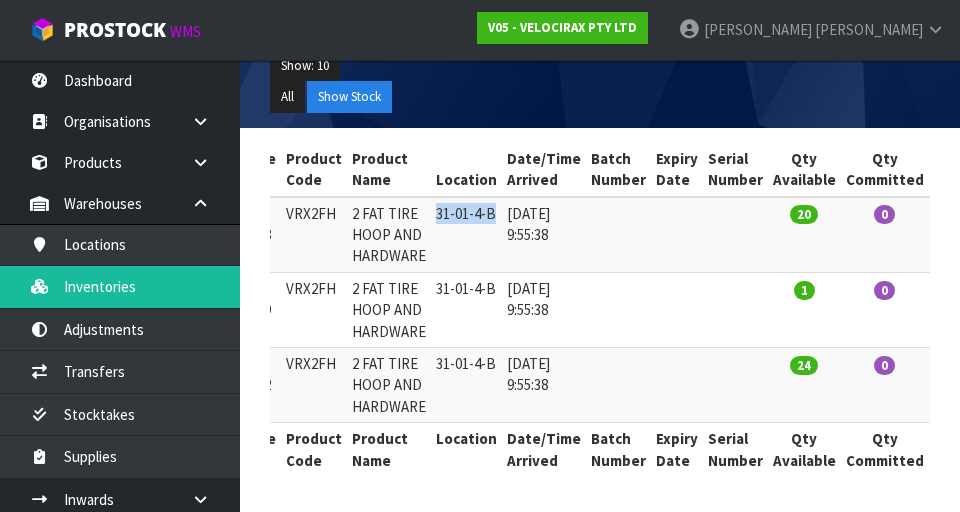 copy on "31-01-4-B" 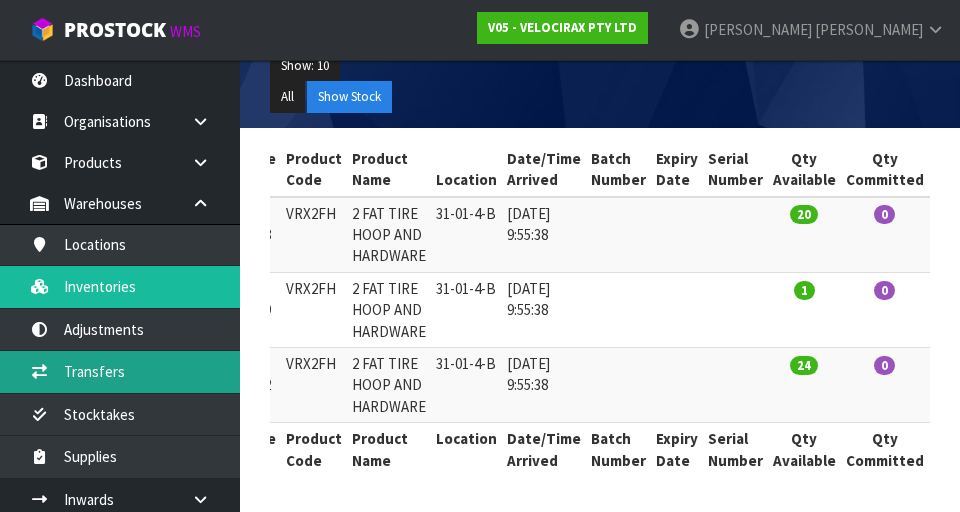 click on "Transfers" at bounding box center [120, 371] 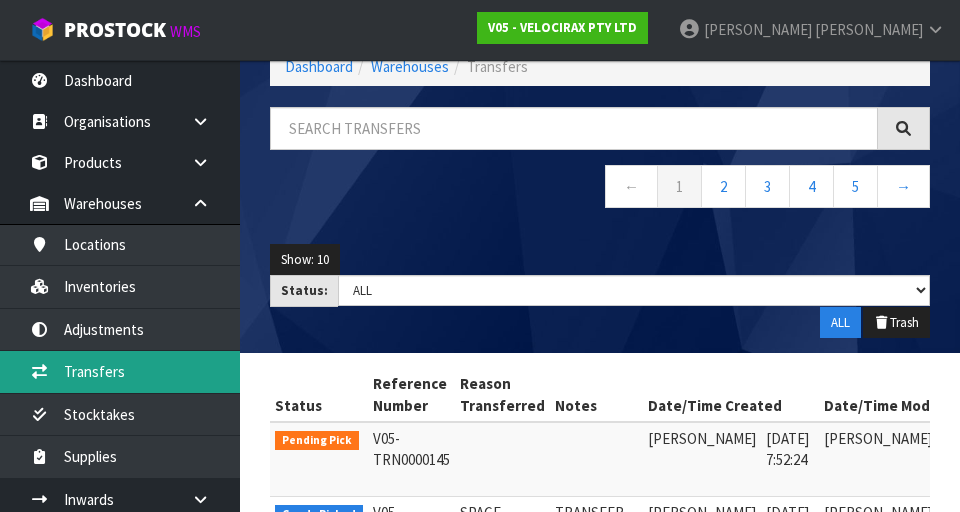 scroll, scrollTop: 309, scrollLeft: 0, axis: vertical 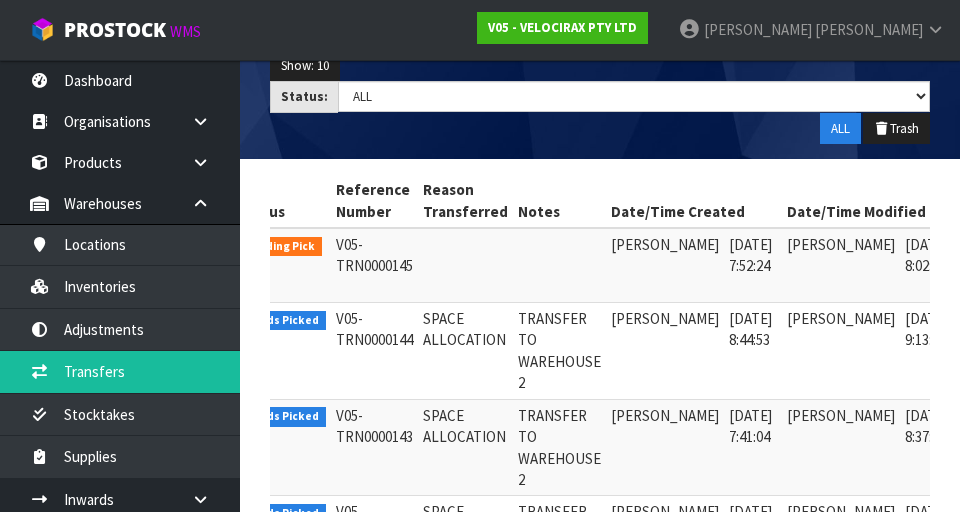 click at bounding box center (985, 250) 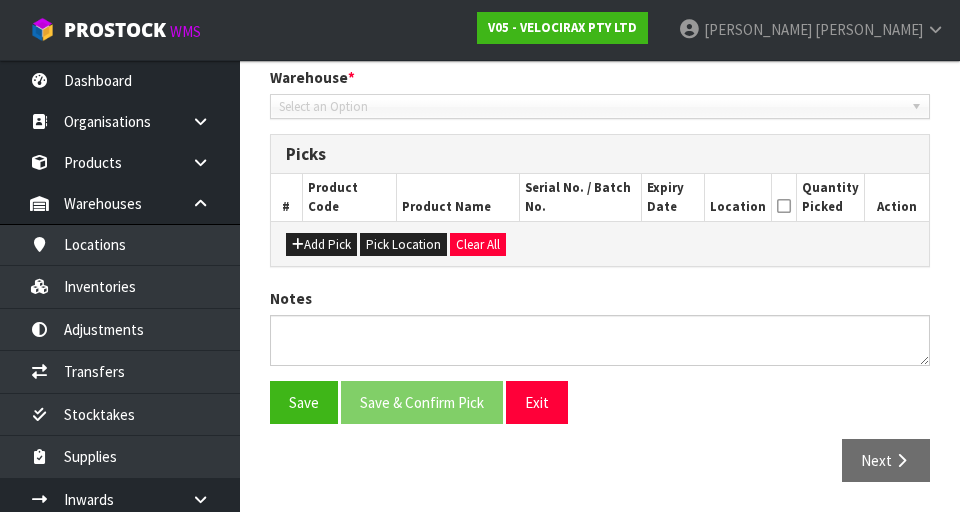type on "[DATE]" 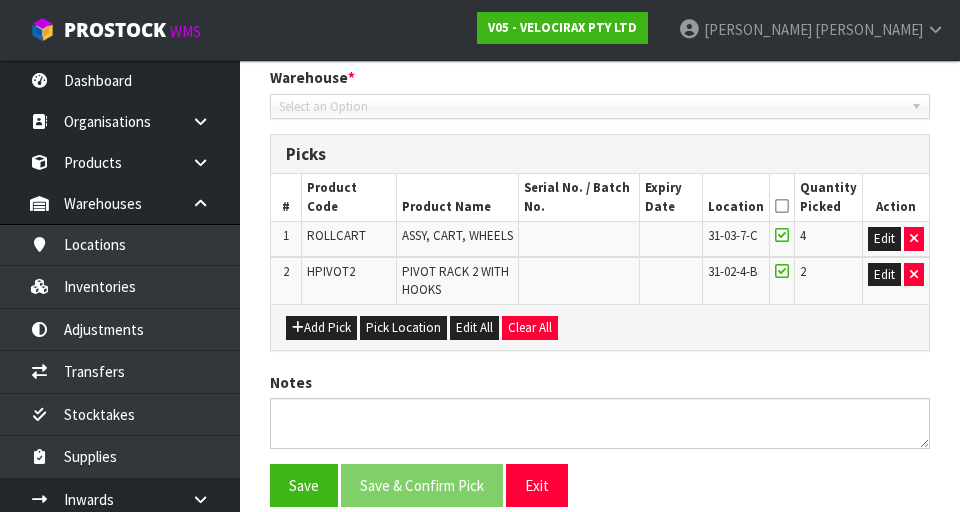 scroll, scrollTop: 503, scrollLeft: 0, axis: vertical 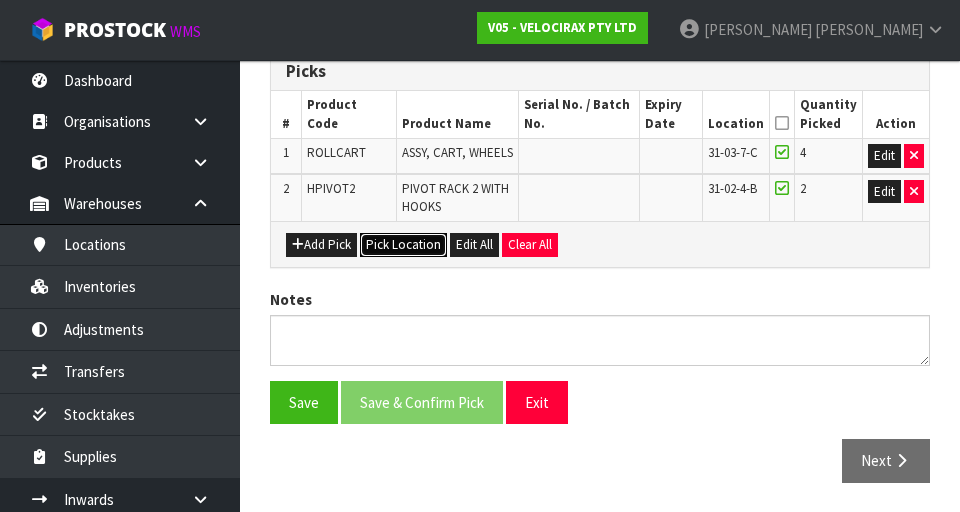 click on "Pick Location" at bounding box center (403, 245) 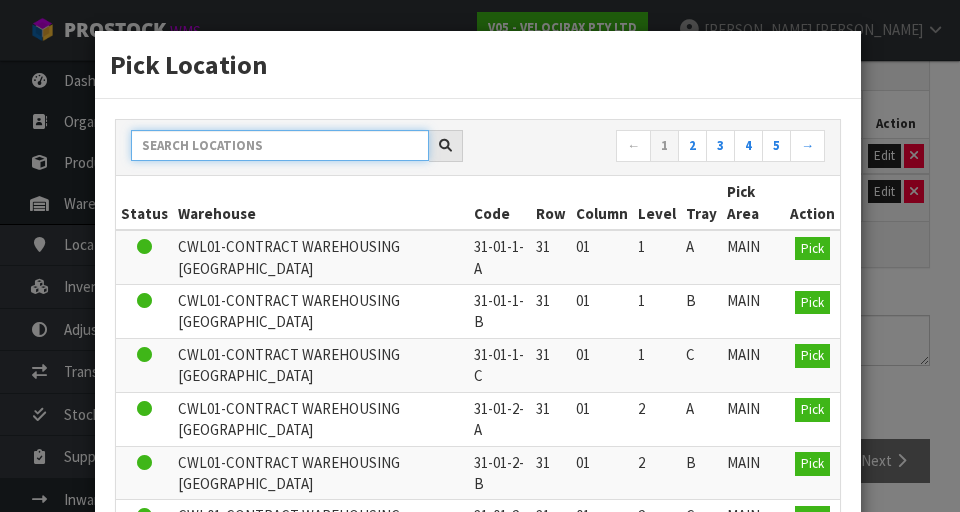 paste on "31-01-4-B" 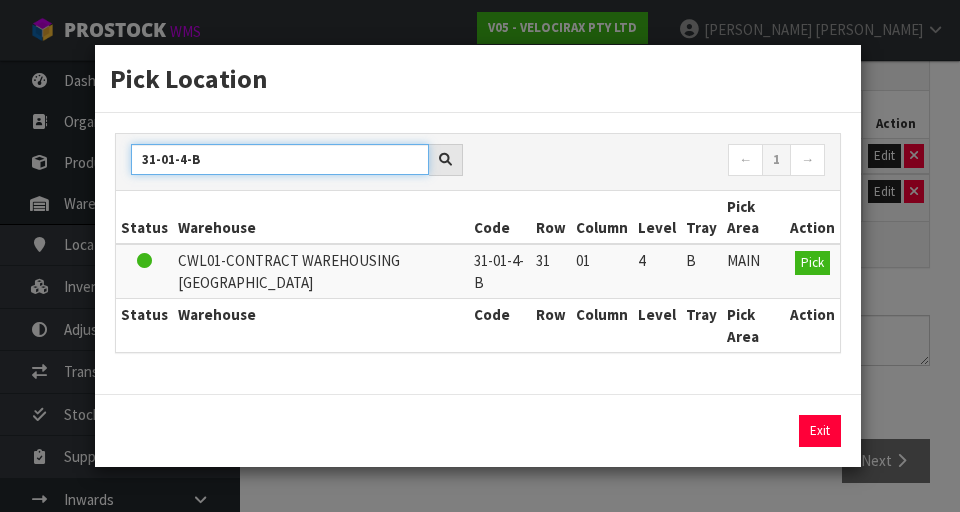 type on "31-01-4-B" 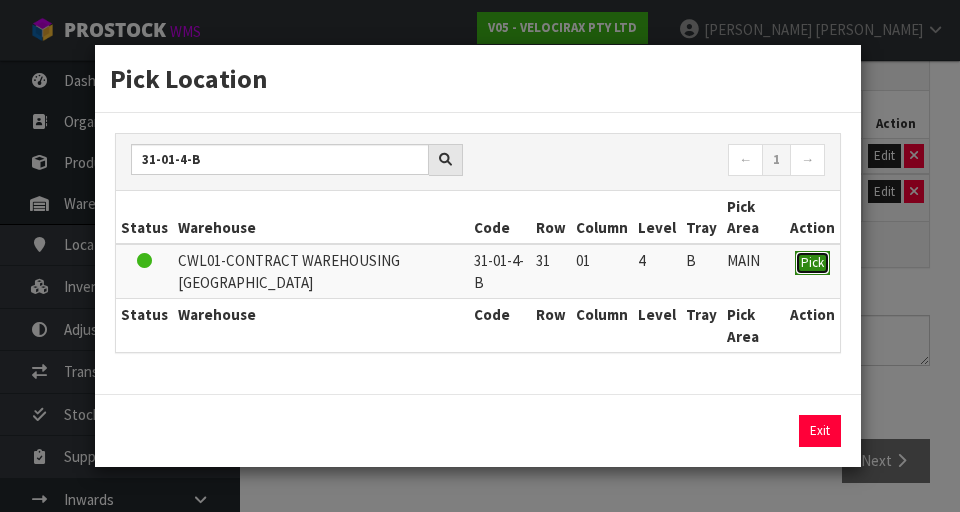 click on "Pick" at bounding box center [812, 262] 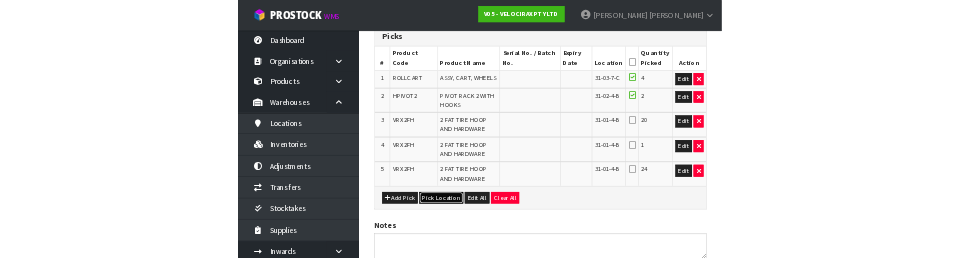 scroll, scrollTop: 0, scrollLeft: 0, axis: both 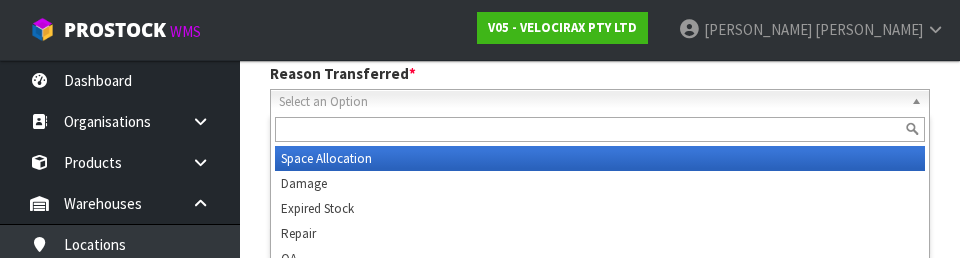 click on "Select an Option" at bounding box center [591, 102] 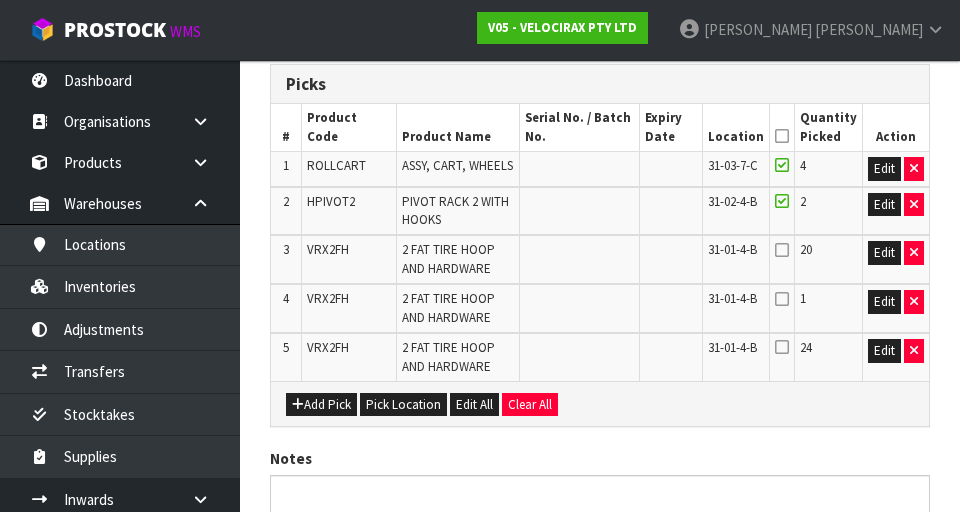 scroll, scrollTop: 492, scrollLeft: 0, axis: vertical 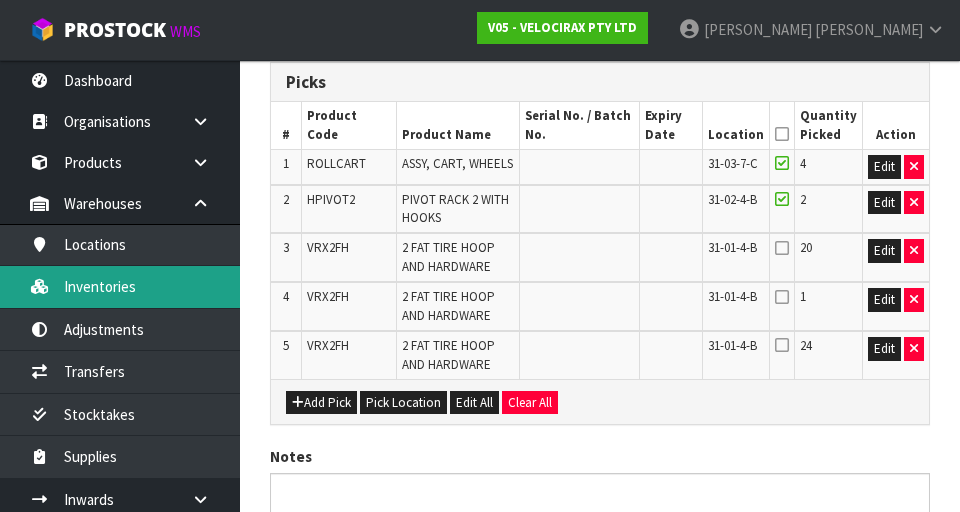 click on "Inventories" at bounding box center [120, 286] 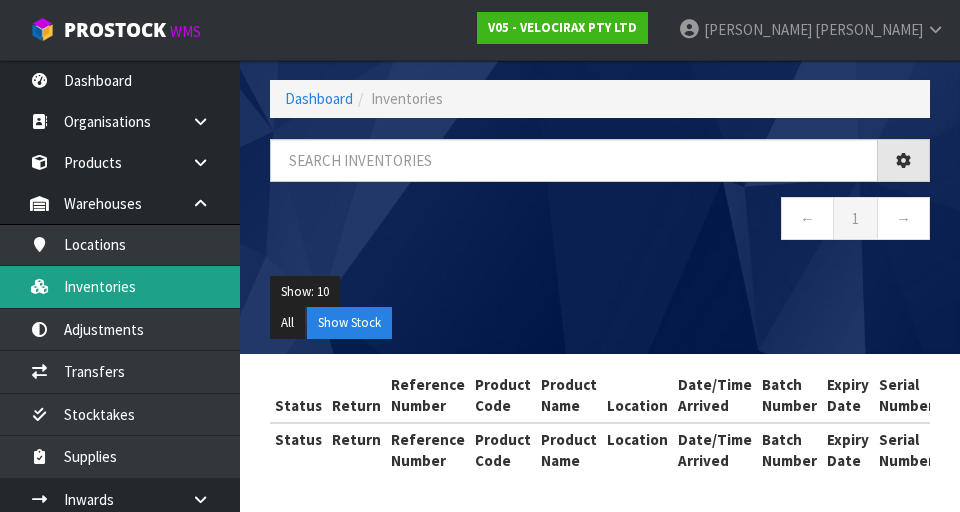 scroll, scrollTop: 492, scrollLeft: 0, axis: vertical 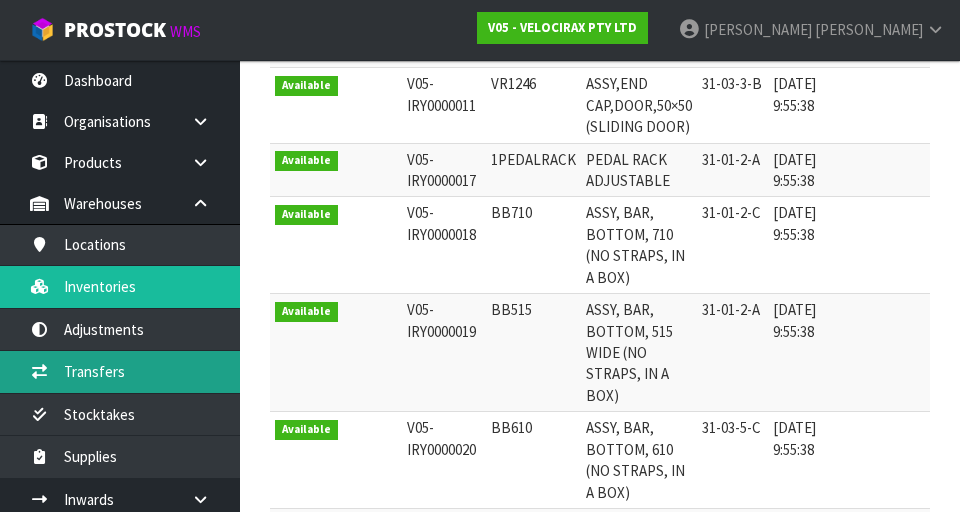 click on "Transfers" at bounding box center (120, 371) 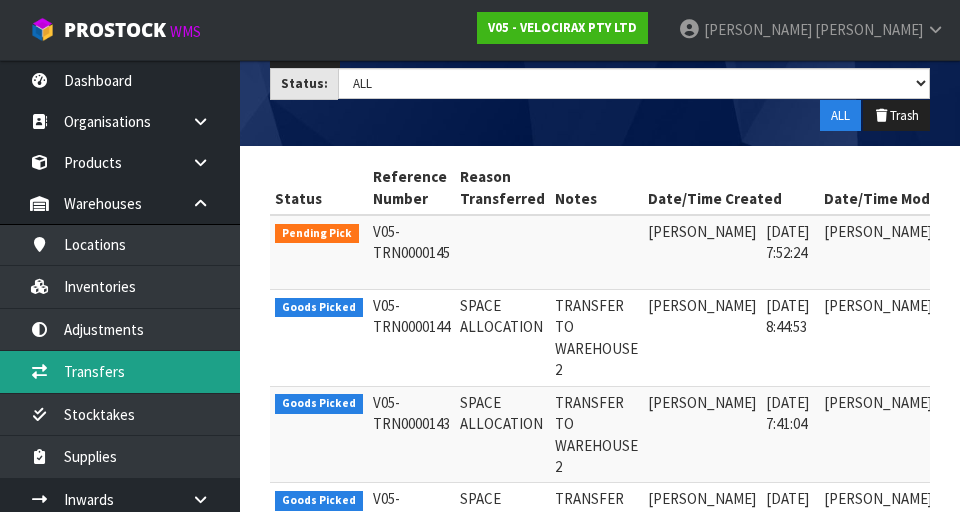 scroll, scrollTop: 319, scrollLeft: 0, axis: vertical 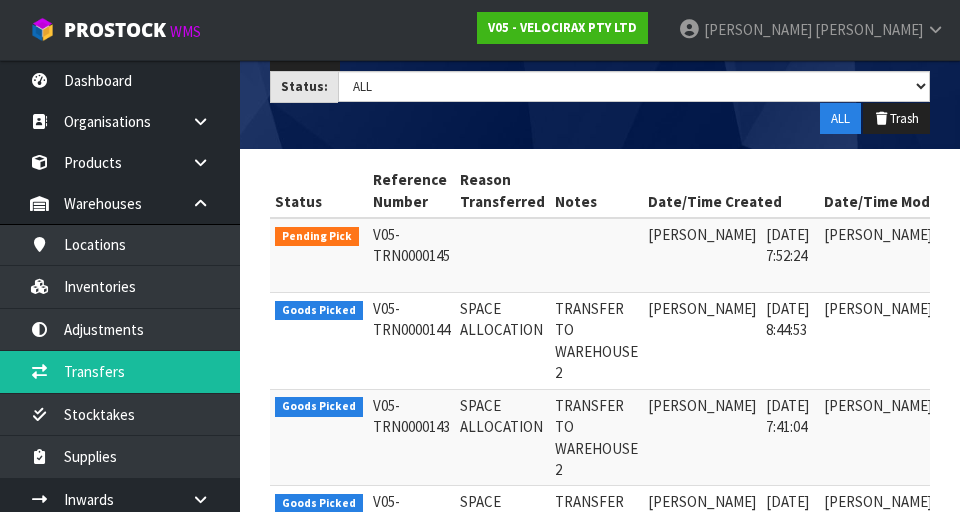 click on "Status
Reference Number
Reason Transferred
Notes
Date/Time Created
Date/Time Modified
Action
Pending Pick
V05-TRN0000145
[PERSON_NAME]
[DATE] 7:52:24
[PERSON_NAME]
[DATE] 8:02:06
Goods Picked
V05-TRN0000144
SPACE ALLOCATION
TRANSFER TO WAREHOUSE 2
[PERSON_NAME]
[DATE] 8:44:53
[PERSON_NAME]
[DATE] 9:13:07" at bounding box center [600, 678] 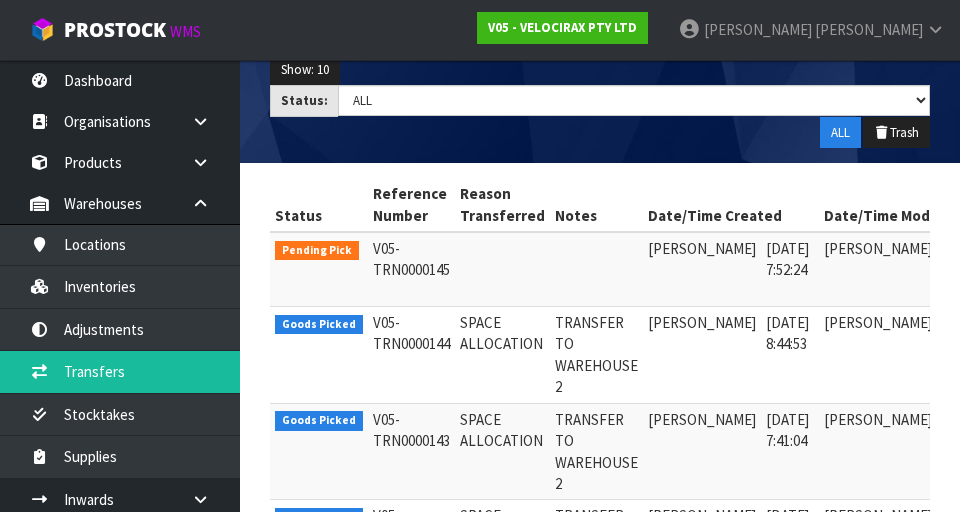 scroll, scrollTop: 304, scrollLeft: 0, axis: vertical 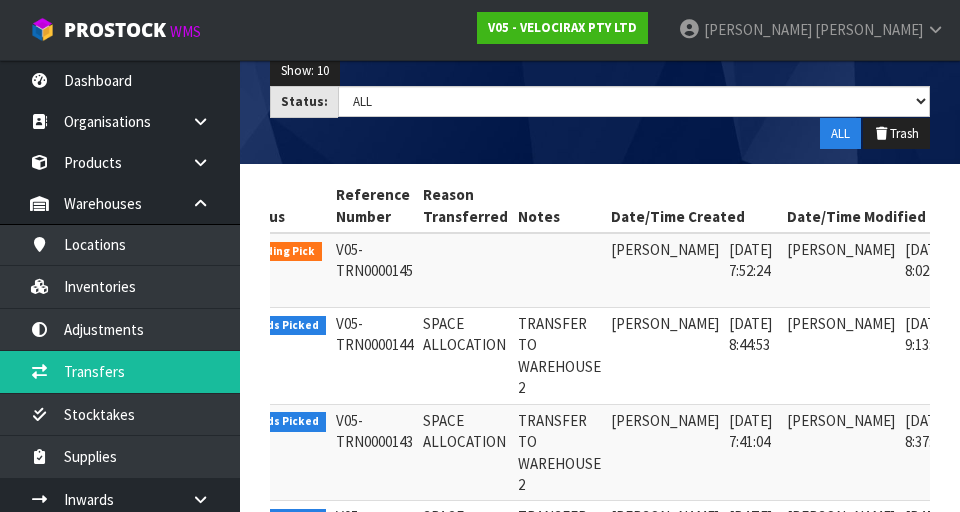 click at bounding box center (985, 255) 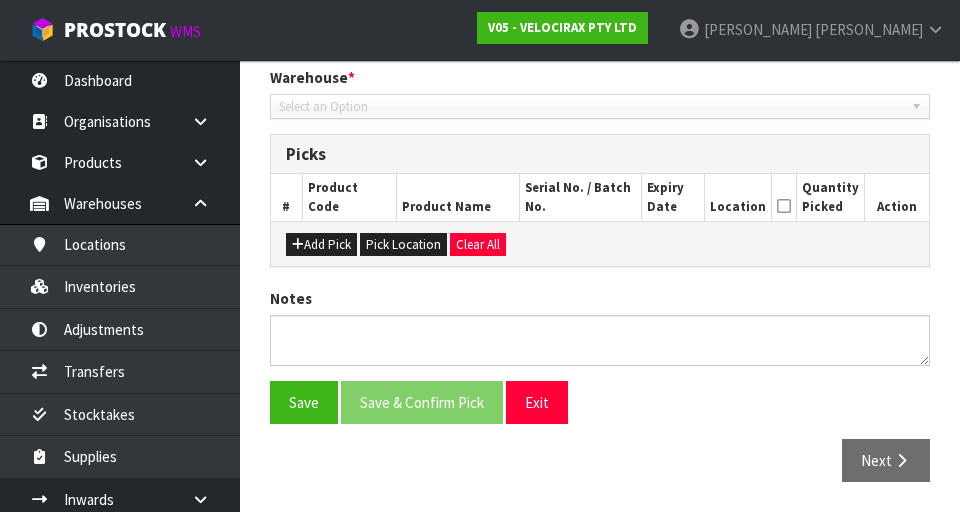 type on "[DATE]" 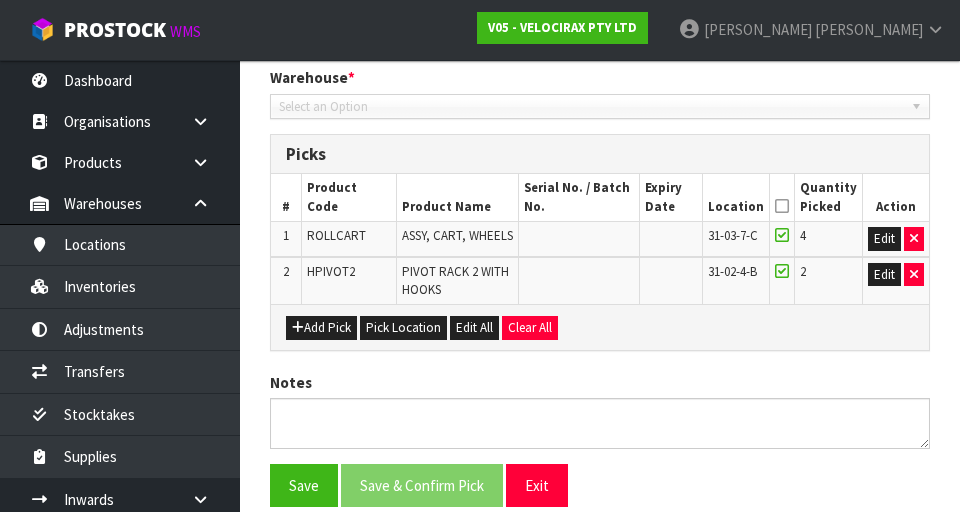 scroll, scrollTop: 503, scrollLeft: 0, axis: vertical 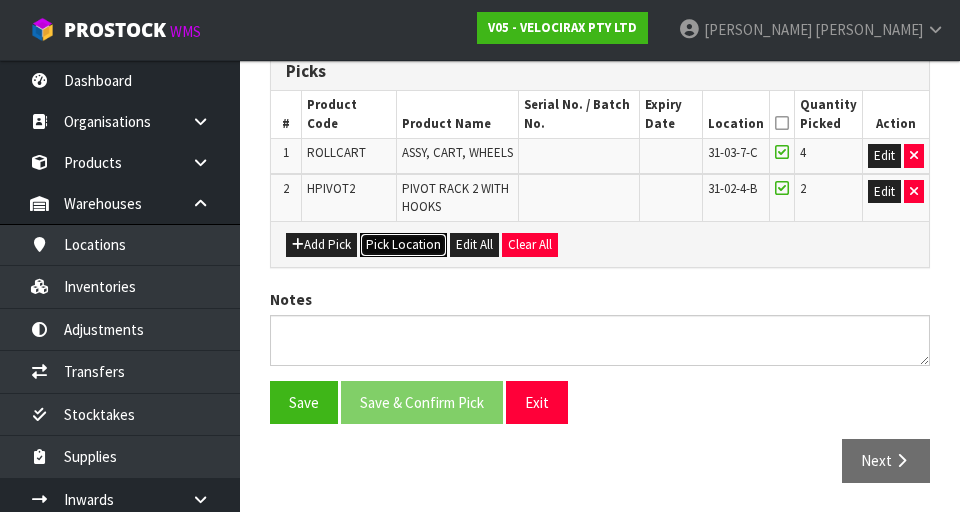 click on "Pick Location" at bounding box center (403, 245) 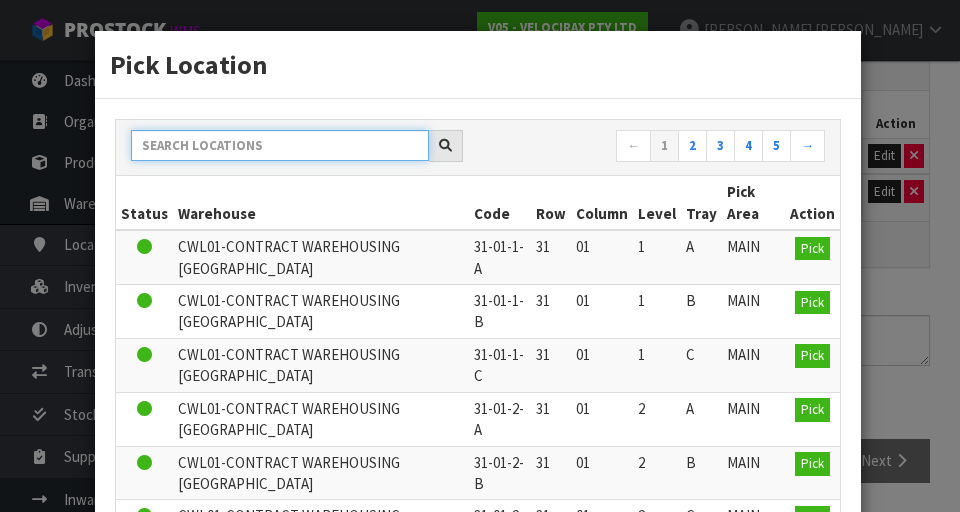 paste on "31-01-4-B" 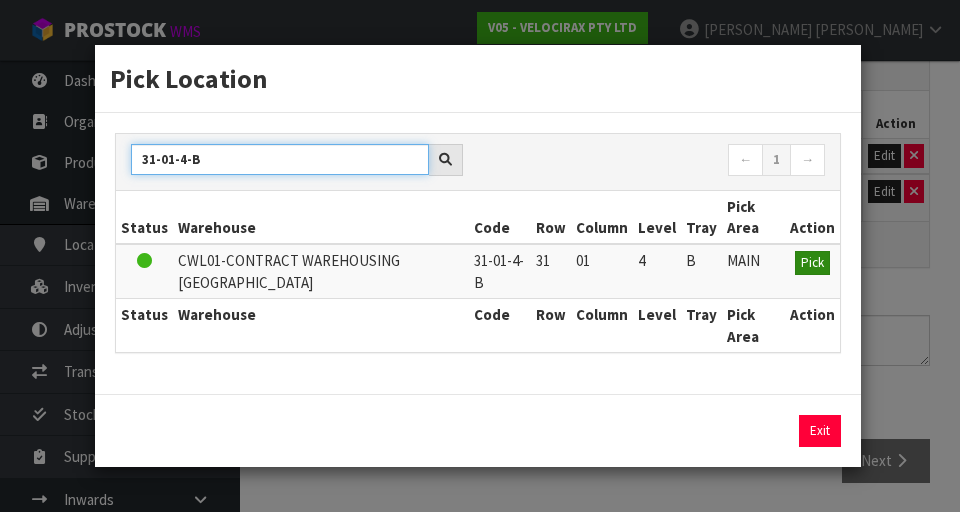 type on "31-01-4-B" 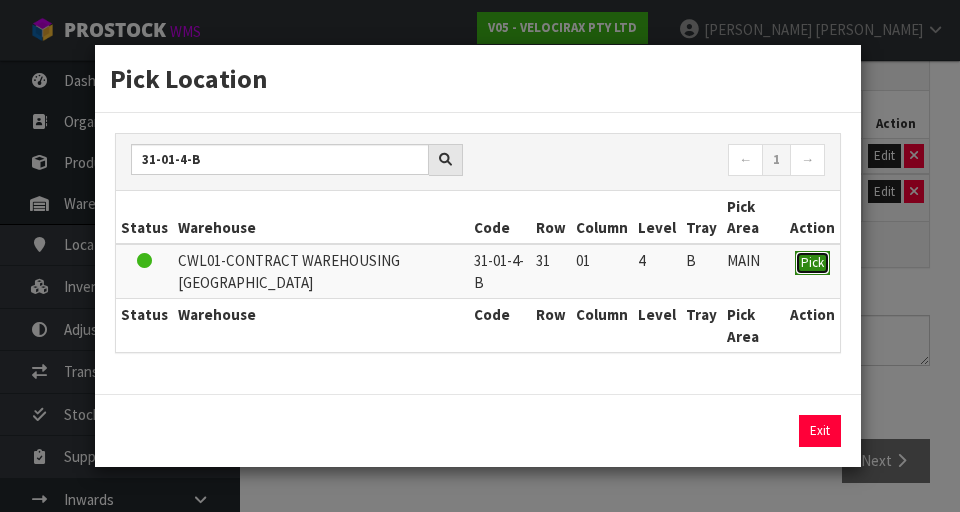 click on "Pick" at bounding box center [812, 263] 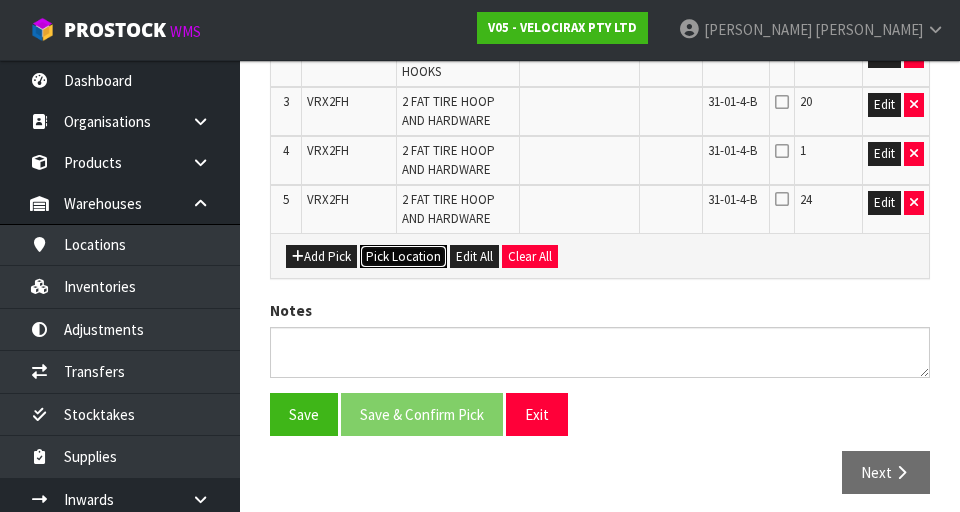 scroll, scrollTop: 638, scrollLeft: 0, axis: vertical 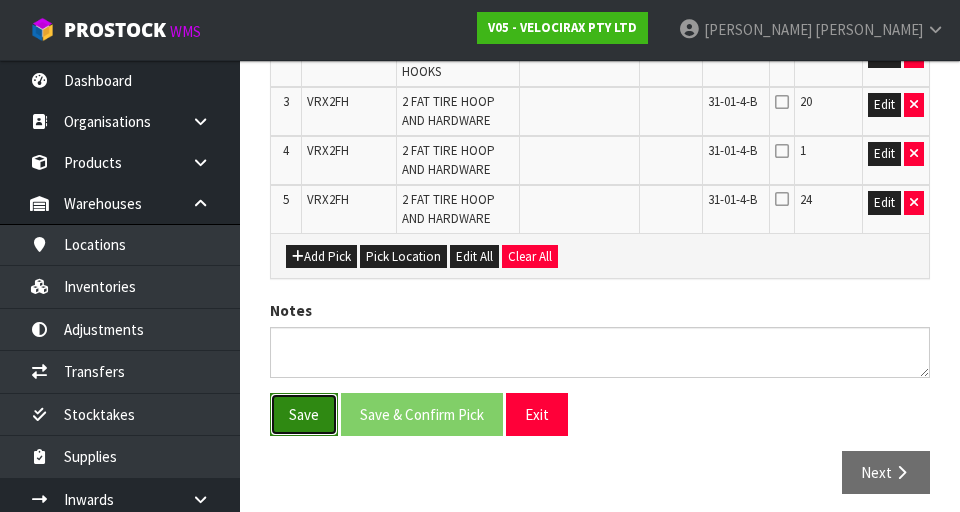 click on "Save" at bounding box center [304, 414] 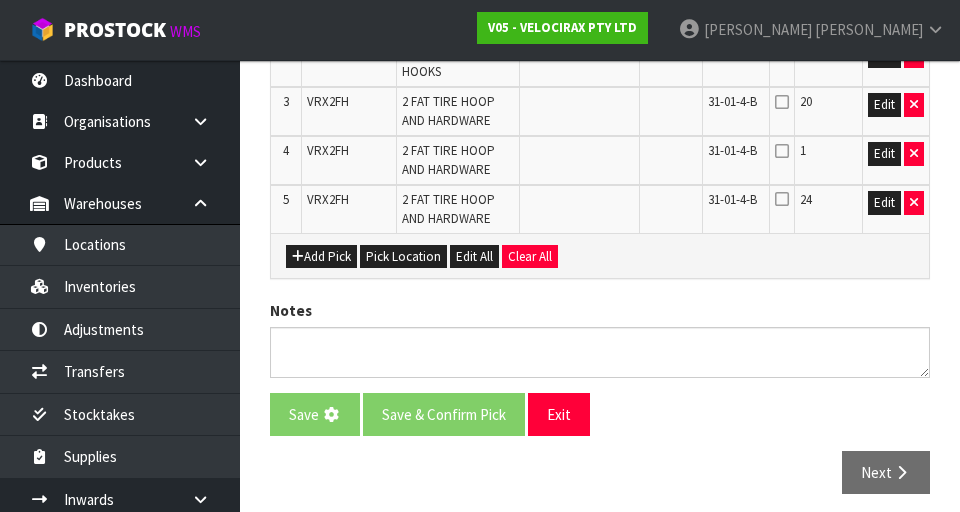 scroll, scrollTop: 0, scrollLeft: 0, axis: both 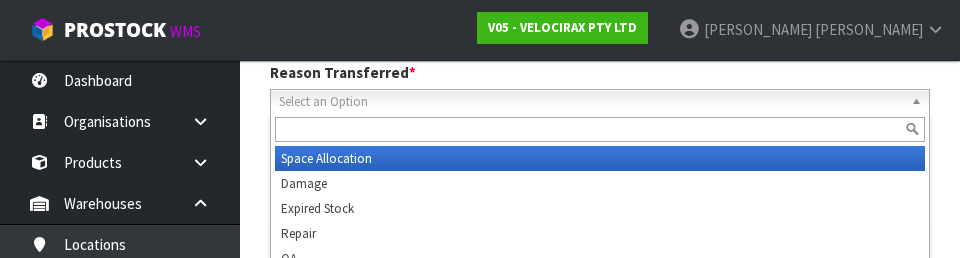 click on "Select an Option" at bounding box center [591, 102] 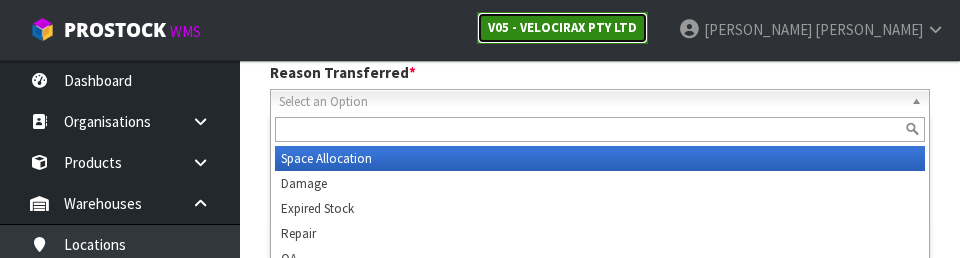 click on "V05 - VELOCIRAX PTY LTD" at bounding box center [562, 28] 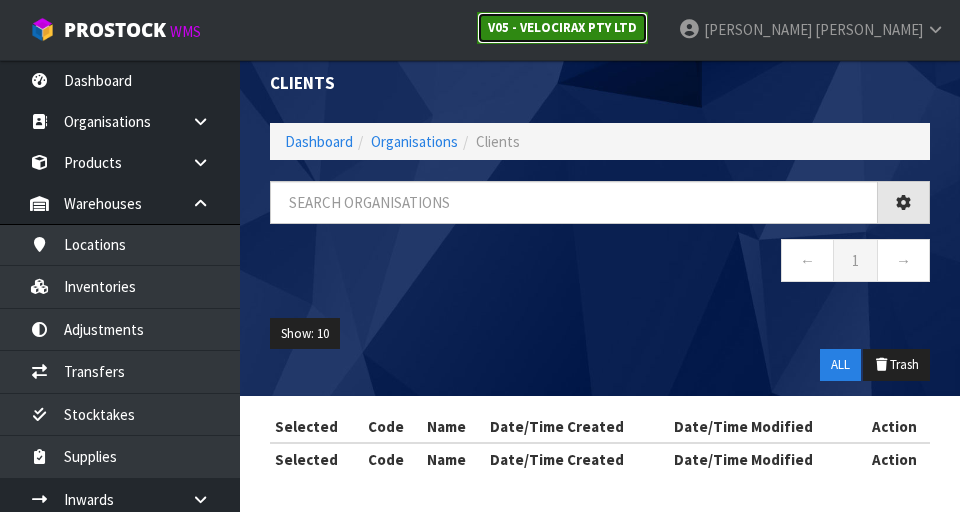 scroll, scrollTop: 358, scrollLeft: 0, axis: vertical 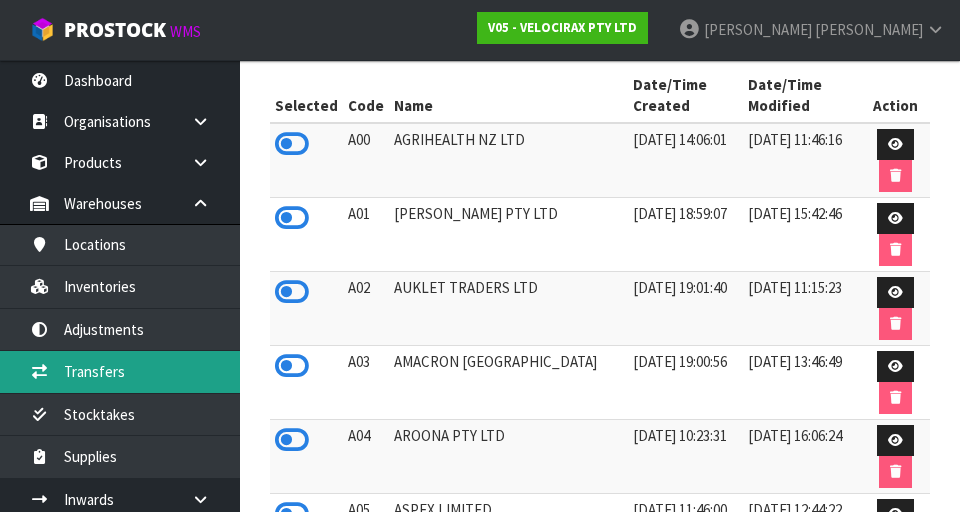 click on "Transfers" at bounding box center (120, 371) 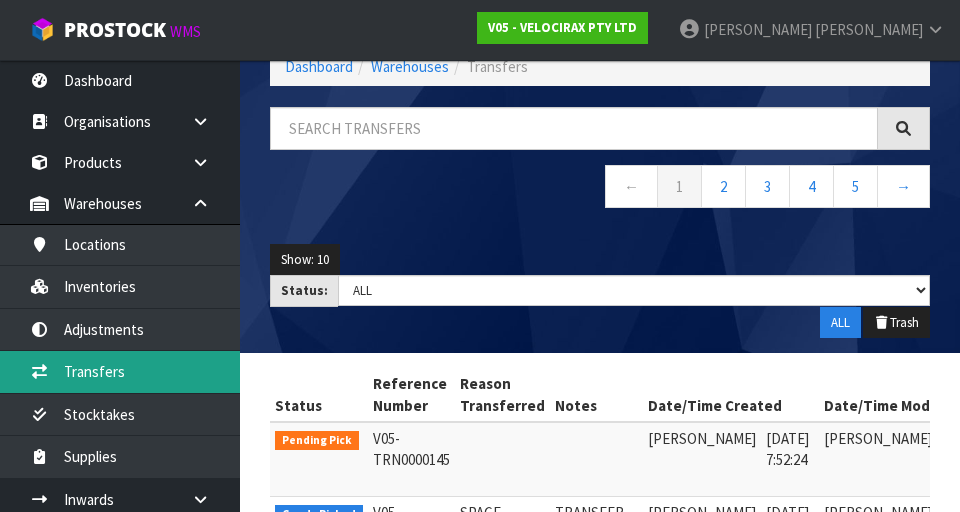 scroll, scrollTop: 358, scrollLeft: 0, axis: vertical 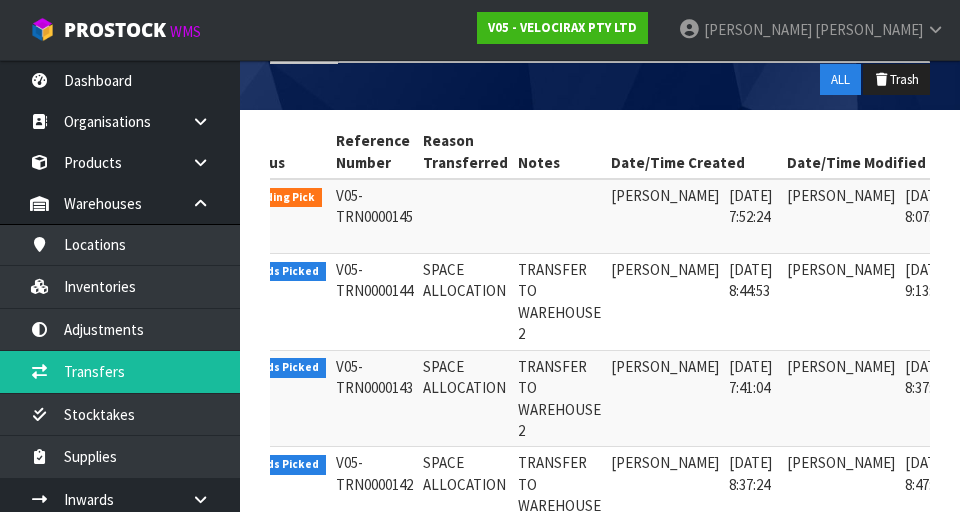 click at bounding box center (985, 201) 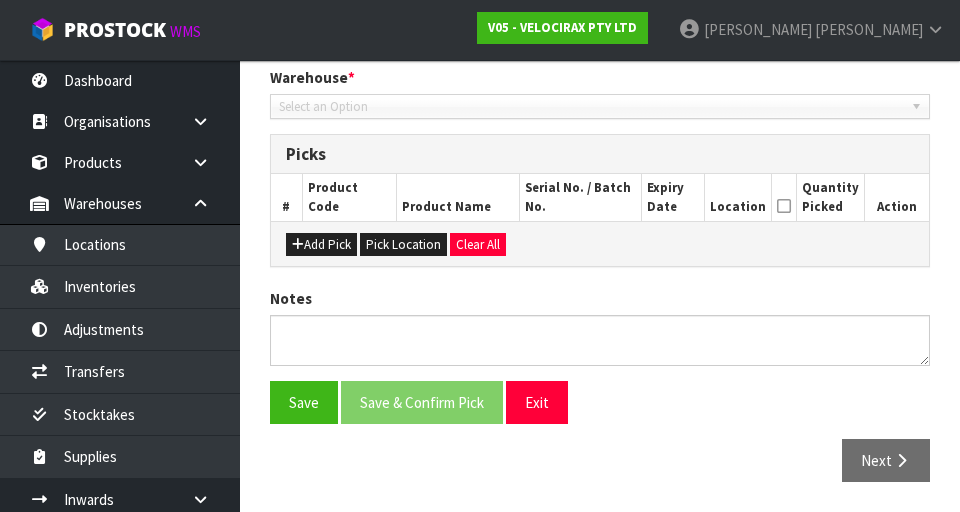 type on "[DATE]" 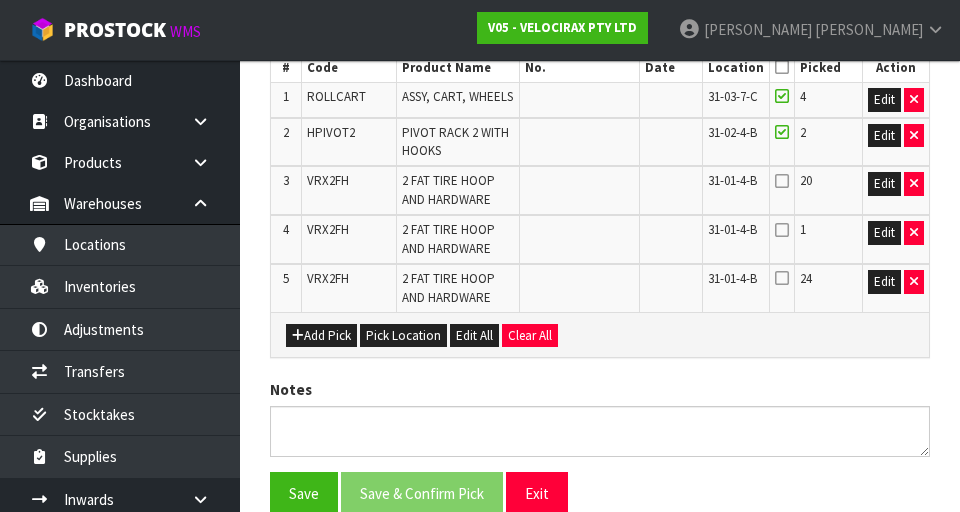 scroll, scrollTop: 562, scrollLeft: 0, axis: vertical 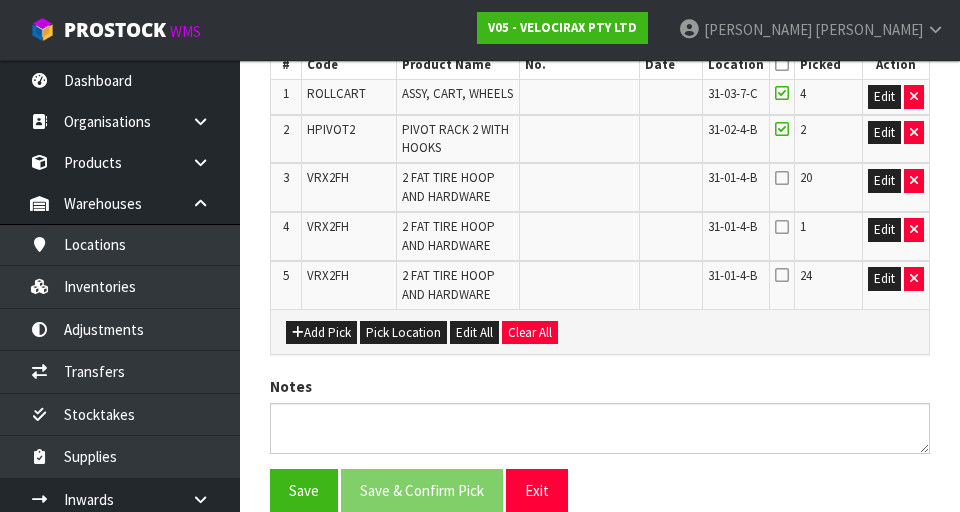 click at bounding box center [782, 178] 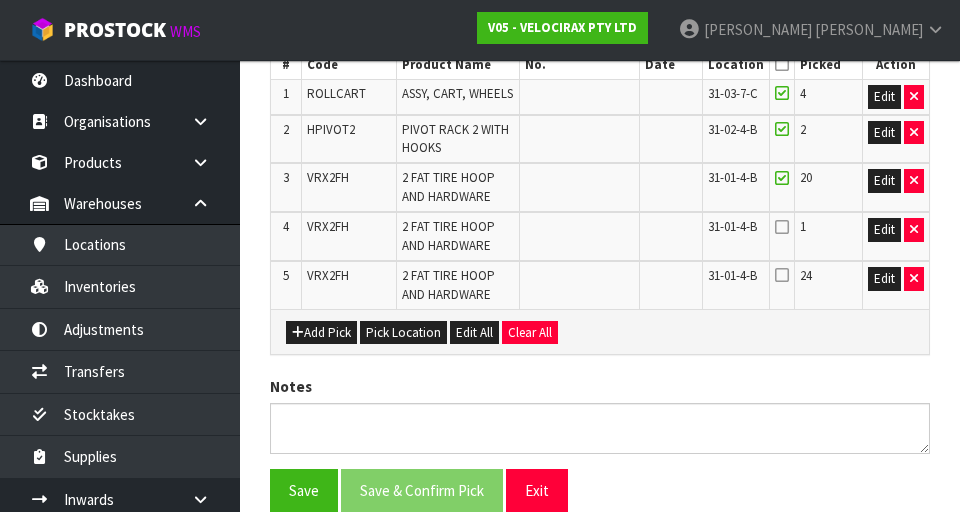 click at bounding box center (782, 227) 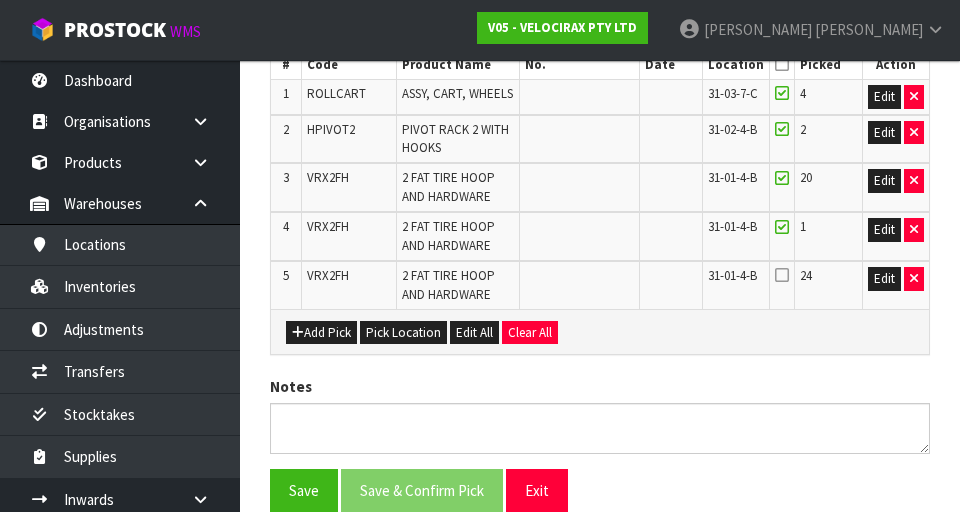 scroll, scrollTop: 650, scrollLeft: 0, axis: vertical 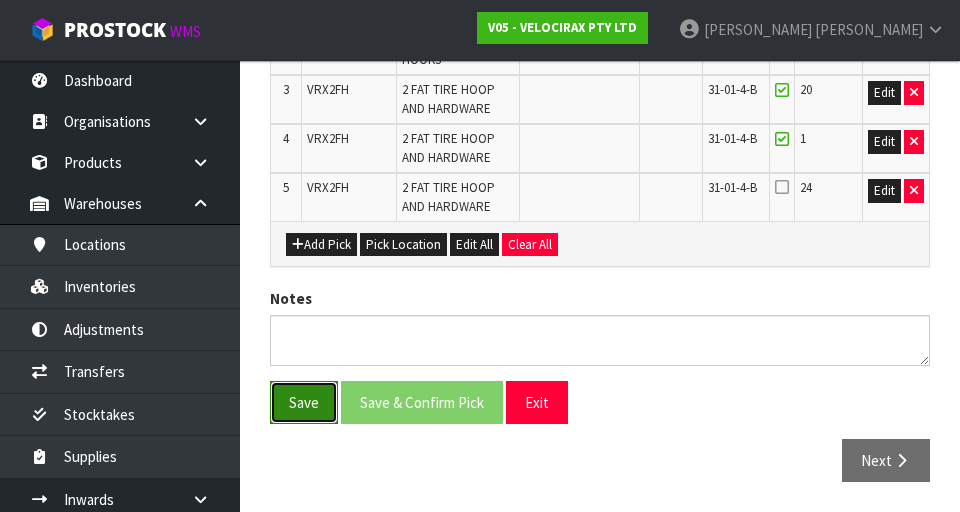 click on "Save" at bounding box center (304, 402) 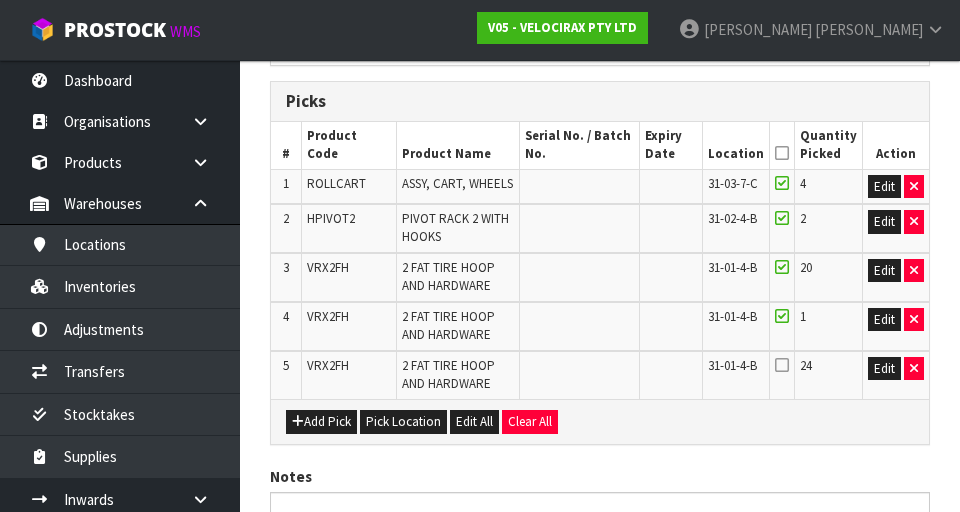 scroll, scrollTop: 544, scrollLeft: 0, axis: vertical 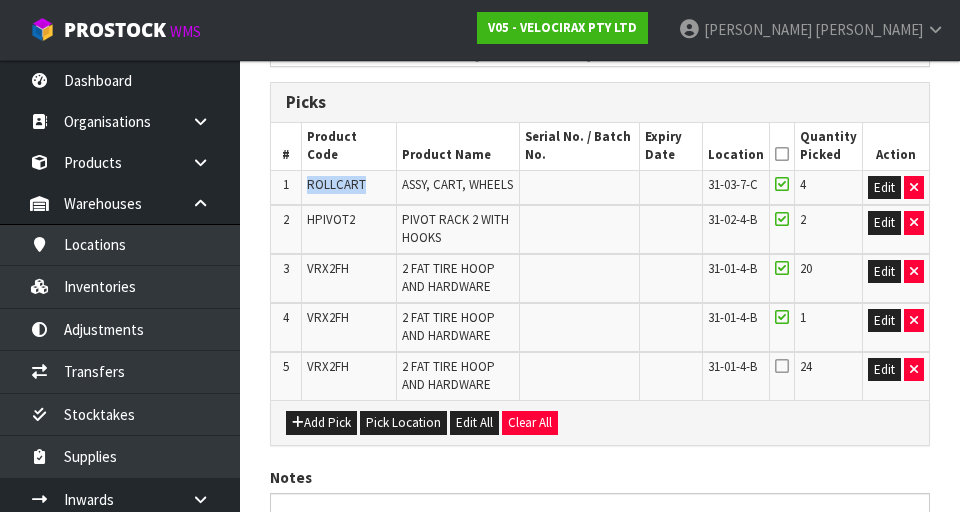 copy on "ROLLCART" 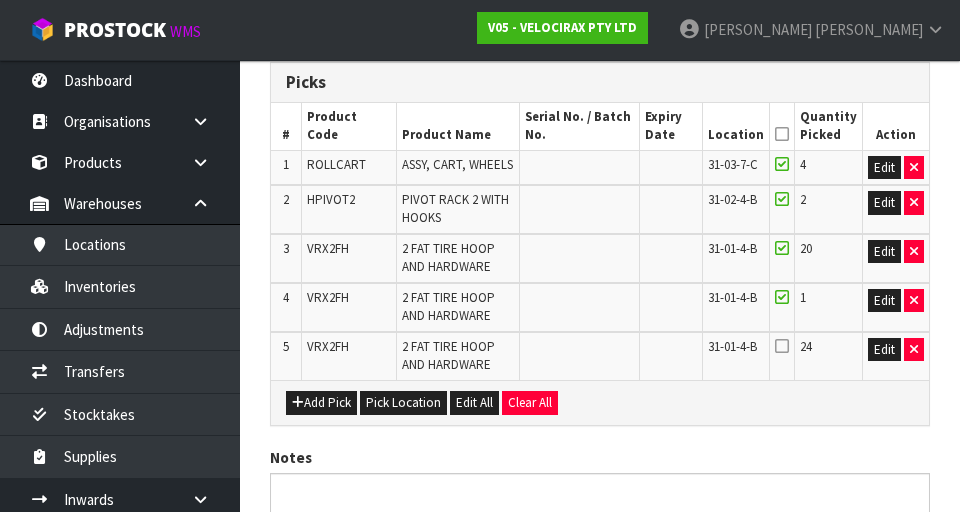 scroll, scrollTop: 722, scrollLeft: 0, axis: vertical 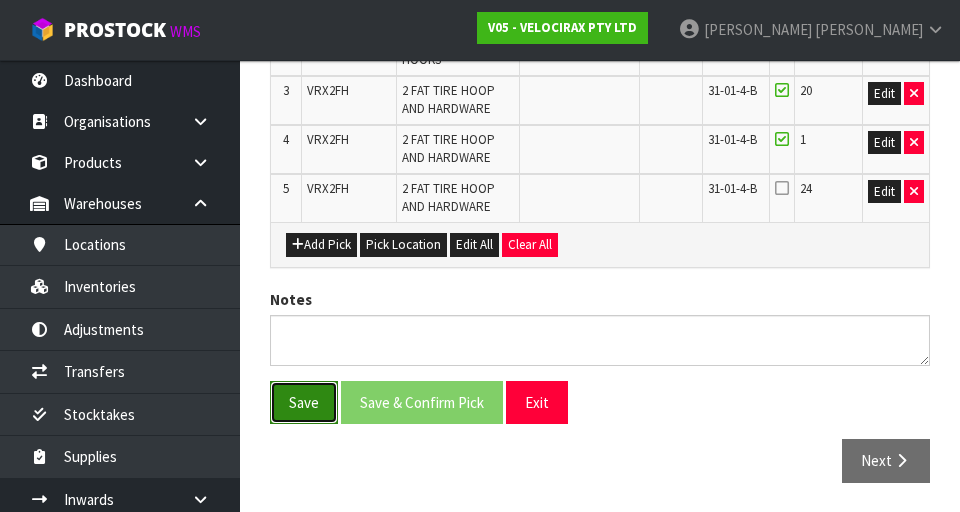 click on "Save" at bounding box center [304, 402] 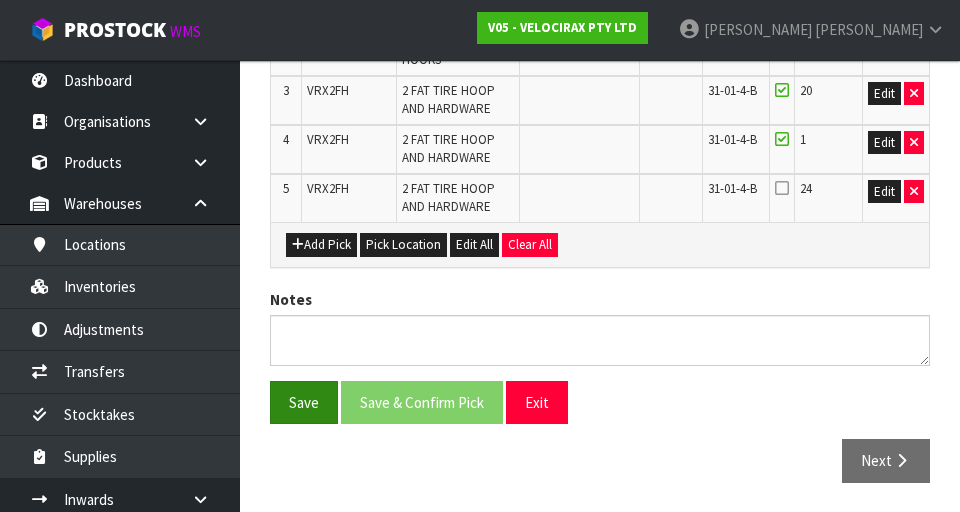 scroll, scrollTop: 0, scrollLeft: 0, axis: both 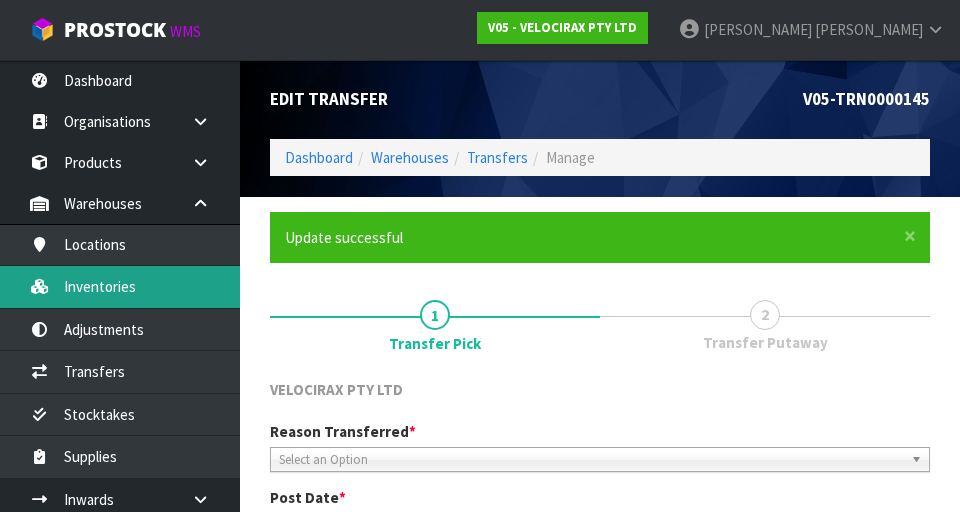 click on "Inventories" at bounding box center (120, 286) 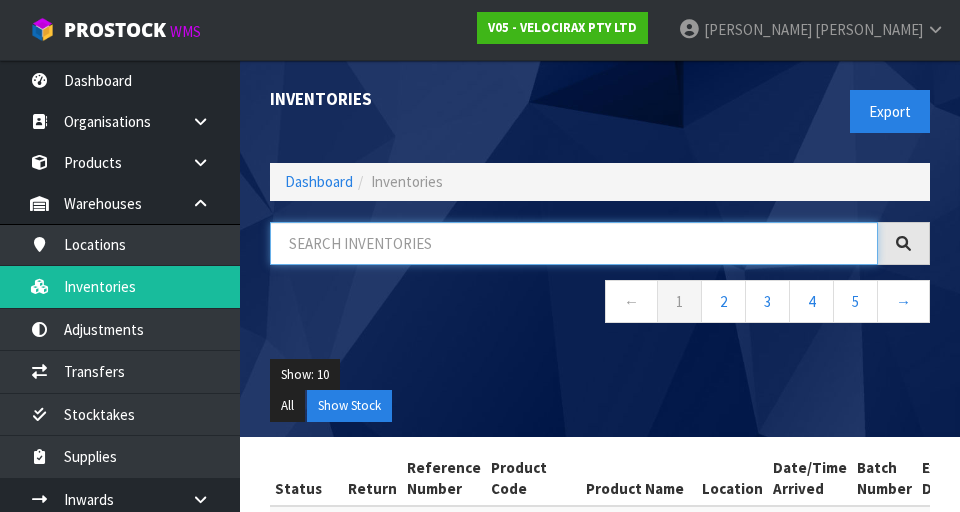 click at bounding box center (574, 243) 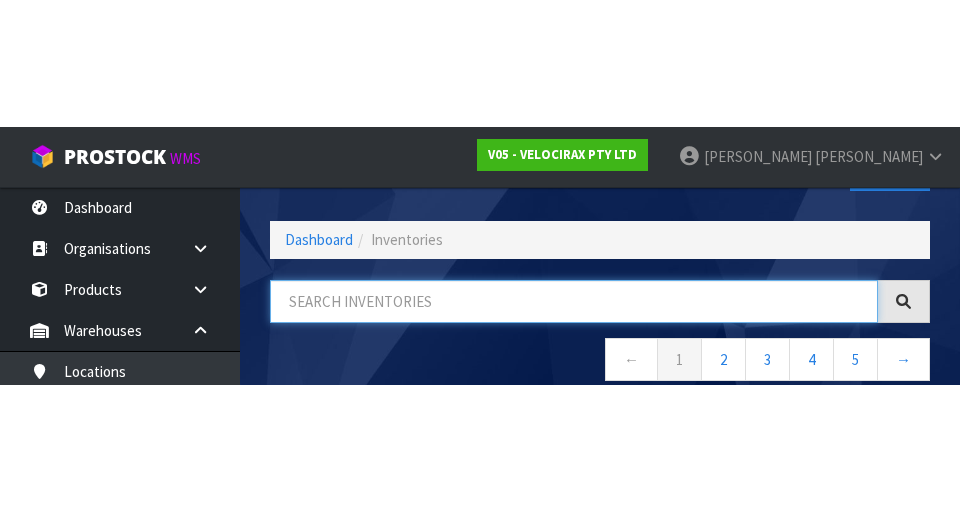 scroll, scrollTop: 114, scrollLeft: 0, axis: vertical 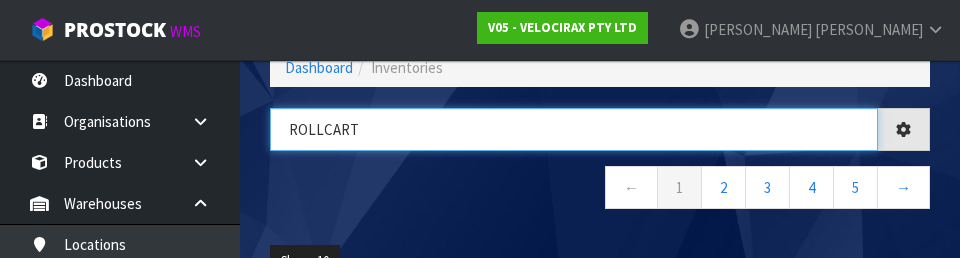 type on "ROLLCART" 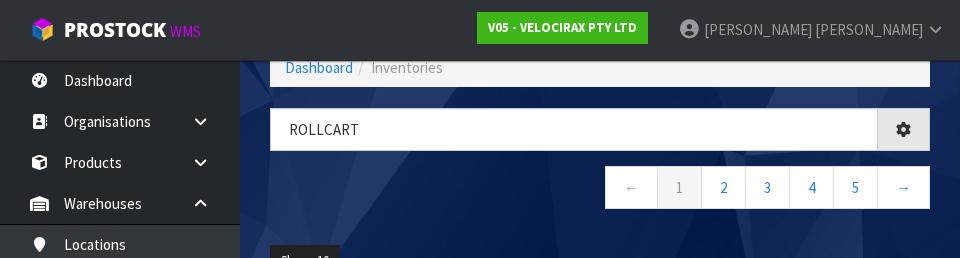 click on "←
1 2 3 4 5
→" at bounding box center (600, 190) 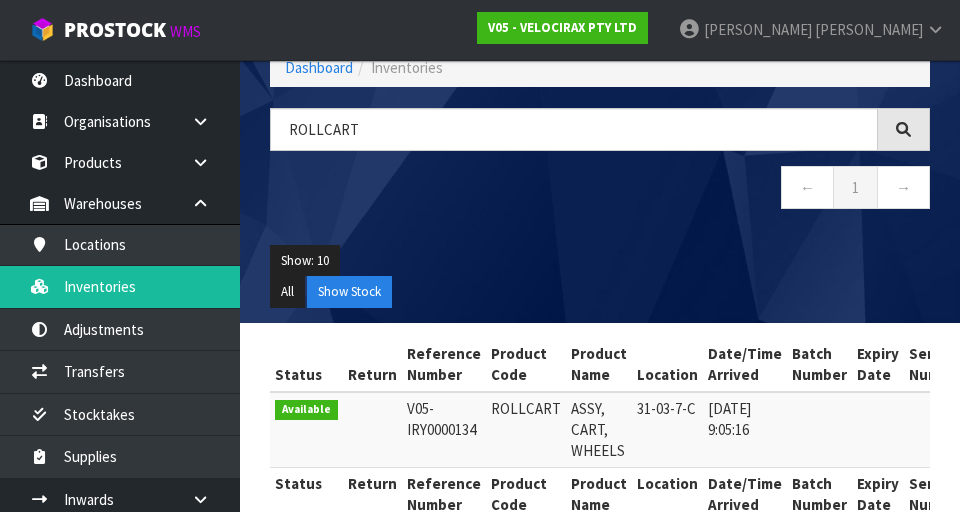 scroll, scrollTop: 159, scrollLeft: 0, axis: vertical 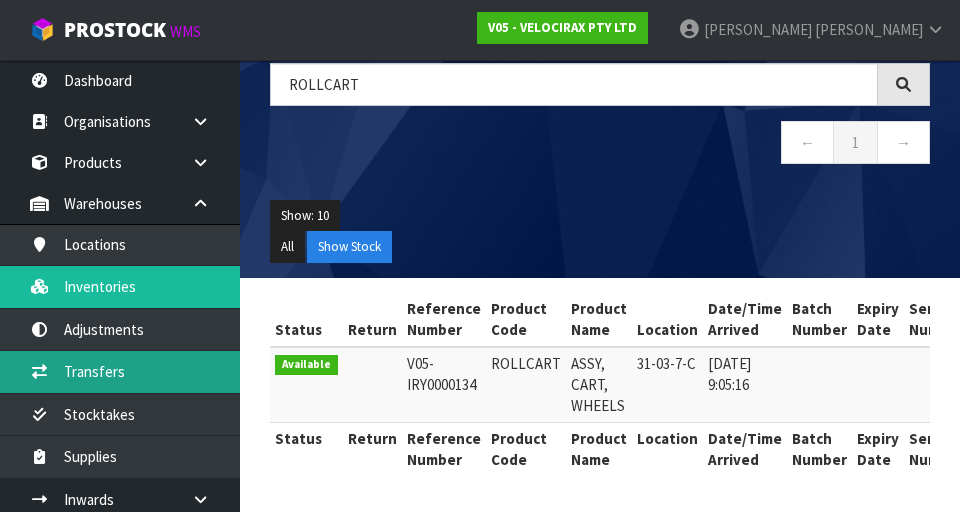 click on "Transfers" at bounding box center [120, 371] 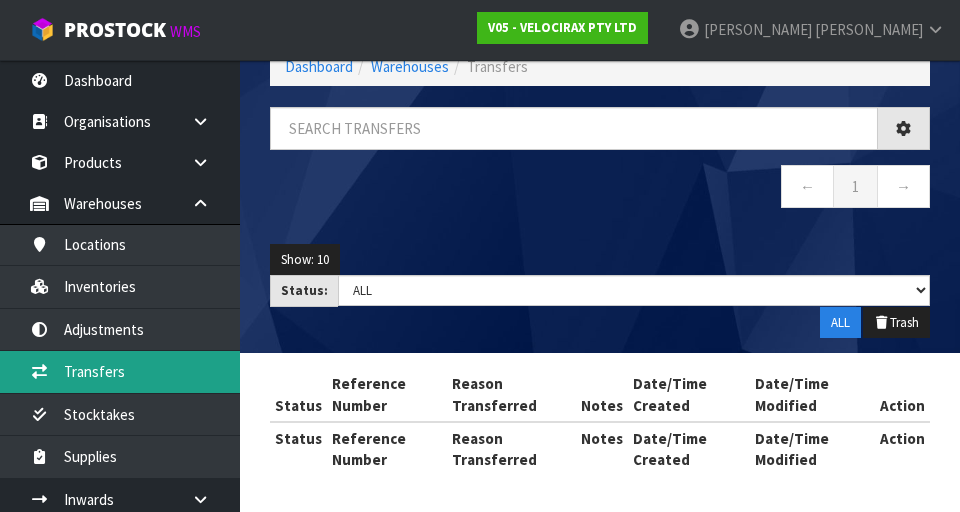 scroll, scrollTop: 159, scrollLeft: 0, axis: vertical 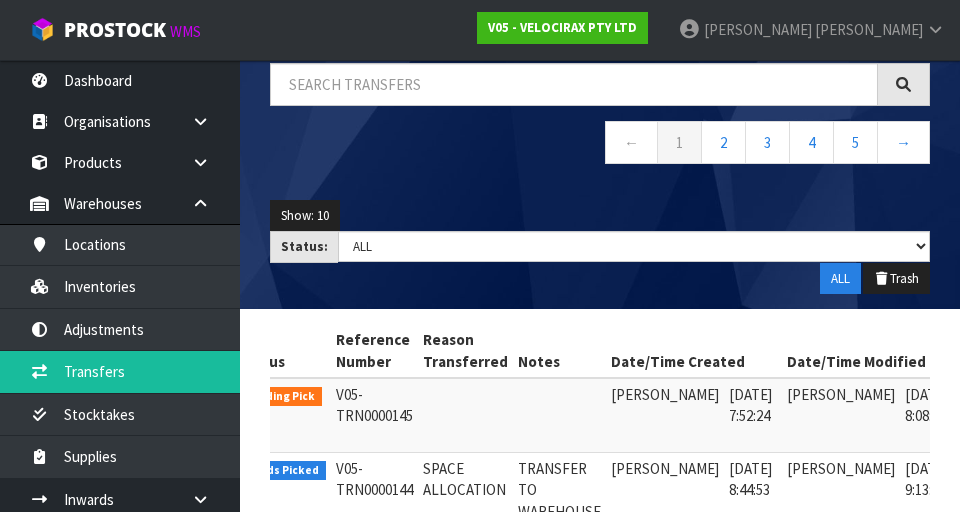 click at bounding box center (985, 399) 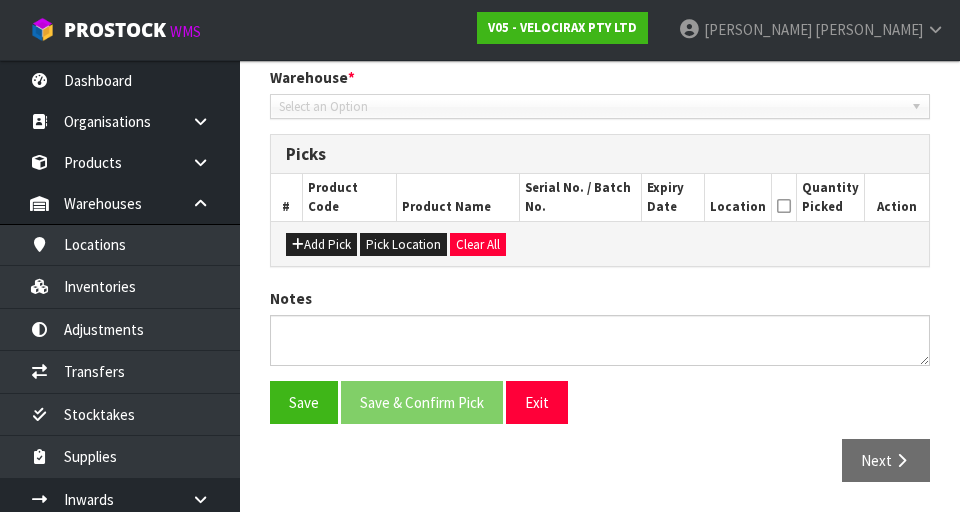 type on "[DATE]" 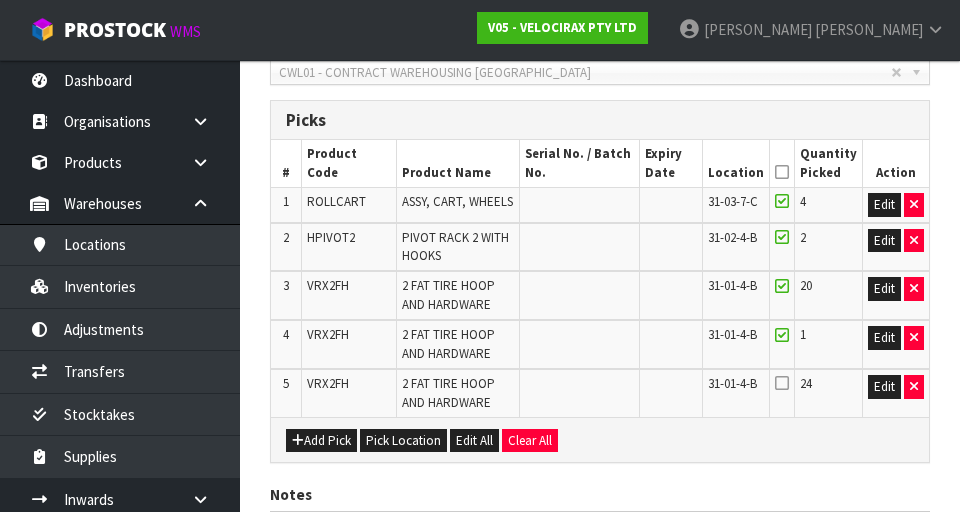 scroll, scrollTop: 452, scrollLeft: 0, axis: vertical 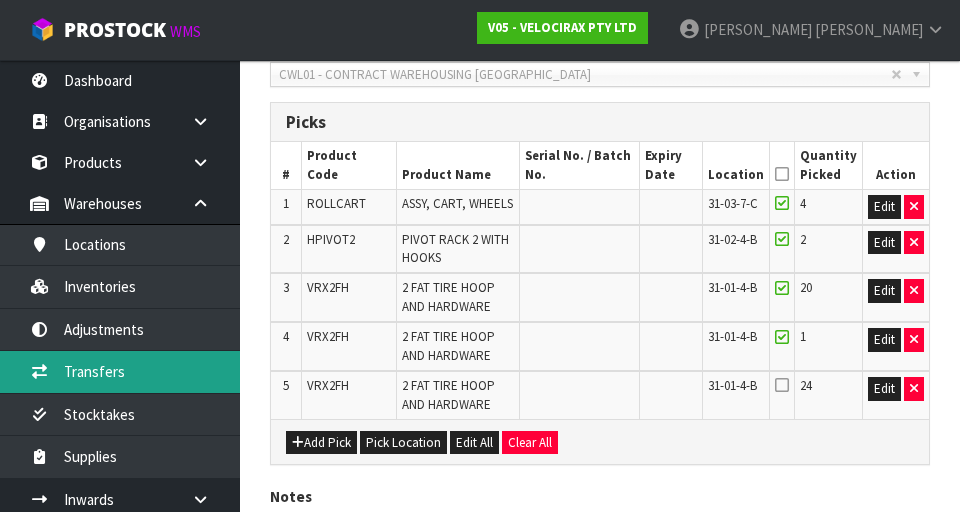 click on "Transfers" at bounding box center [120, 371] 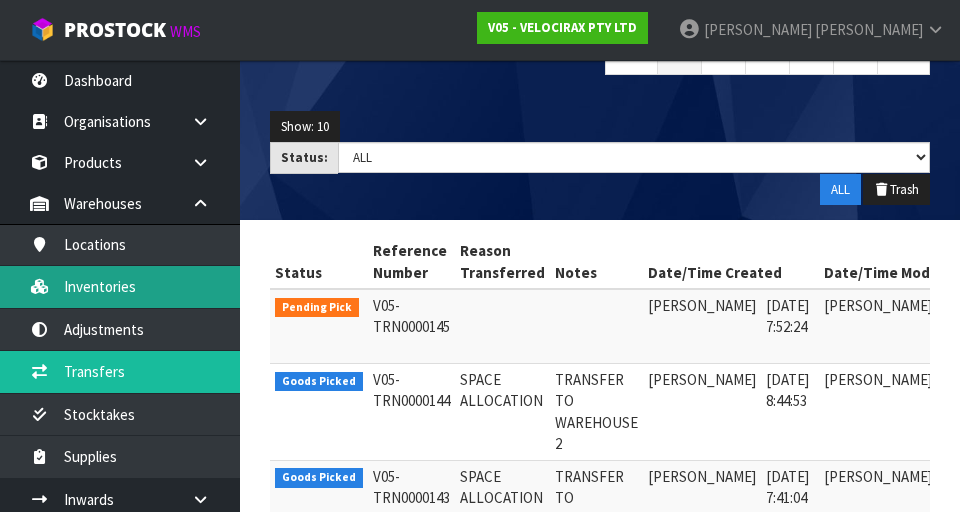 click on "Inventories" at bounding box center (120, 286) 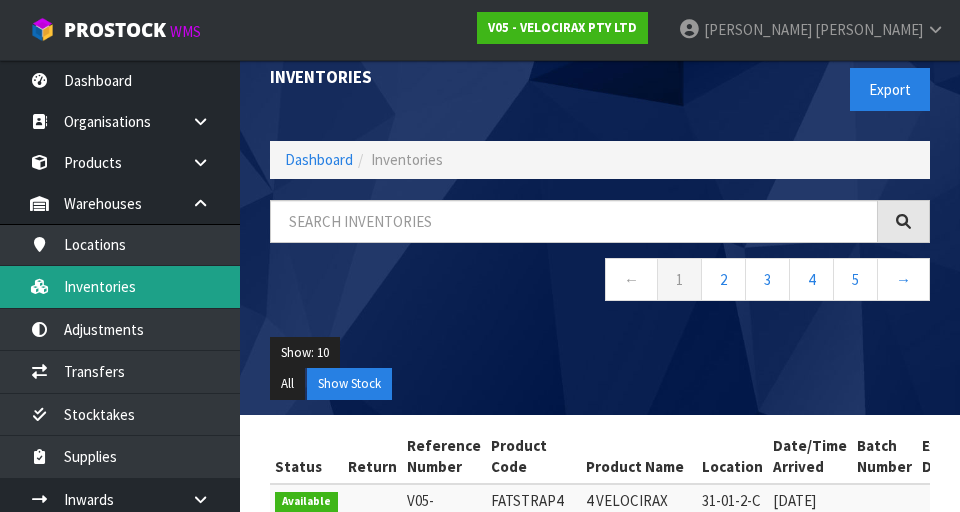 scroll, scrollTop: 0, scrollLeft: 0, axis: both 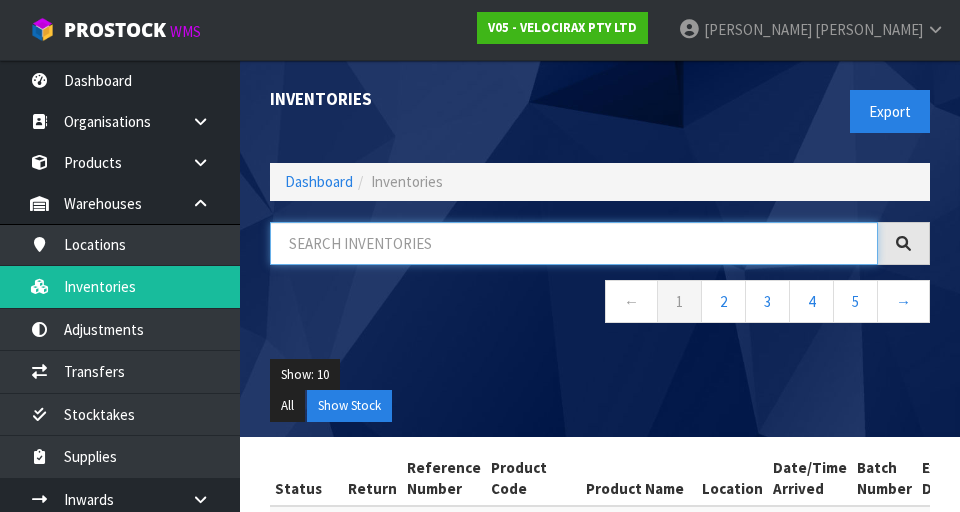 paste on "HPIVOT2" 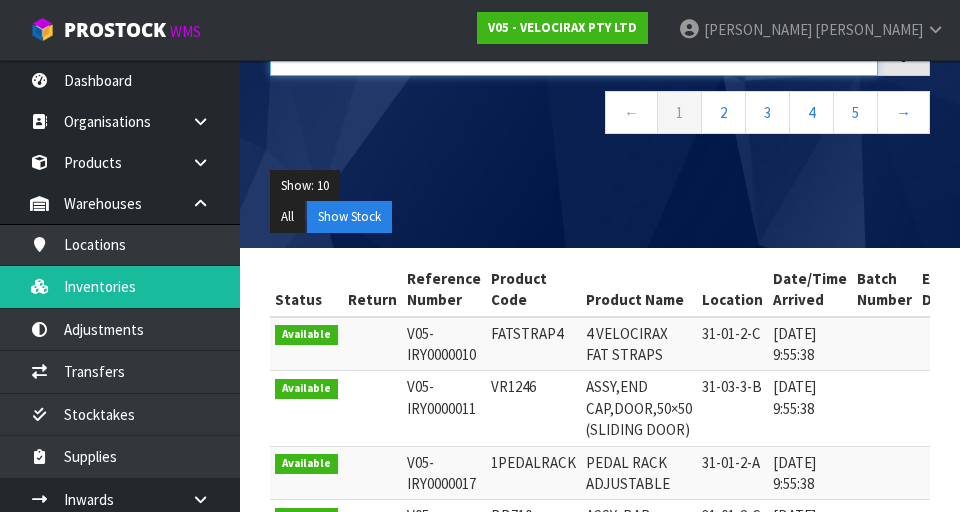 scroll, scrollTop: 180, scrollLeft: 0, axis: vertical 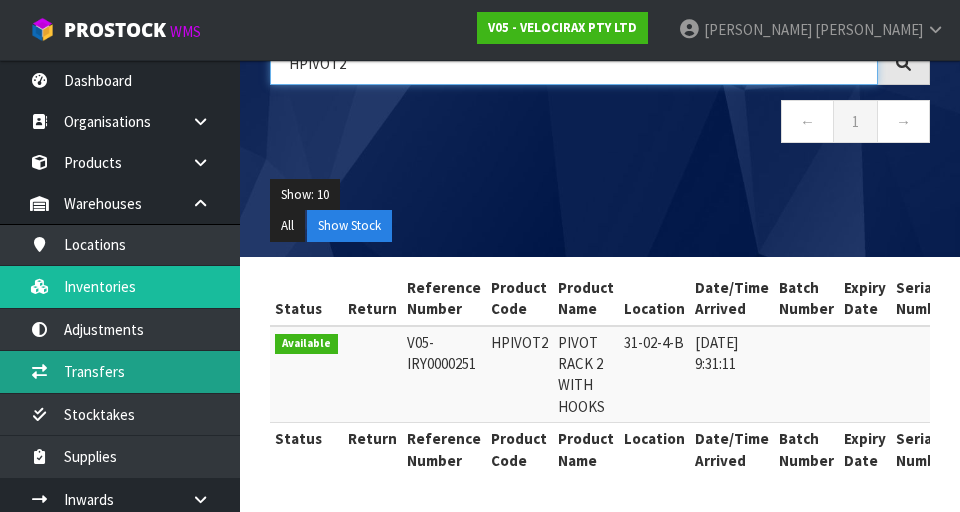 type on "HPIVOT2" 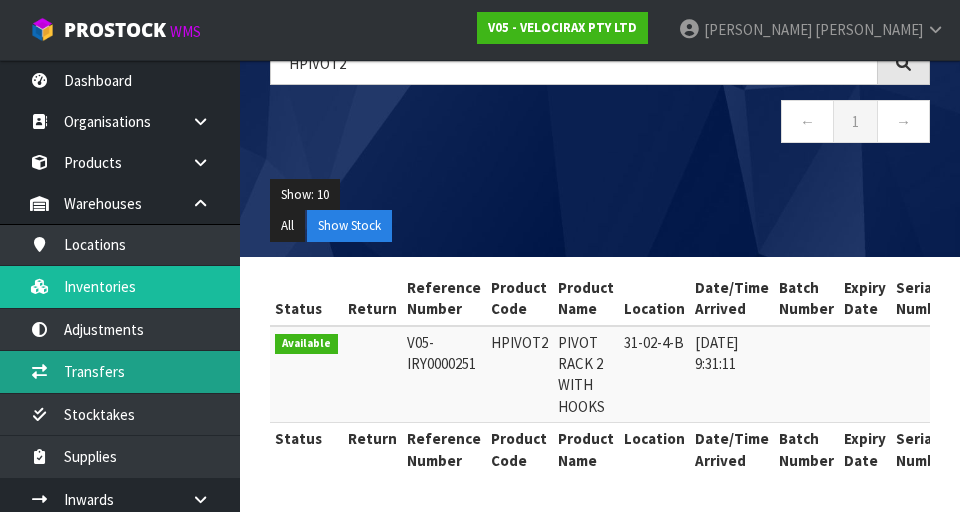 click on "Transfers" at bounding box center (120, 371) 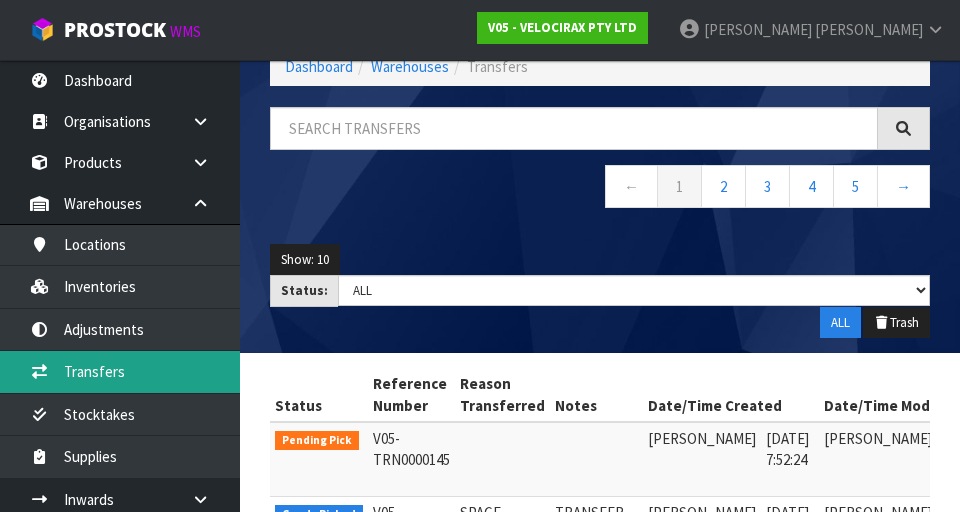 scroll, scrollTop: 180, scrollLeft: 0, axis: vertical 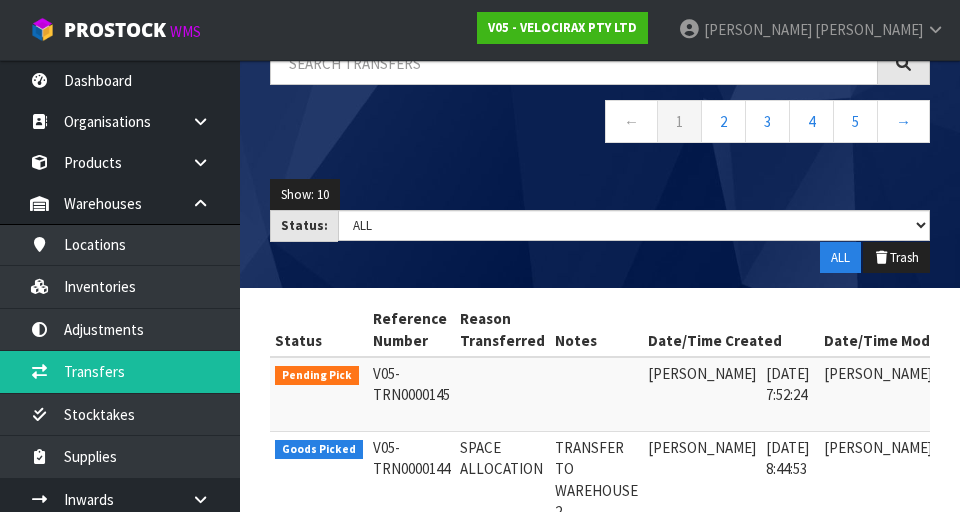click at bounding box center (1022, 379) 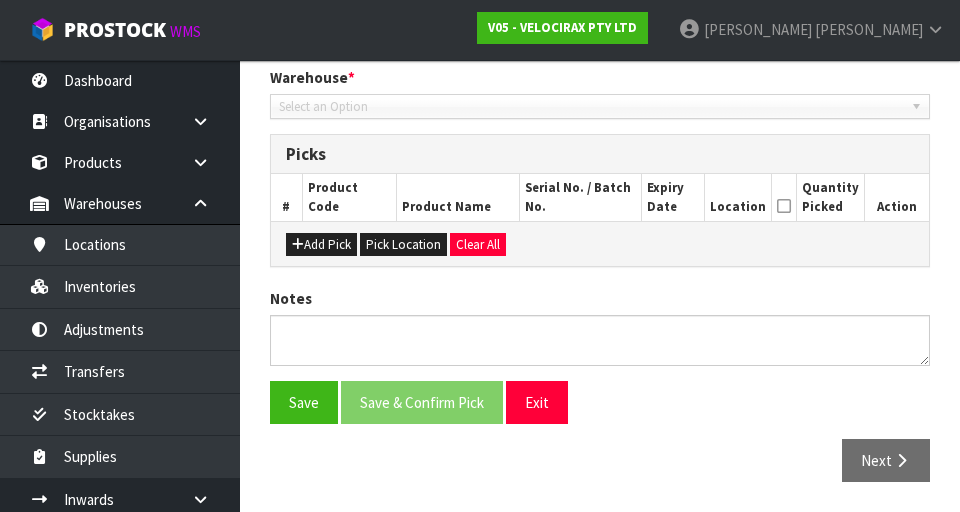 type on "[DATE]" 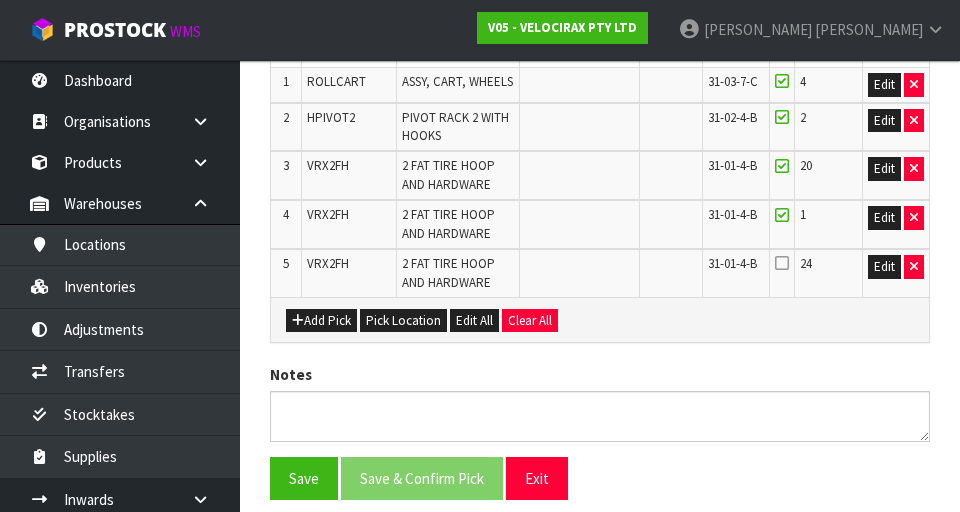scroll, scrollTop: 571, scrollLeft: 0, axis: vertical 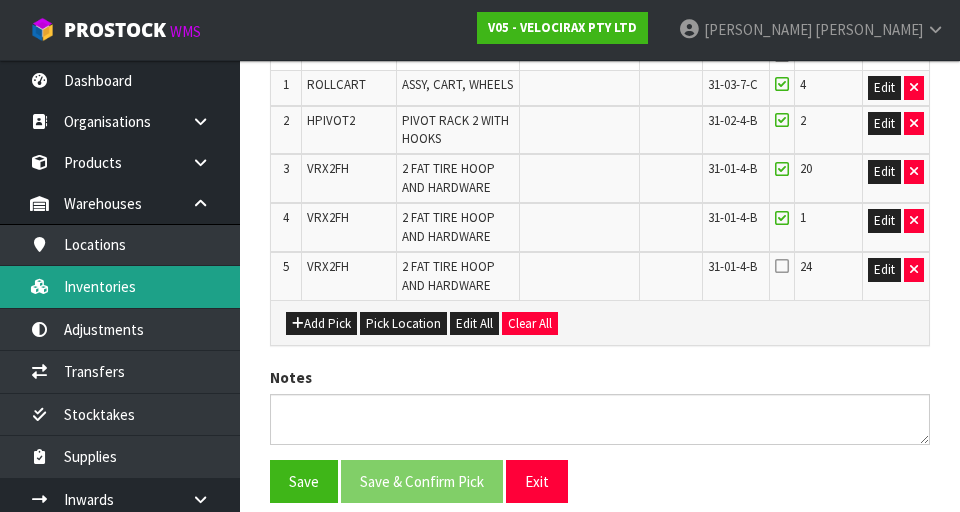 click on "Inventories" at bounding box center (120, 286) 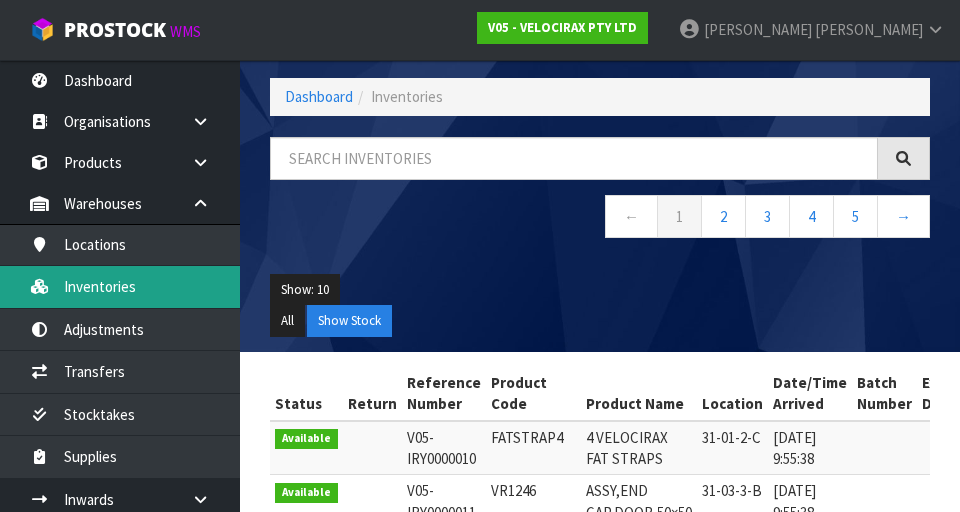 scroll, scrollTop: 0, scrollLeft: 0, axis: both 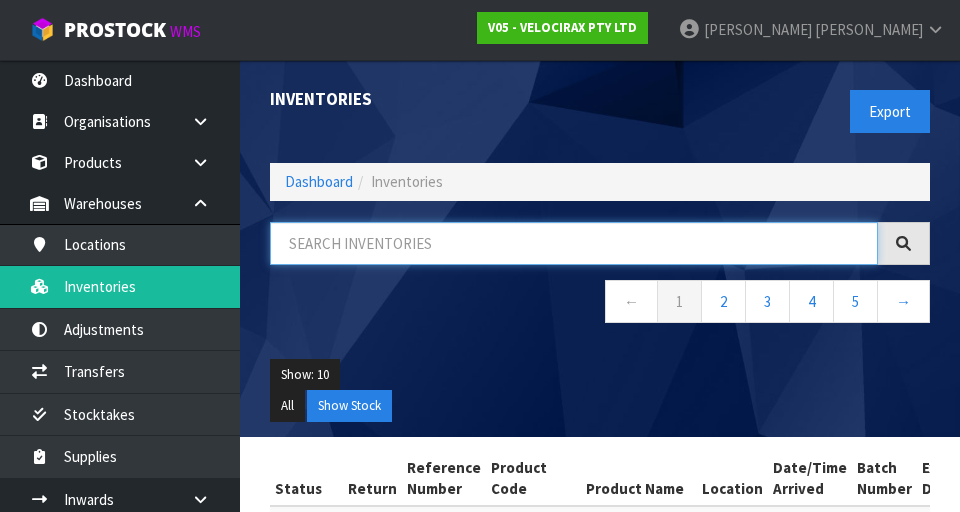 click at bounding box center [574, 243] 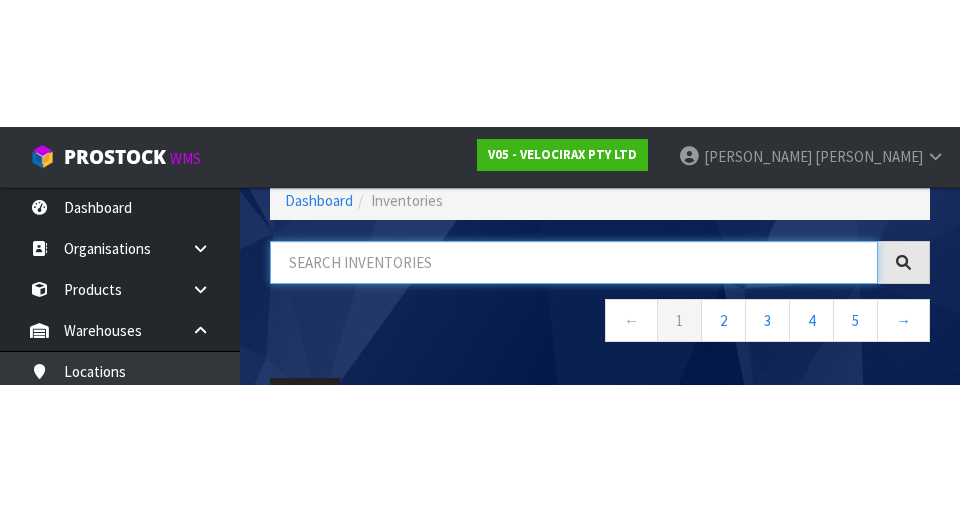 scroll, scrollTop: 114, scrollLeft: 0, axis: vertical 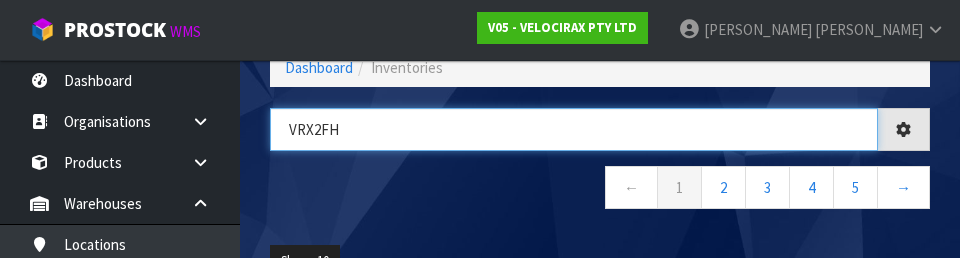 type on "VRX2FH" 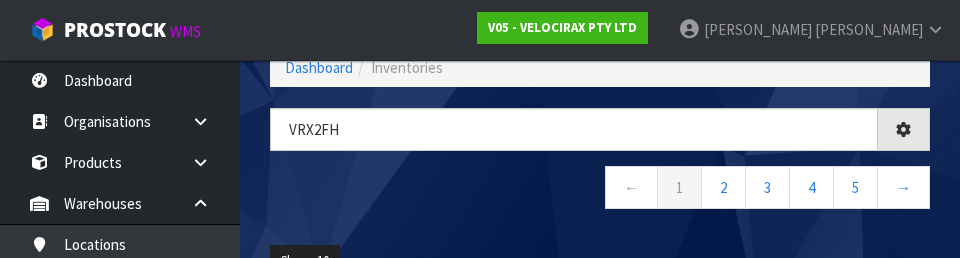 click on "←
1 2 3 4 5
→" at bounding box center [600, 190] 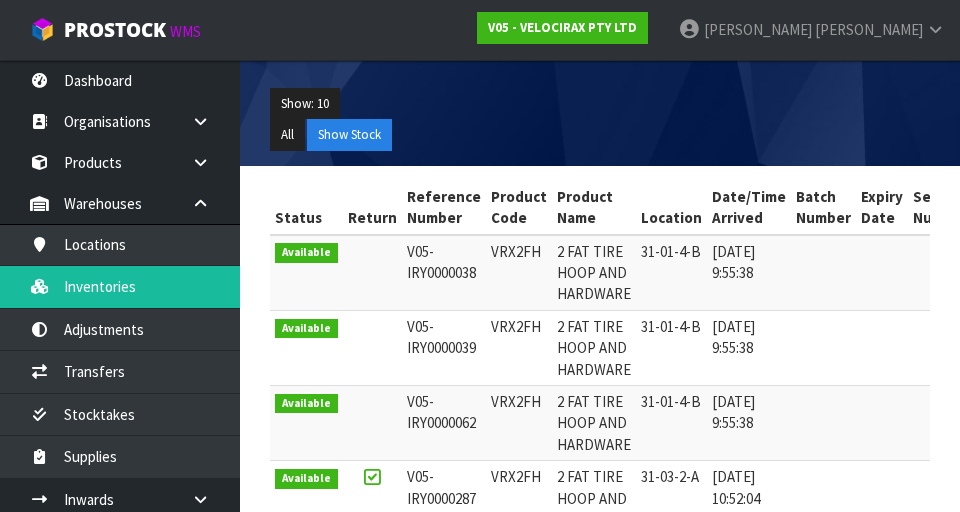 scroll, scrollTop: 385, scrollLeft: 0, axis: vertical 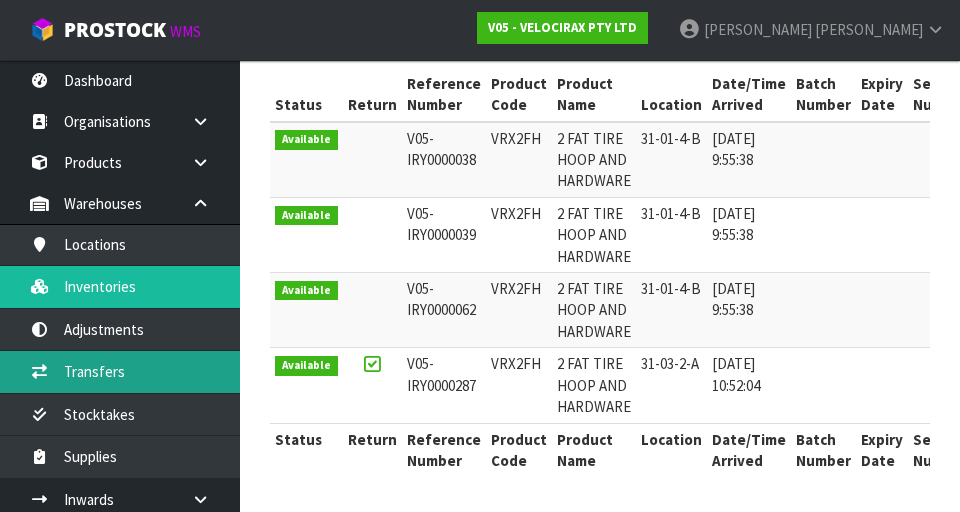 click on "Transfers" at bounding box center [120, 371] 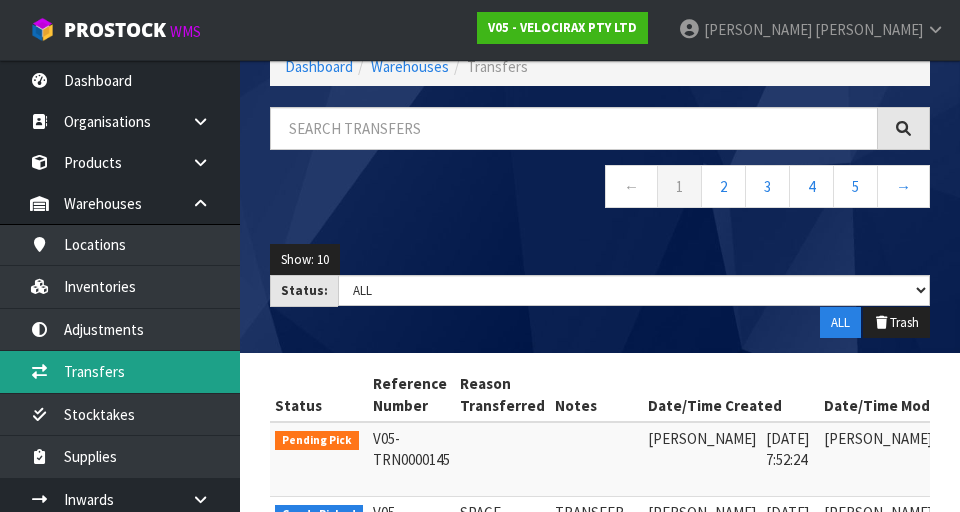 scroll, scrollTop: 385, scrollLeft: 0, axis: vertical 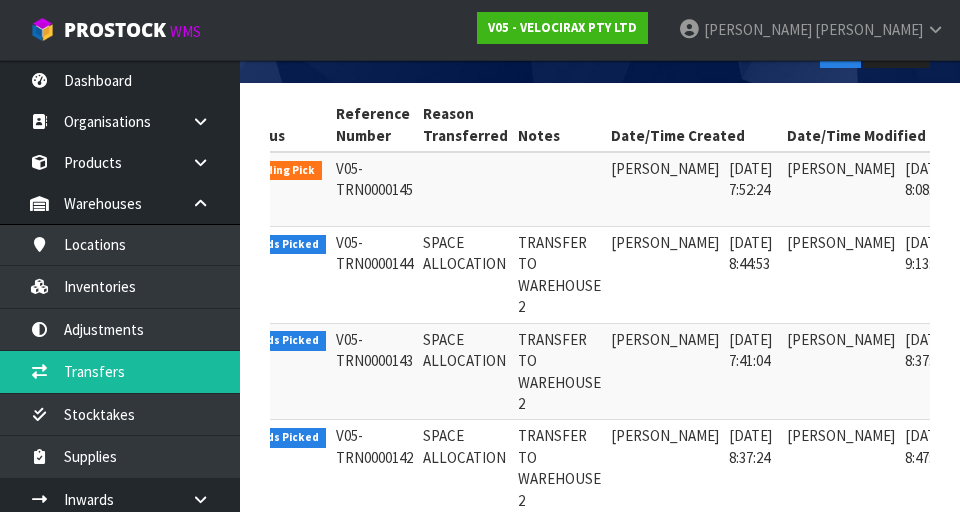click at bounding box center (985, 174) 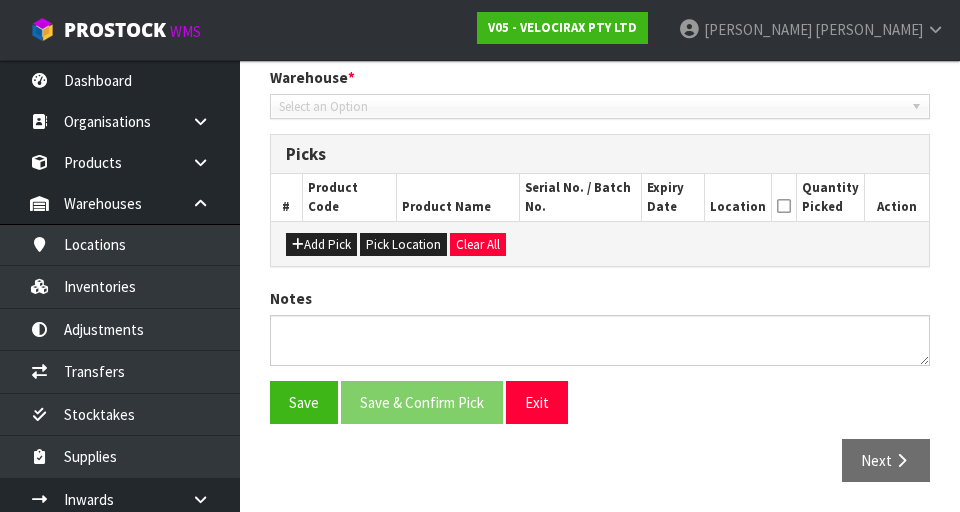 type on "[DATE]" 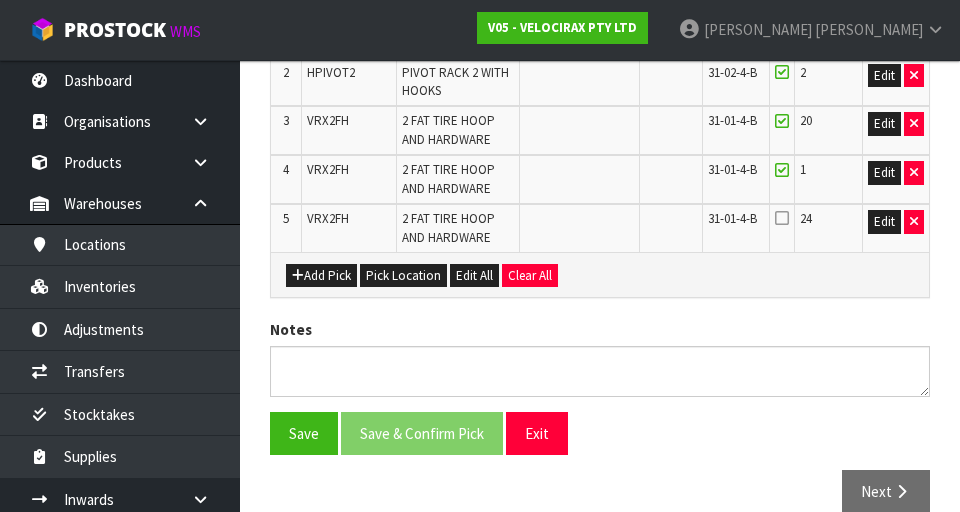 scroll, scrollTop: 613, scrollLeft: 0, axis: vertical 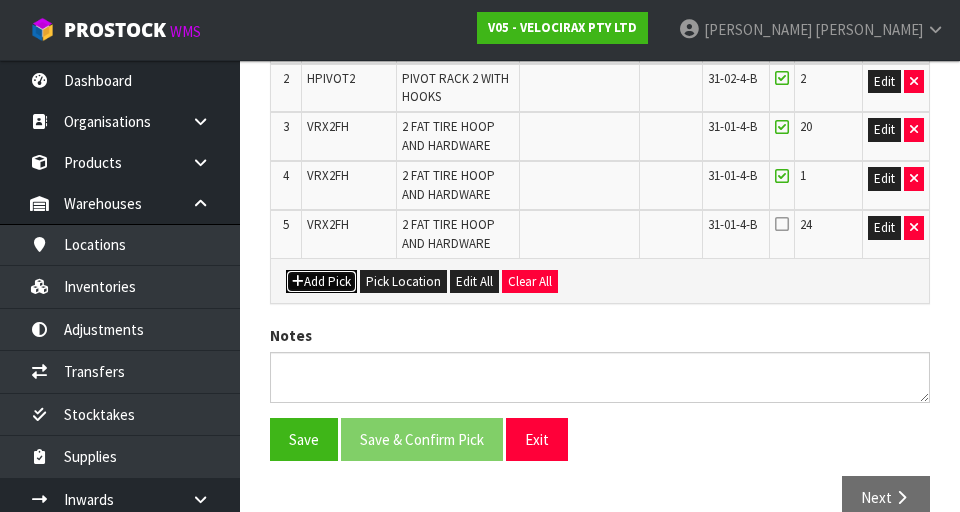 click on "Add Pick" at bounding box center [321, 282] 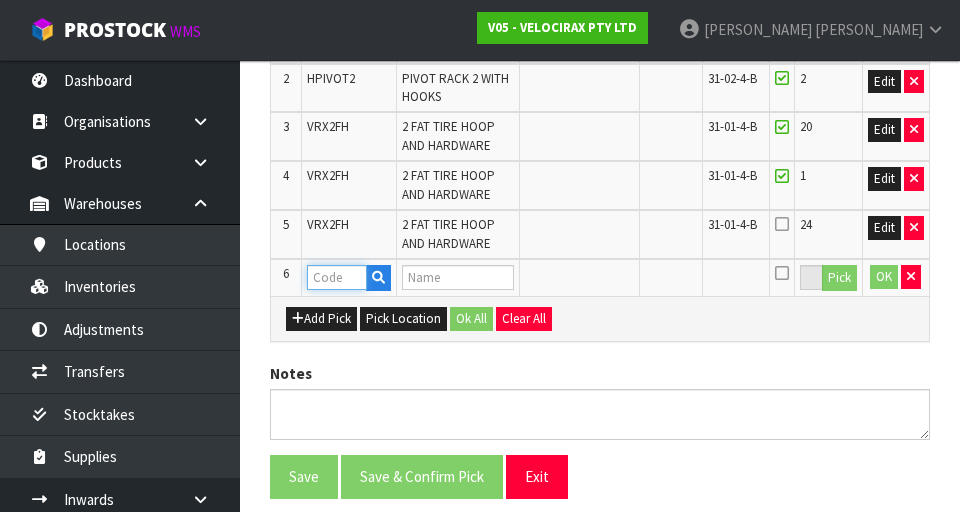 paste on "VRX2FH" 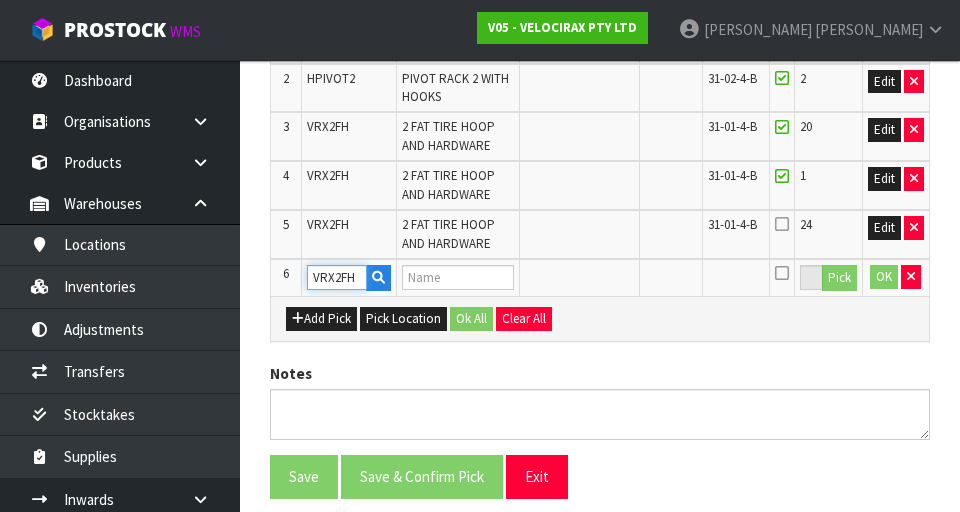 type on "2 FAT TIRE HOOP AND HARDWARE" 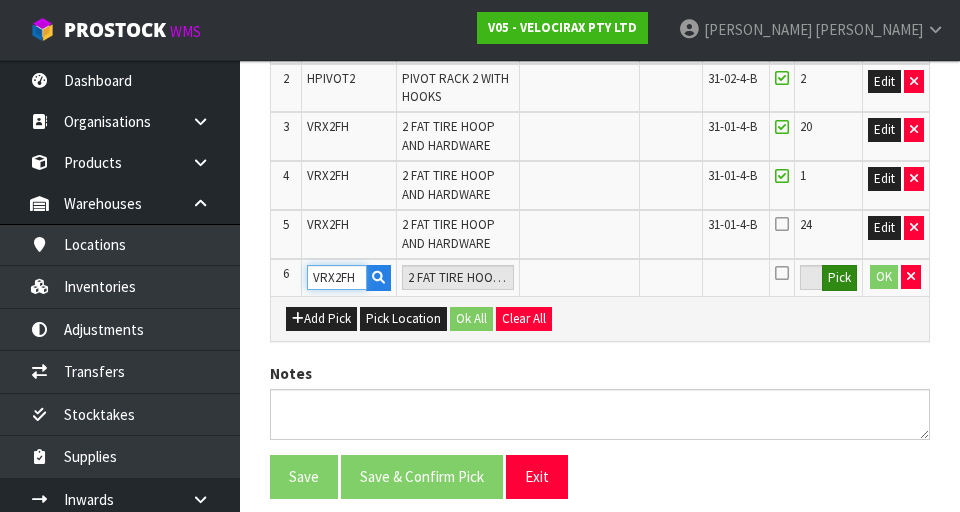 type on "VRX2FH" 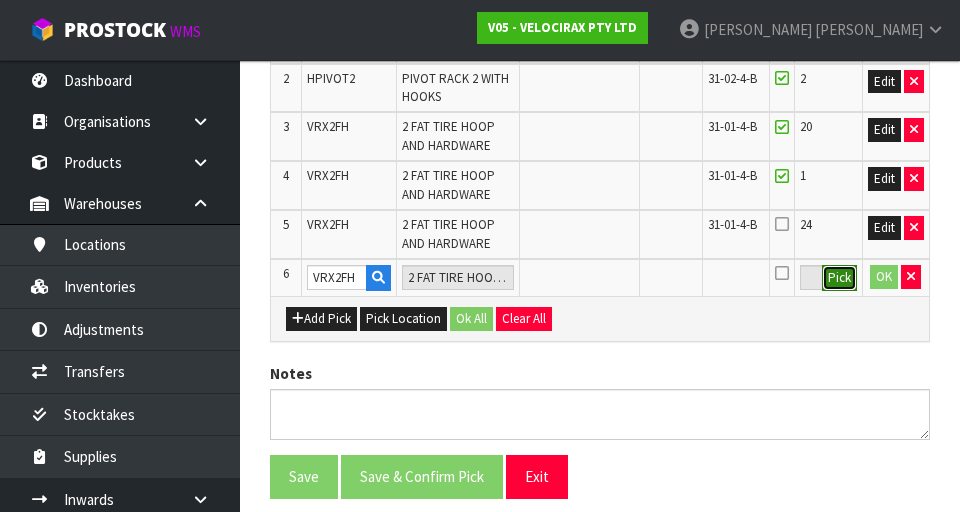 click on "Pick" at bounding box center (839, 278) 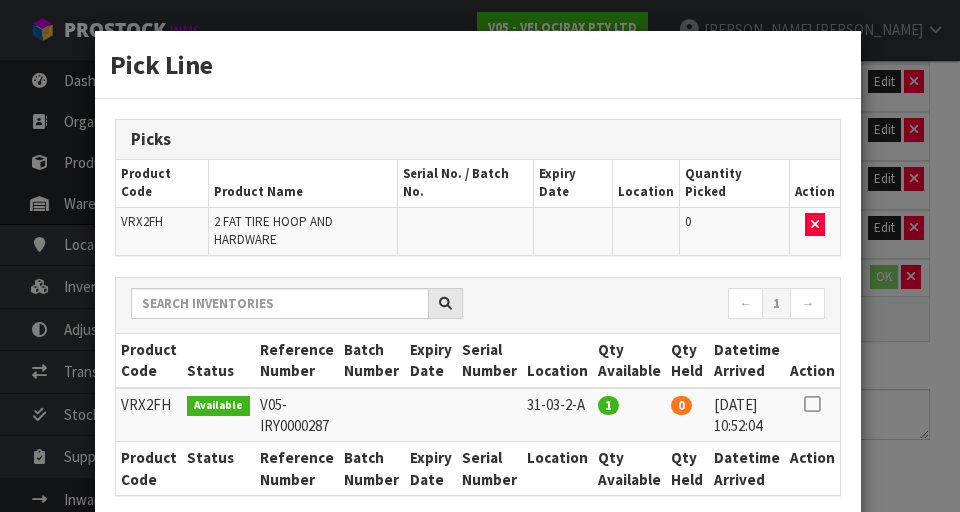 click at bounding box center [812, 404] 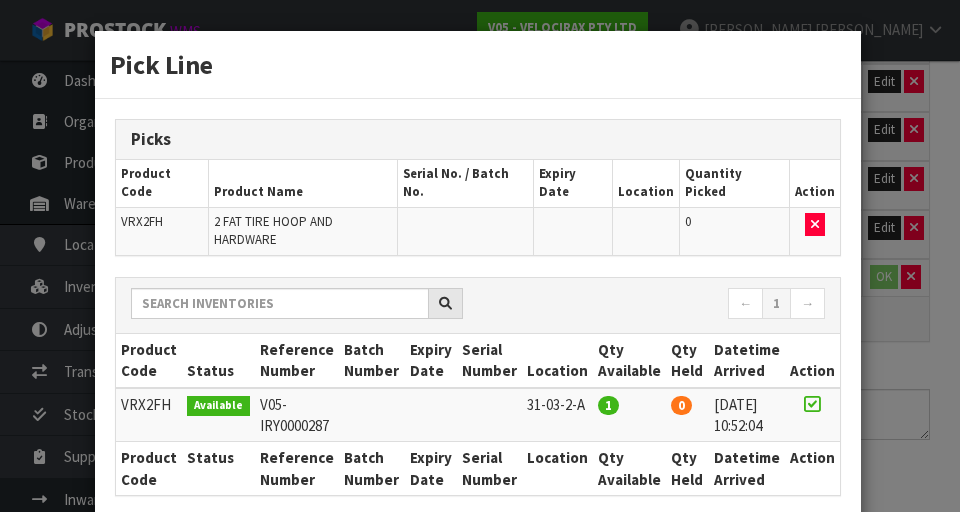 scroll, scrollTop: 97, scrollLeft: 0, axis: vertical 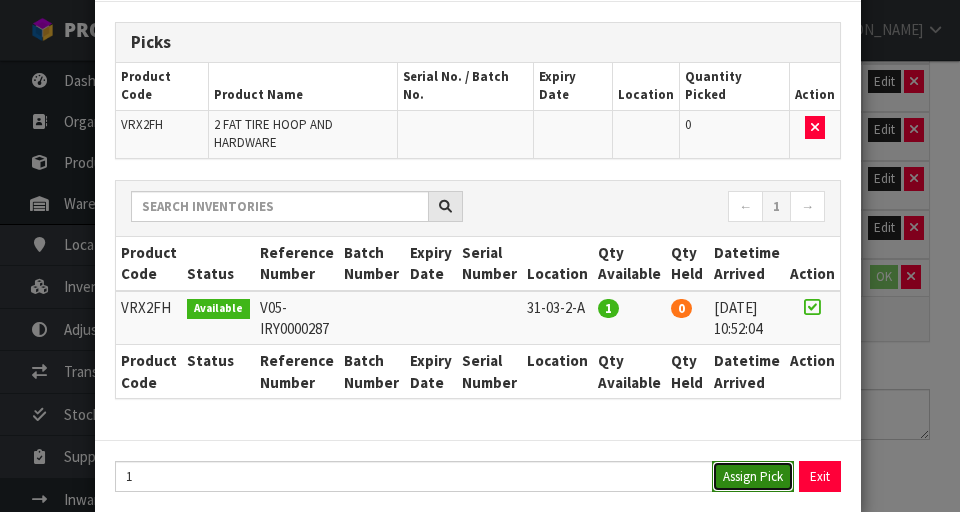 click on "Assign Pick" at bounding box center (753, 476) 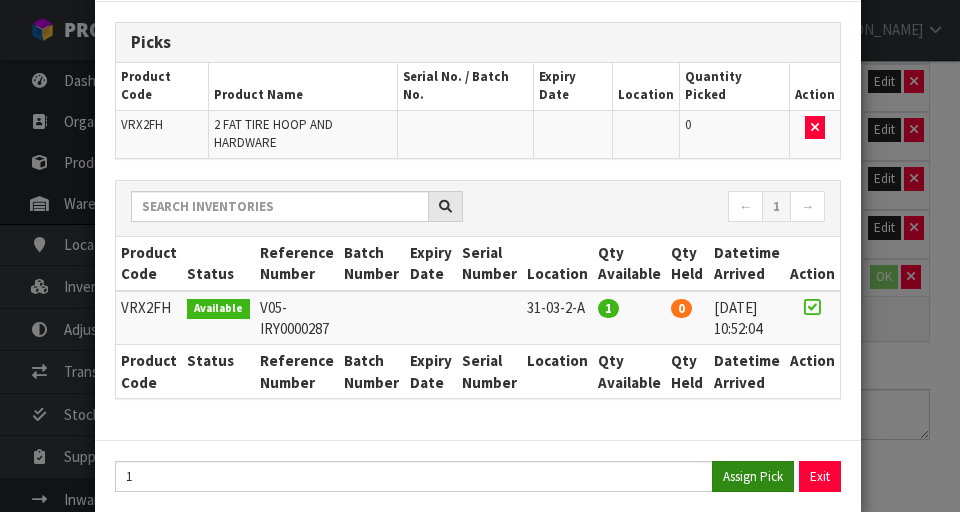 type on "1" 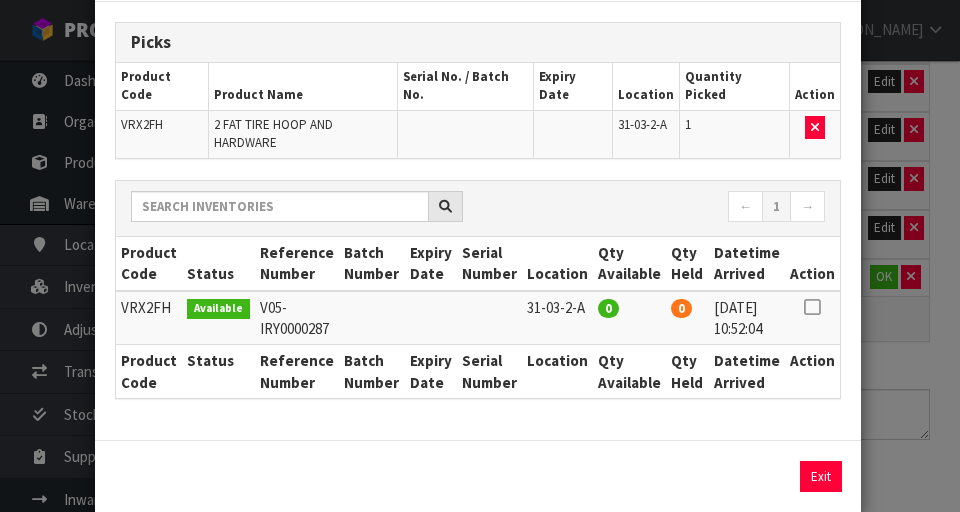 click on "Pick Line
Picks
Product Code
Product Name
Serial No. / Batch No.
Expiry Date
Location
Quantity Picked
Action
VRX2FH
2 FAT TIRE HOOP AND HARDWARE
31-03-2-A
1
←
1
→
Product Code
Status
Reference Number
Batch Number
Expiry Date
Serial Number
Location
Qty Available
Qty Held
Datetime Arrived
Action
0 0" at bounding box center [480, 256] 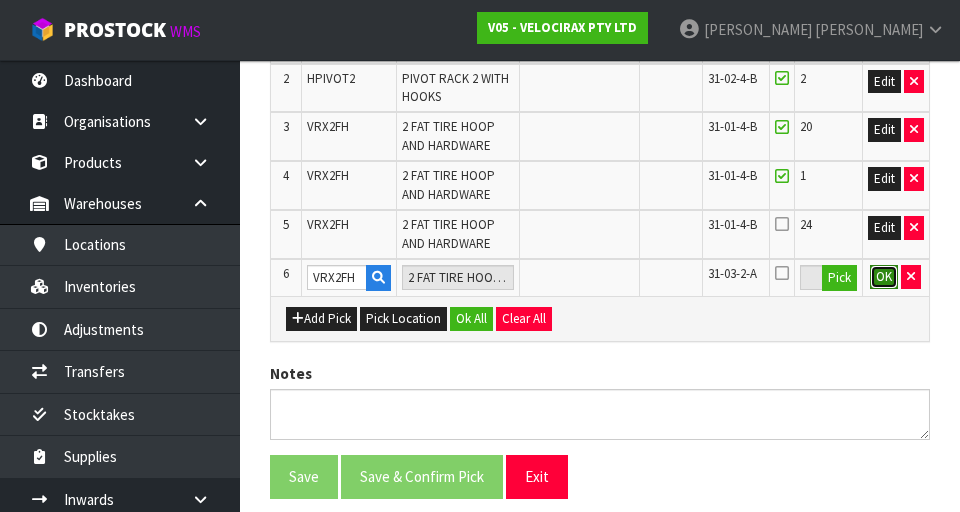 click on "OK" at bounding box center [884, 277] 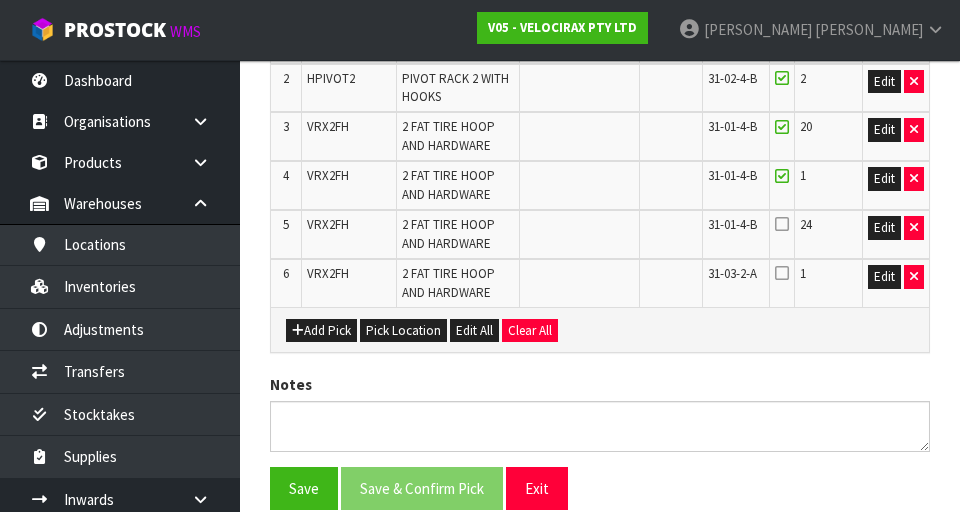click at bounding box center (782, 224) 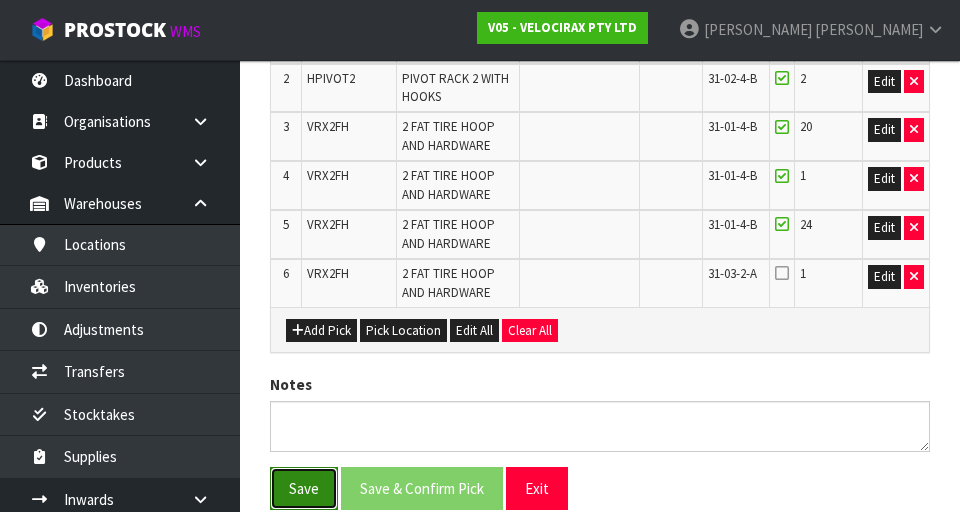 click on "Save" at bounding box center (304, 488) 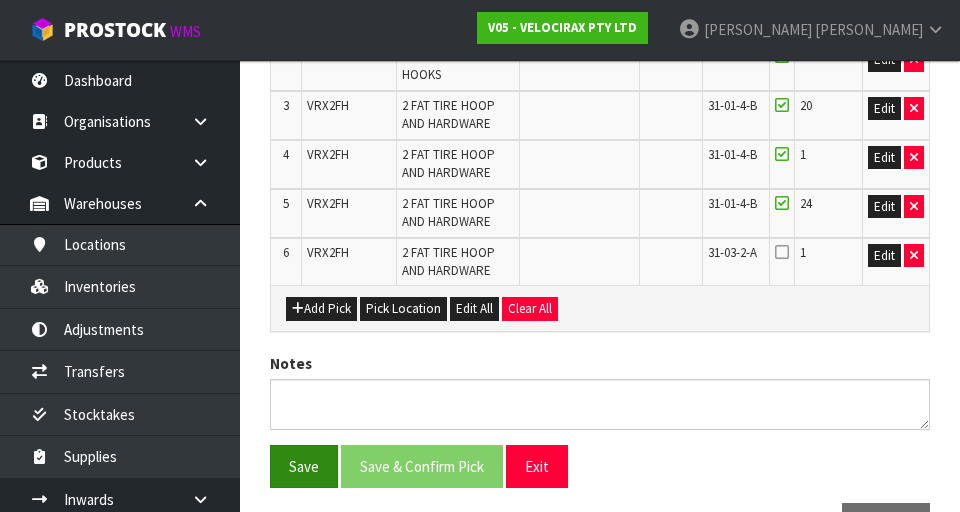 scroll, scrollTop: 771, scrollLeft: 0, axis: vertical 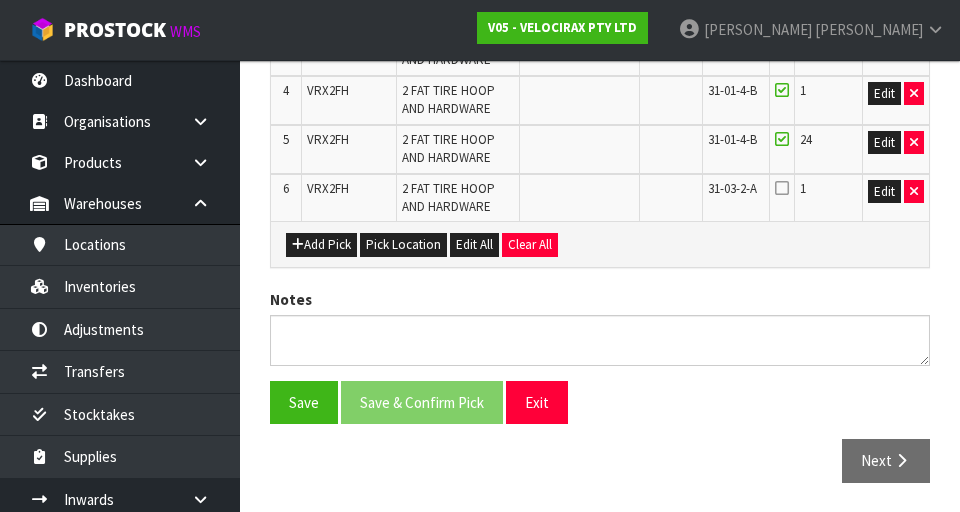 click at bounding box center [782, 188] 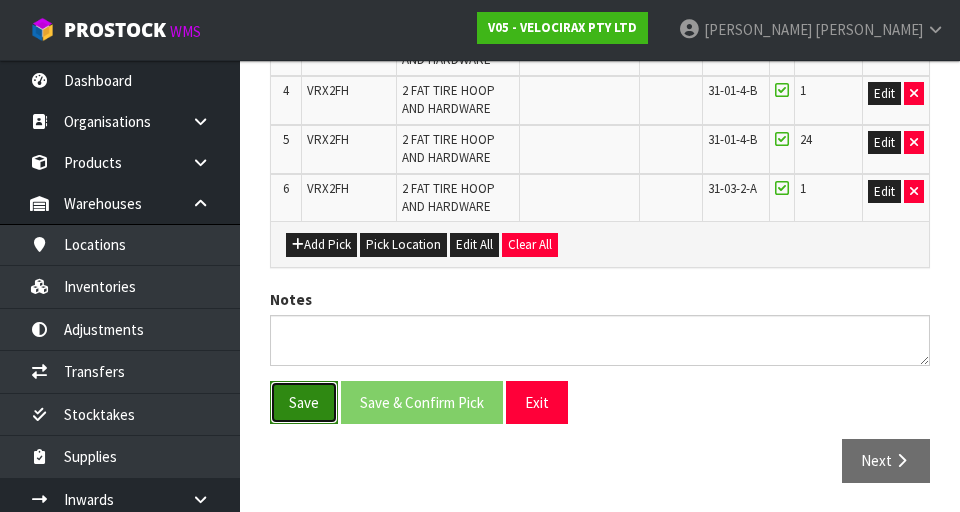 click on "Save" at bounding box center (304, 402) 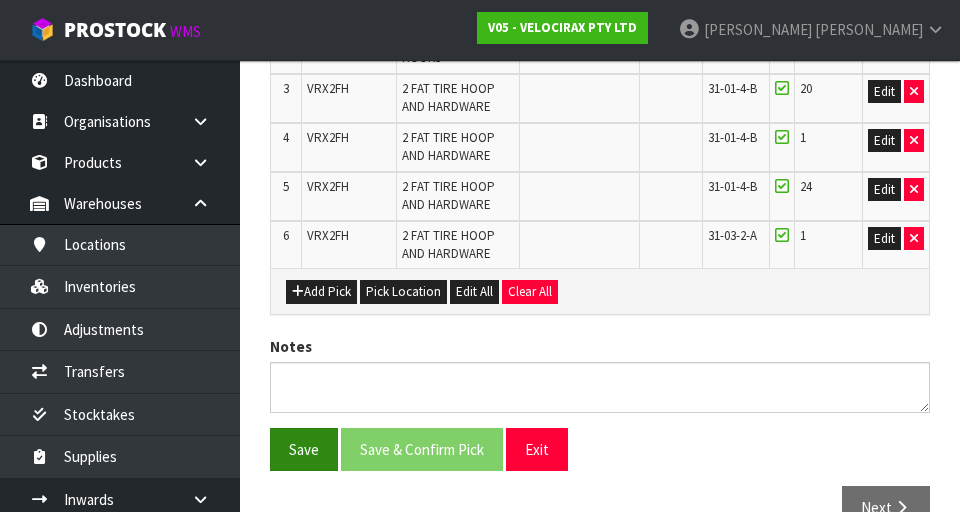 scroll, scrollTop: 717, scrollLeft: 0, axis: vertical 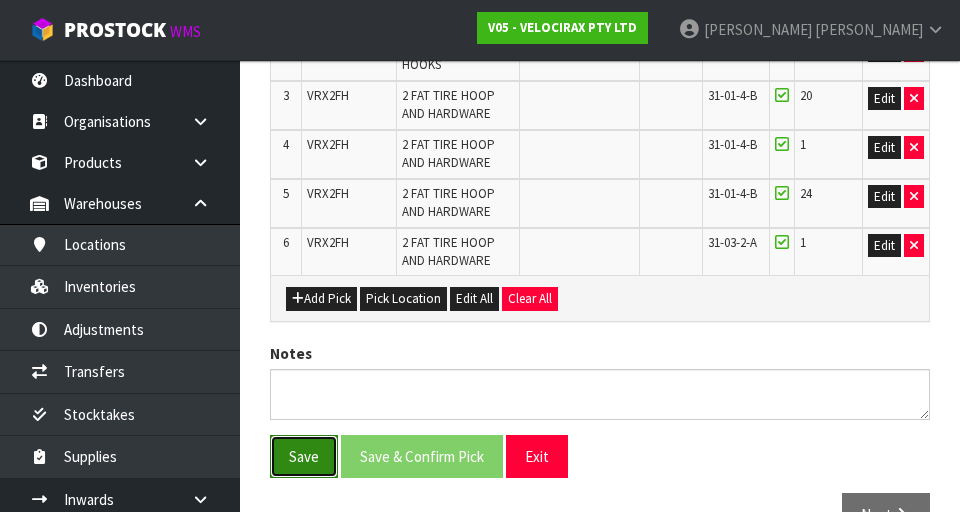 click on "Save" at bounding box center (304, 456) 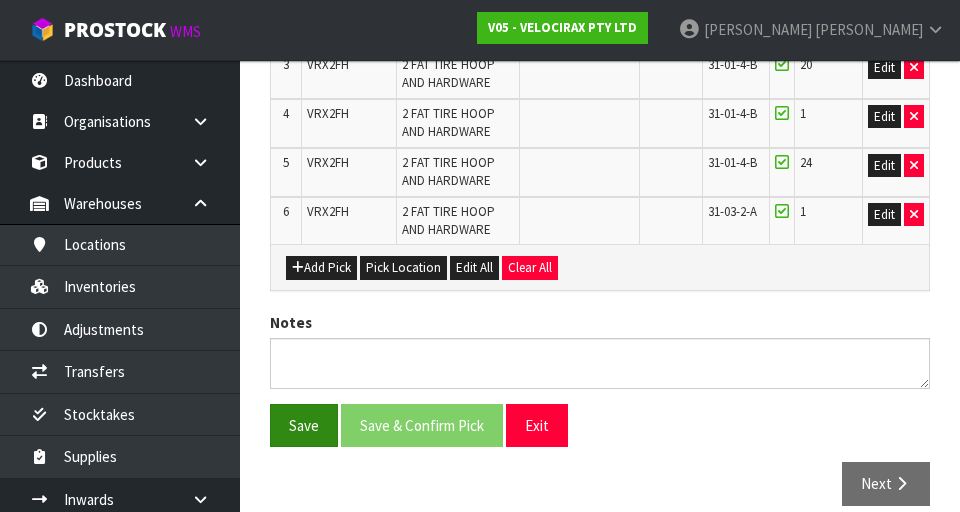 scroll, scrollTop: 771, scrollLeft: 0, axis: vertical 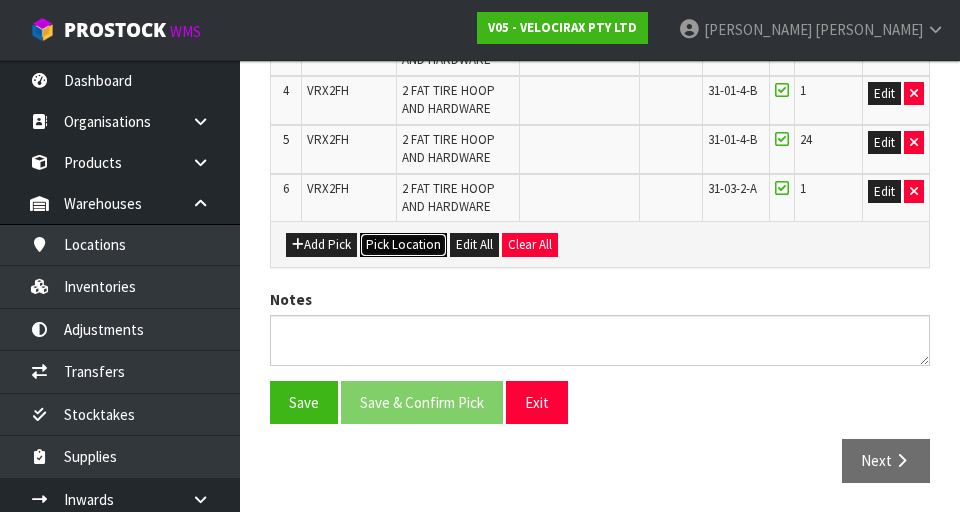 click on "Pick Location" at bounding box center [403, 245] 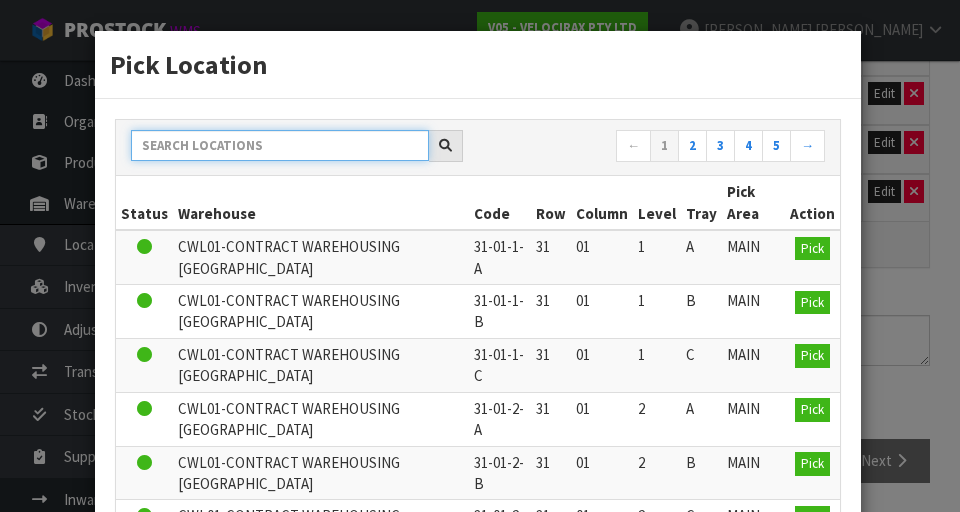 click at bounding box center (280, 145) 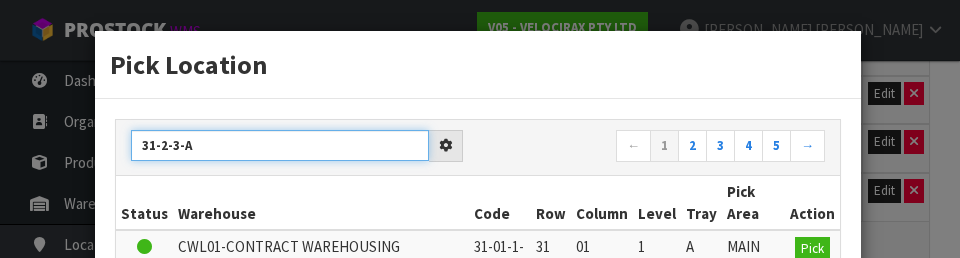 click on "31-2-3-A" at bounding box center (280, 145) 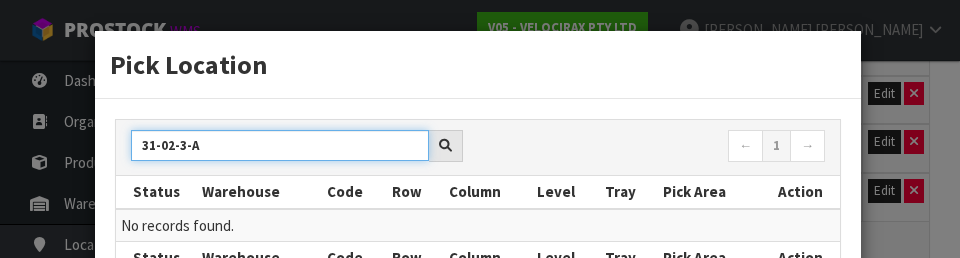 type on "31-02-3-A" 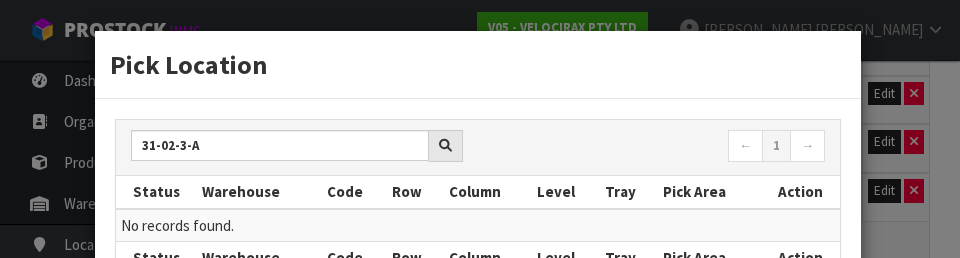 click on "31-02-3-A
←
1
→" at bounding box center (478, 148) 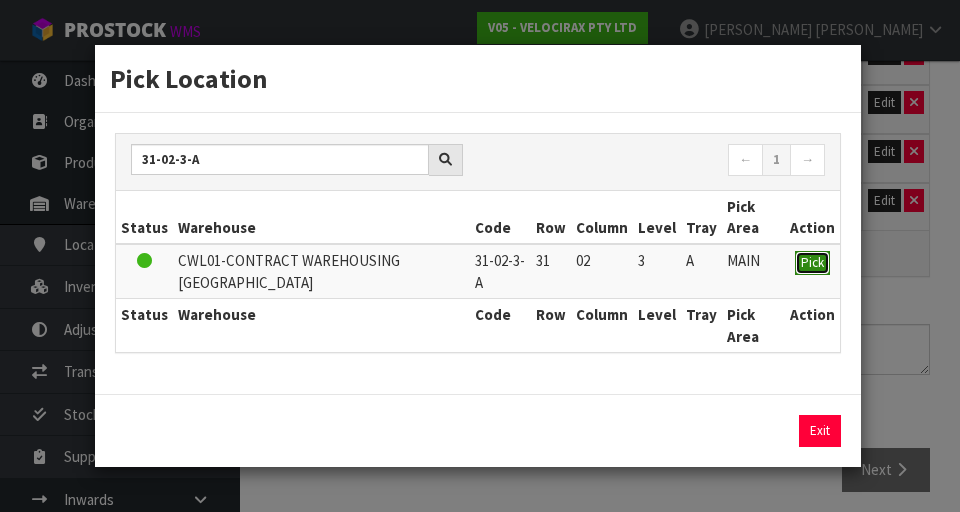 click on "Pick" at bounding box center [812, 262] 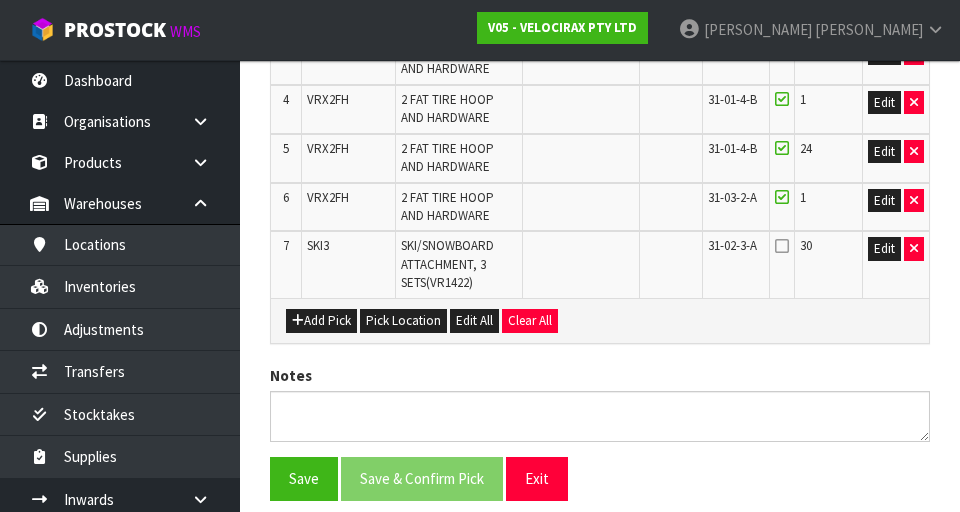 click at bounding box center [782, 246] 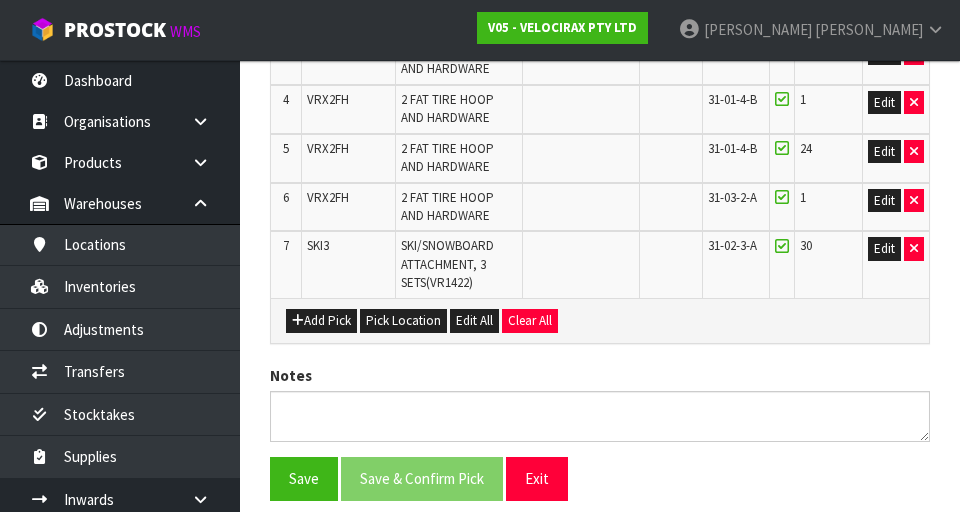 click at bounding box center (782, 246) 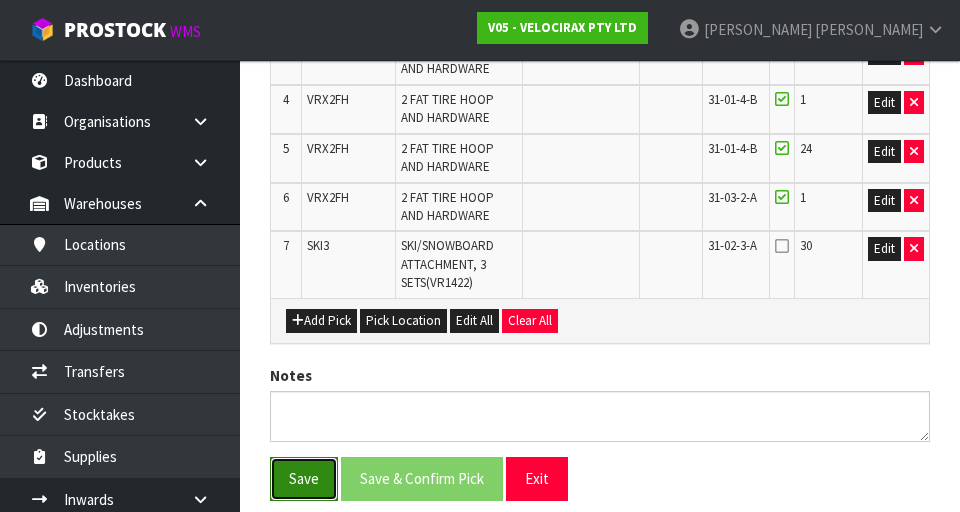click on "Save" at bounding box center (304, 478) 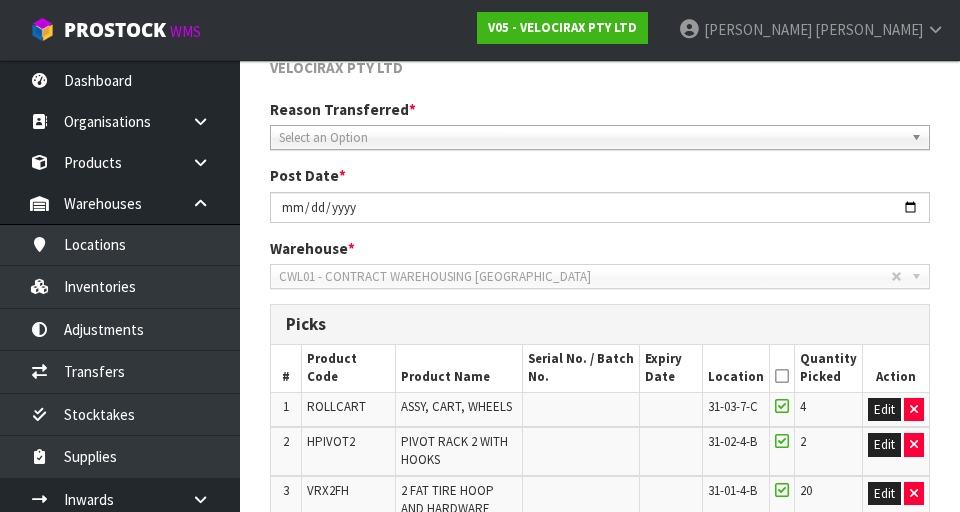 scroll, scrollTop: 838, scrollLeft: 0, axis: vertical 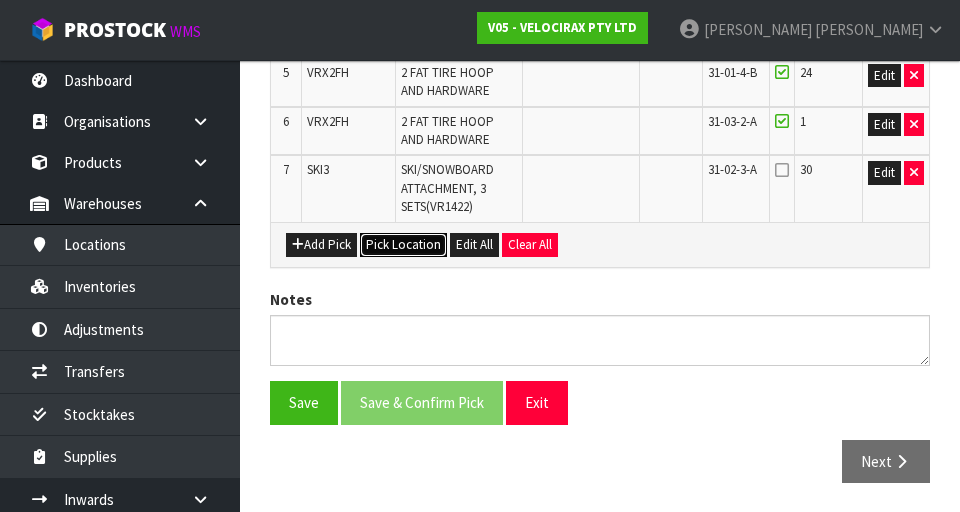 click on "Pick Location" at bounding box center [403, 245] 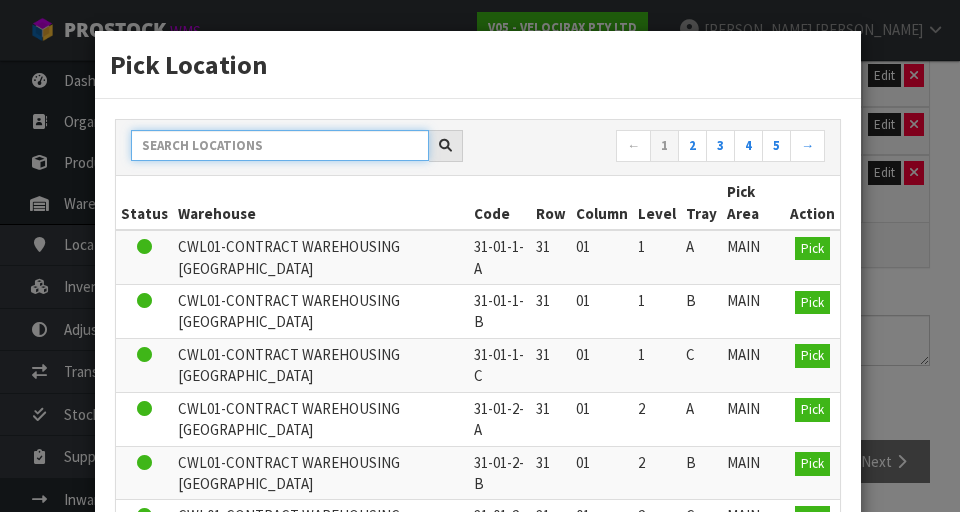 click at bounding box center [280, 145] 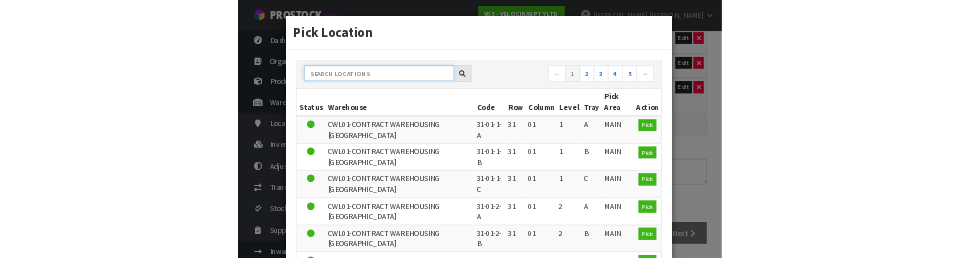 scroll, scrollTop: 829, scrollLeft: 0, axis: vertical 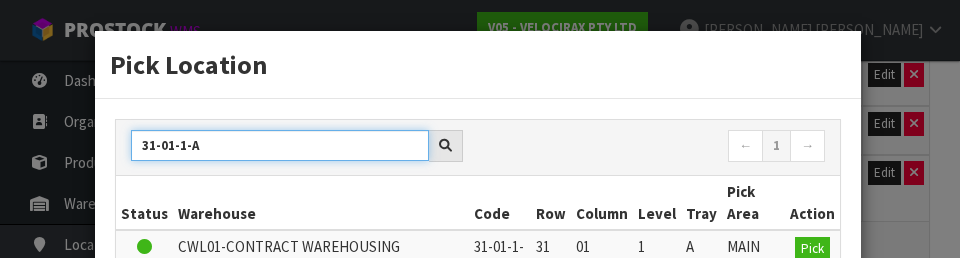 type on "31-01-1-A" 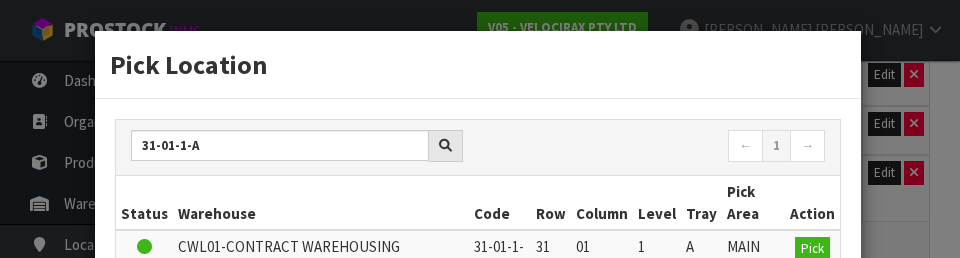 click on "Level" at bounding box center [657, 203] 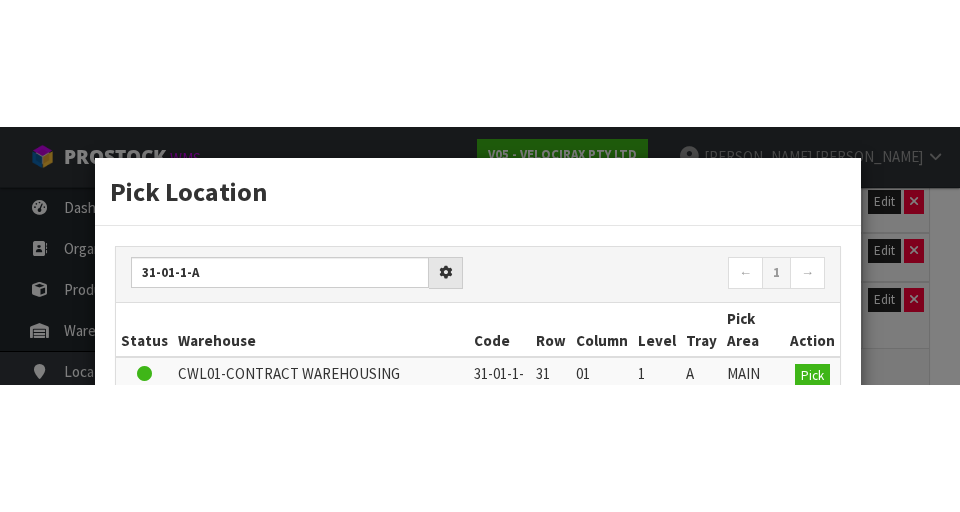 scroll, scrollTop: 838, scrollLeft: 0, axis: vertical 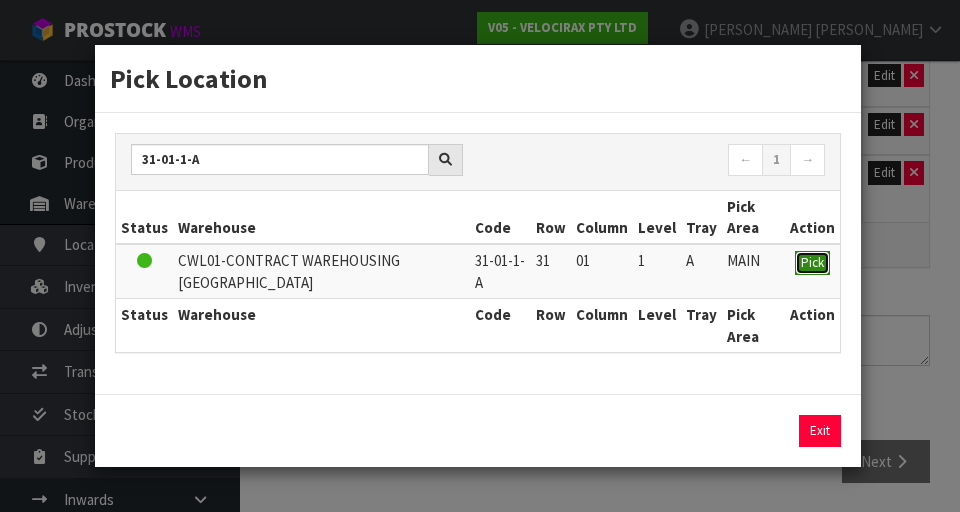 click on "Pick" at bounding box center (812, 262) 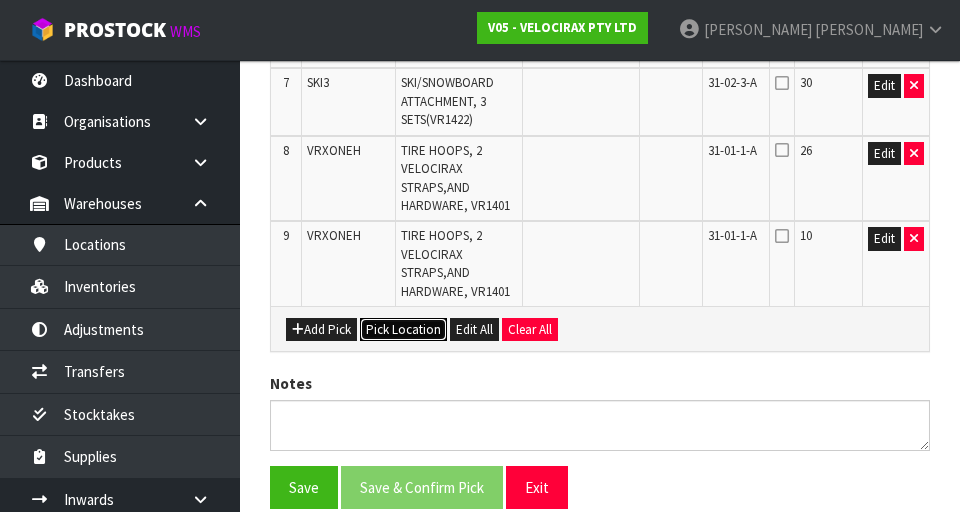scroll, scrollTop: 1009, scrollLeft: 0, axis: vertical 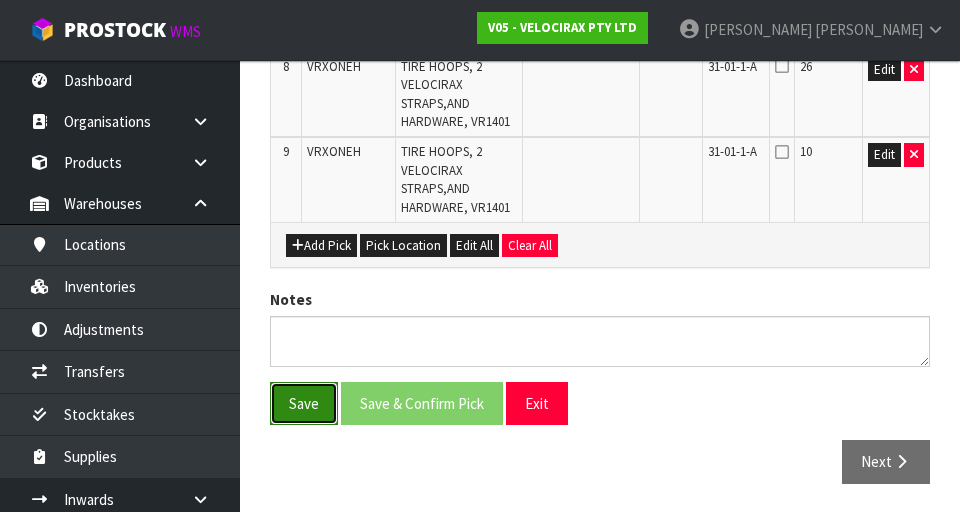 click on "Save" at bounding box center [304, 403] 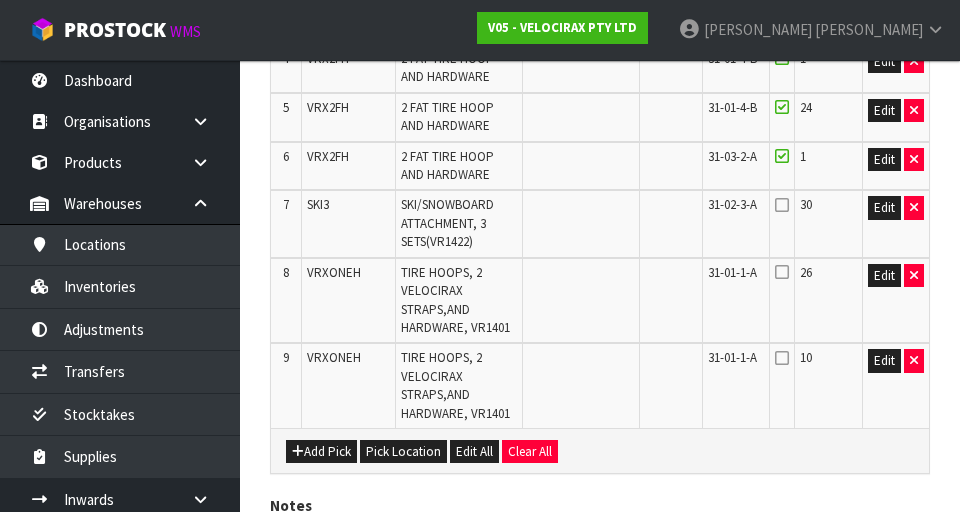 scroll, scrollTop: 804, scrollLeft: 0, axis: vertical 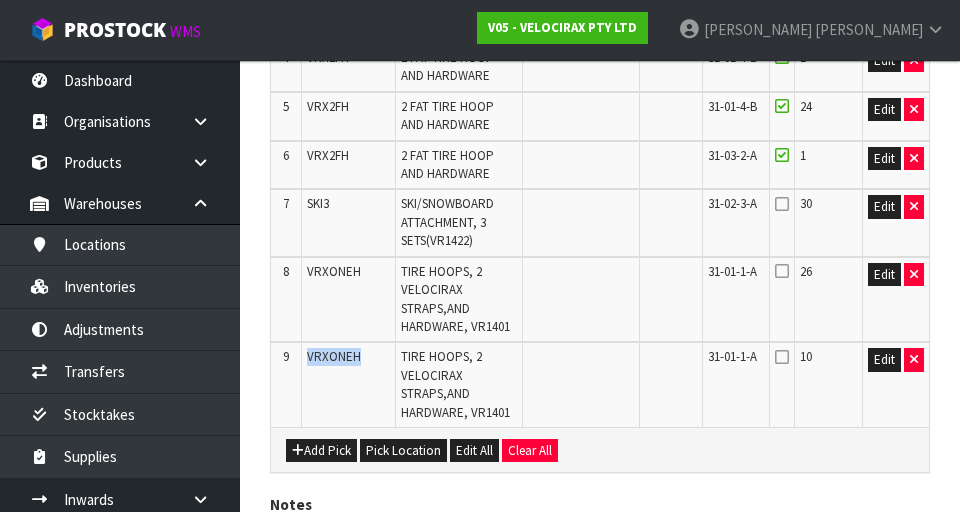 copy on "VRXONEH" 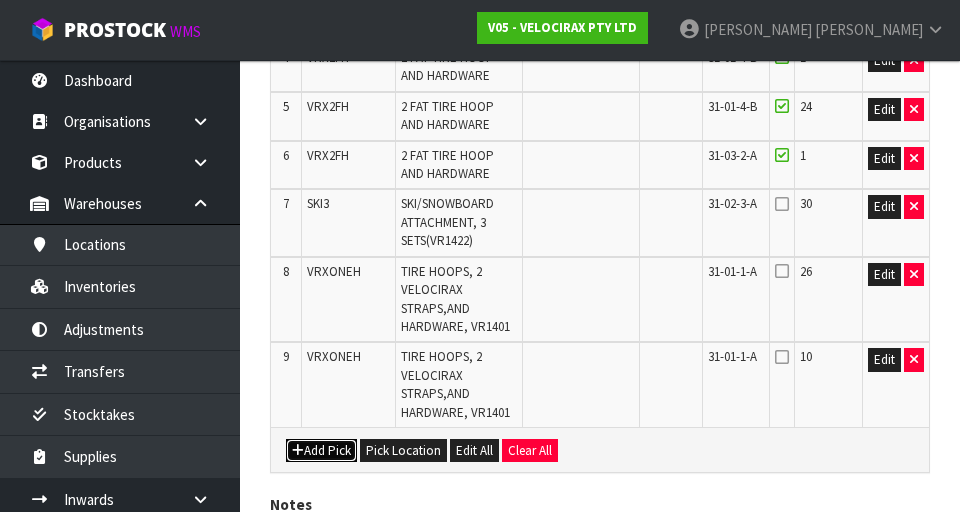 click on "Add Pick" at bounding box center (321, 451) 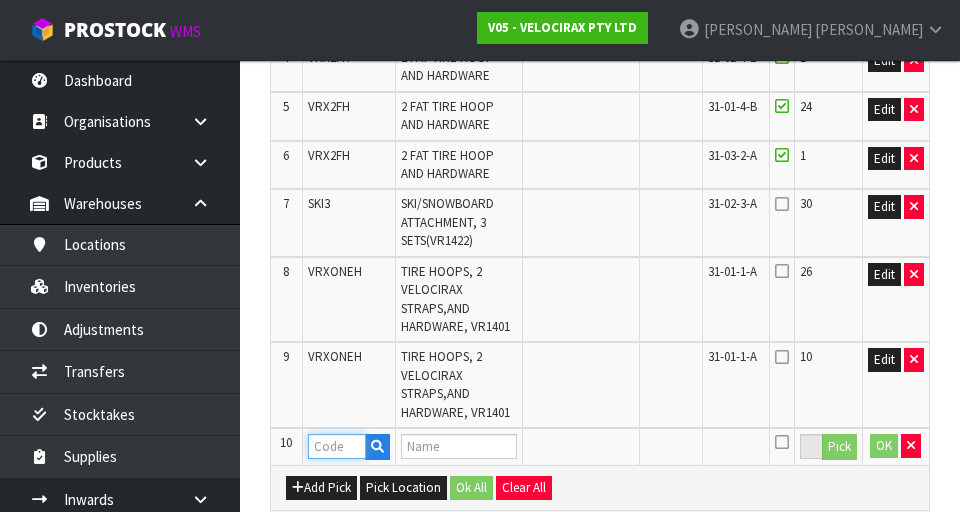 click at bounding box center (337, 446) 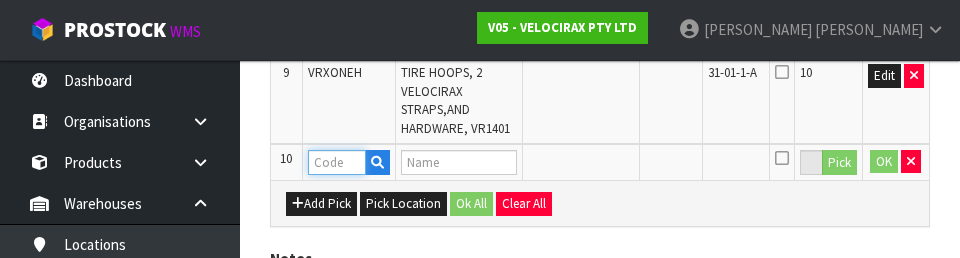 scroll, scrollTop: 1112, scrollLeft: 0, axis: vertical 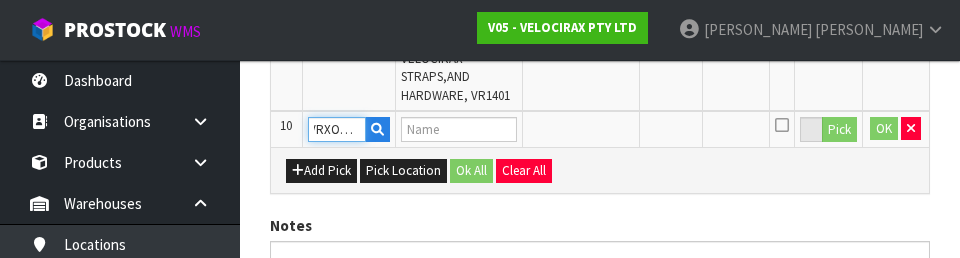 type on "VRXONEH" 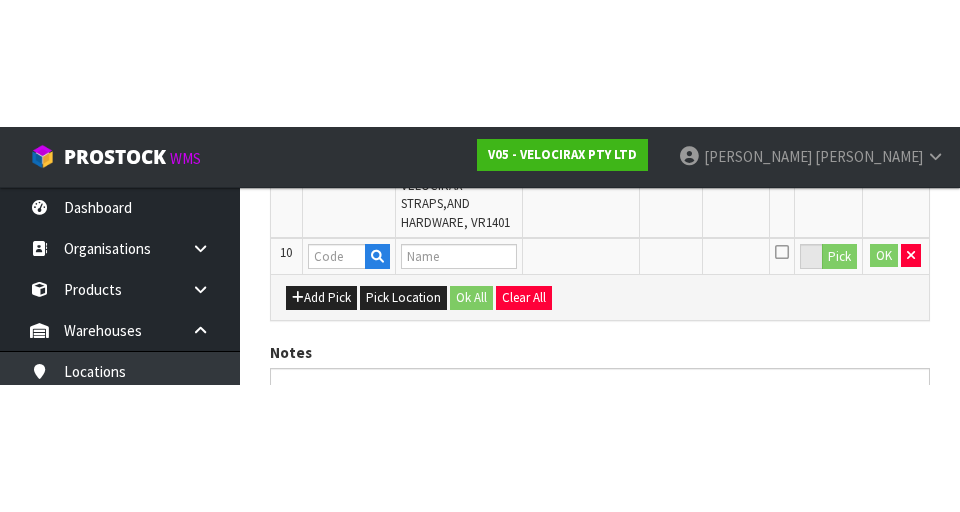 scroll, scrollTop: 1047, scrollLeft: 0, axis: vertical 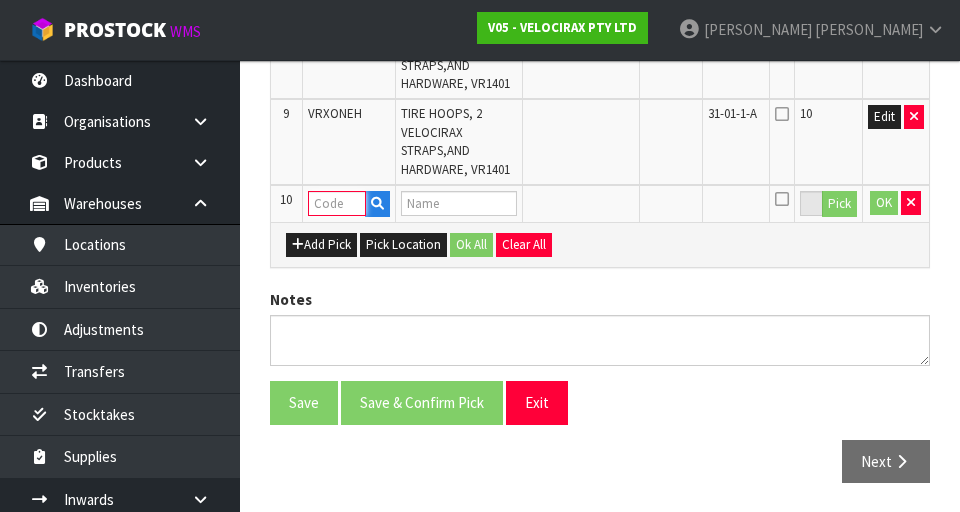 click at bounding box center [337, 203] 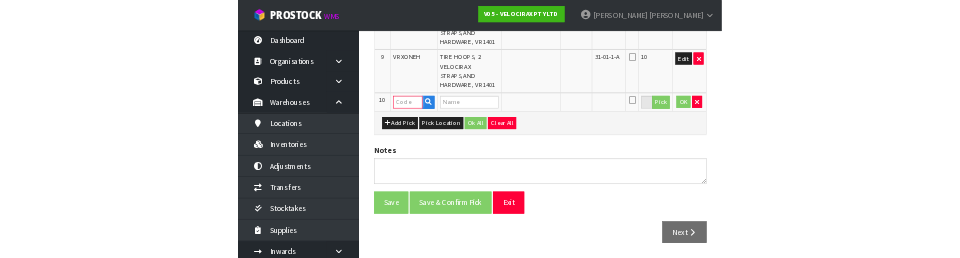 scroll, scrollTop: 1038, scrollLeft: 0, axis: vertical 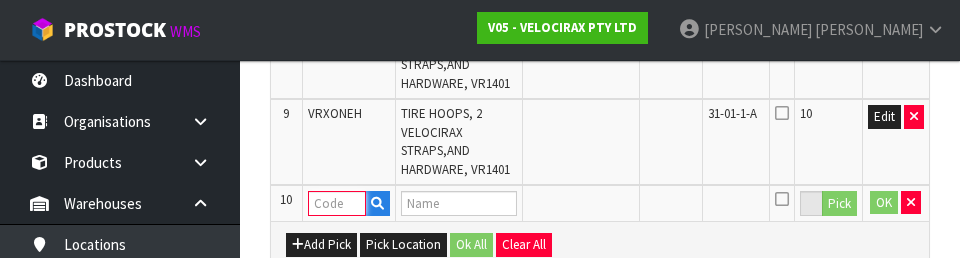 click at bounding box center (337, 203) 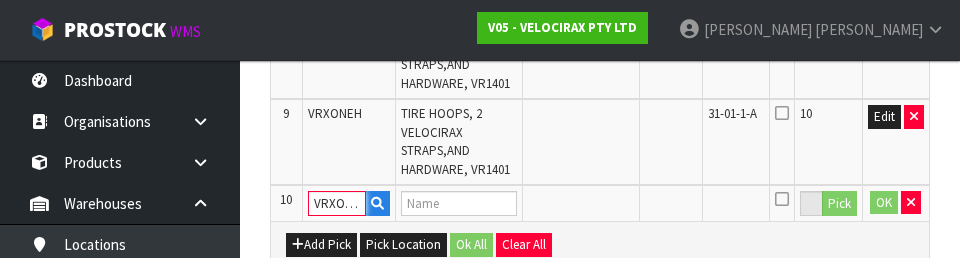 scroll, scrollTop: 0, scrollLeft: 5, axis: horizontal 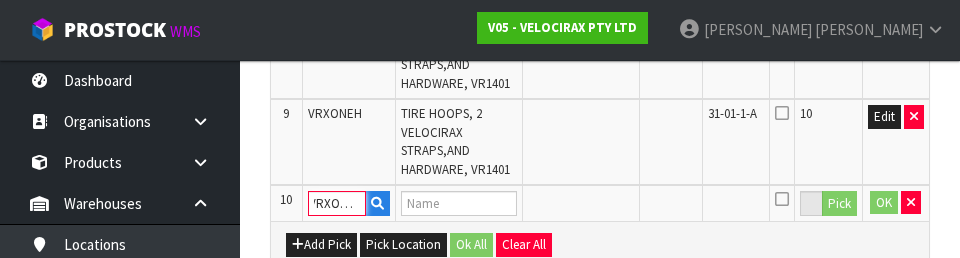 type on "VRXONEH" 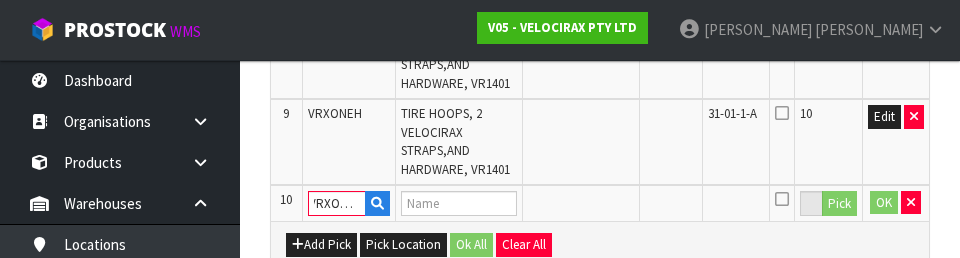 type 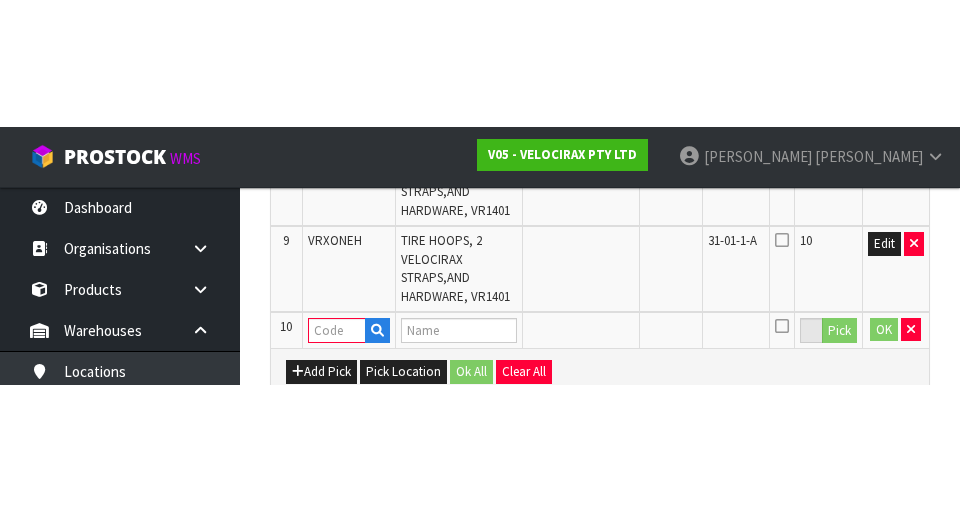 scroll, scrollTop: 1047, scrollLeft: 0, axis: vertical 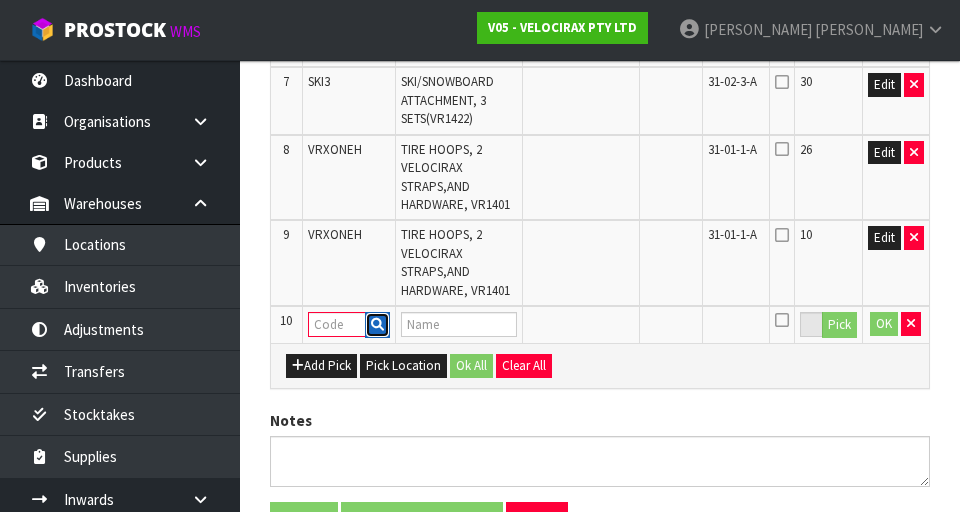click at bounding box center (377, 324) 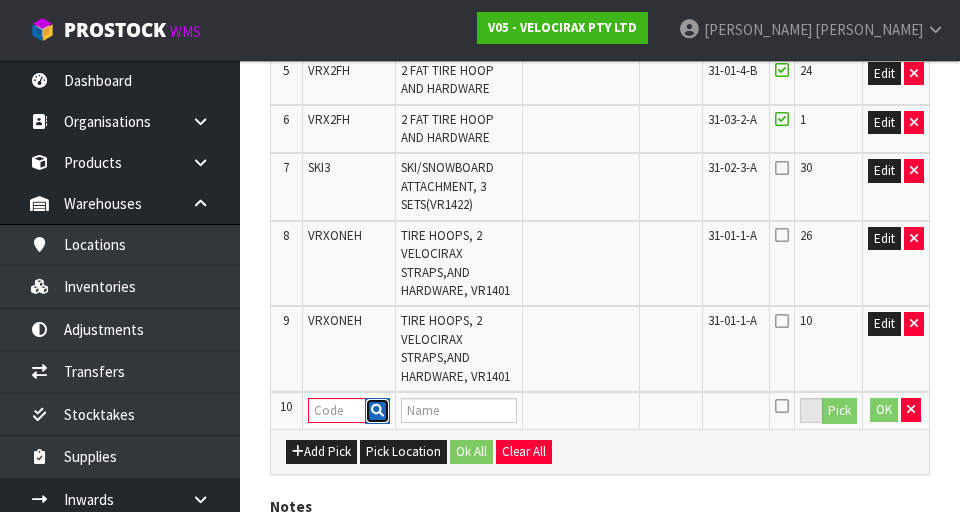 scroll, scrollTop: 836, scrollLeft: 0, axis: vertical 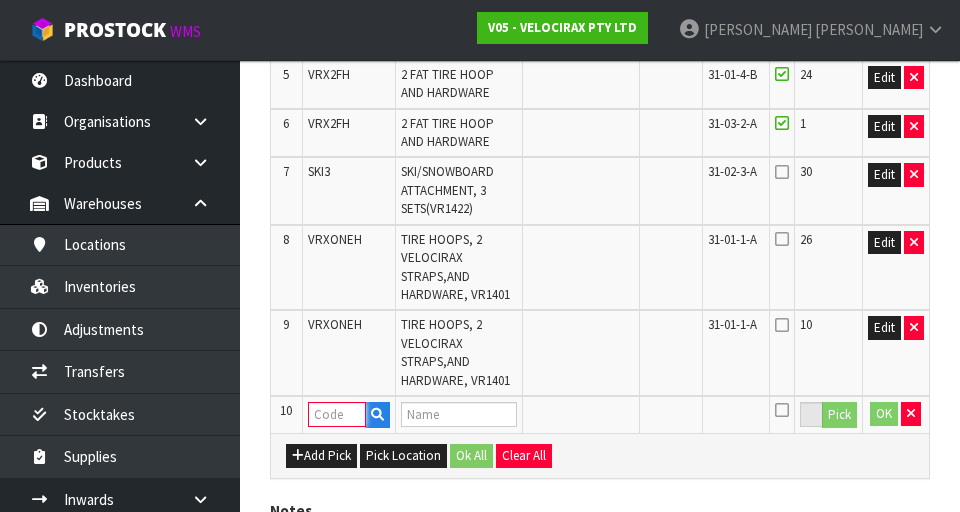 click at bounding box center [337, 414] 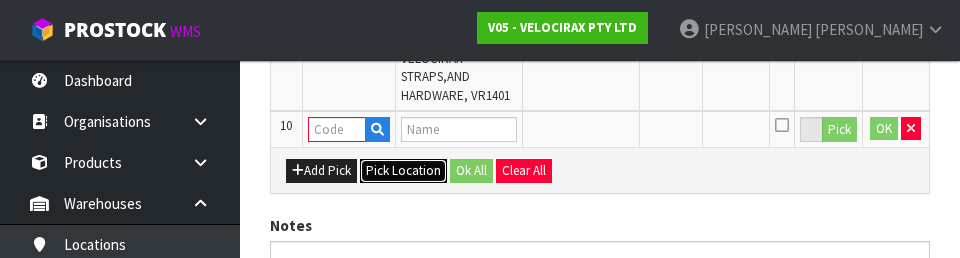 click on "Pick Location" at bounding box center (403, 171) 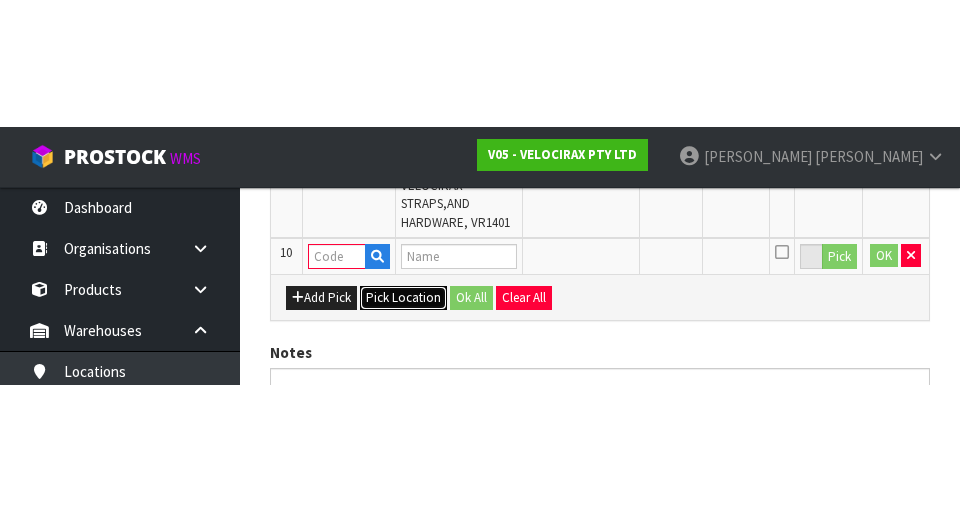 scroll, scrollTop: 1047, scrollLeft: 0, axis: vertical 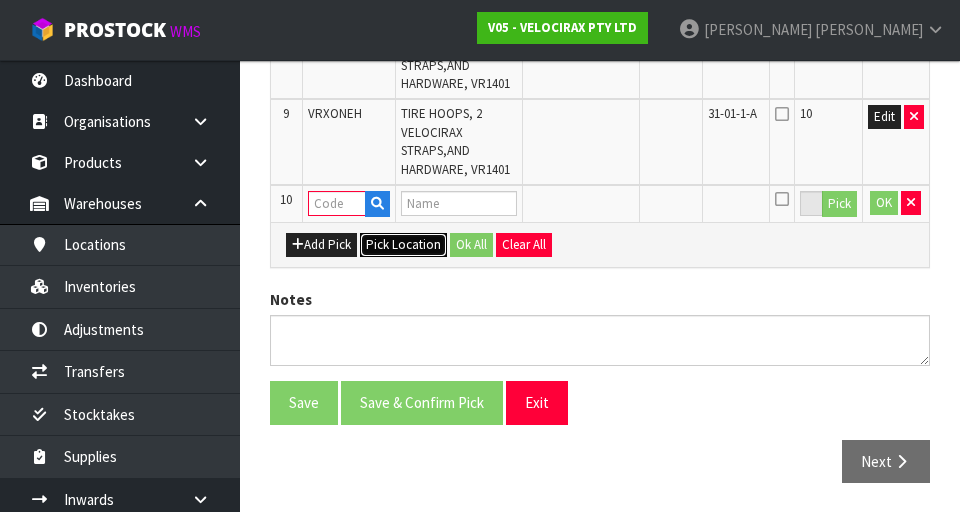 click on "Pick Location" at bounding box center (403, 245) 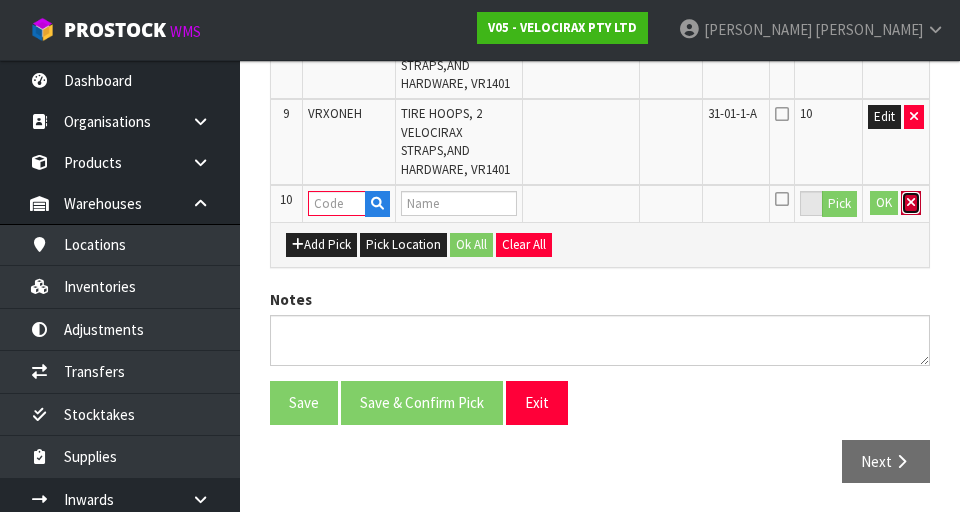 click at bounding box center [911, 203] 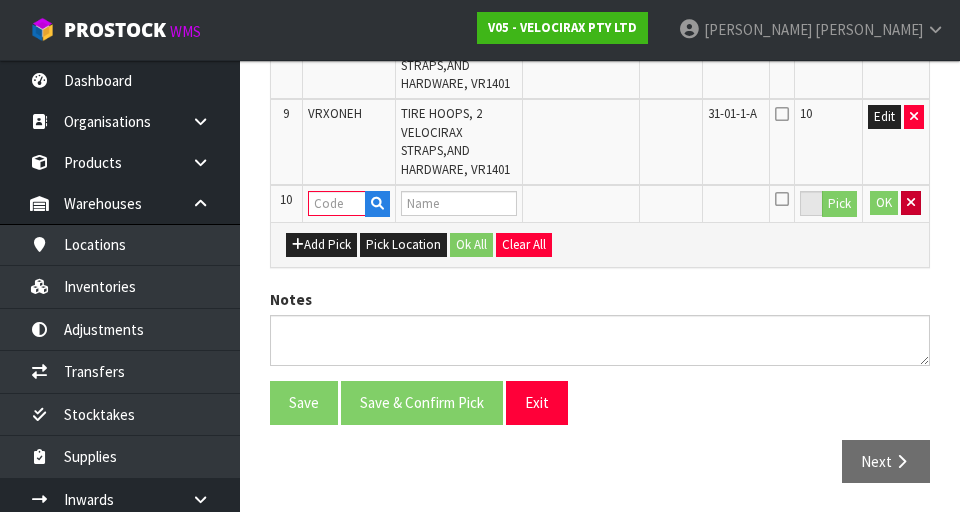 scroll, scrollTop: 1009, scrollLeft: 0, axis: vertical 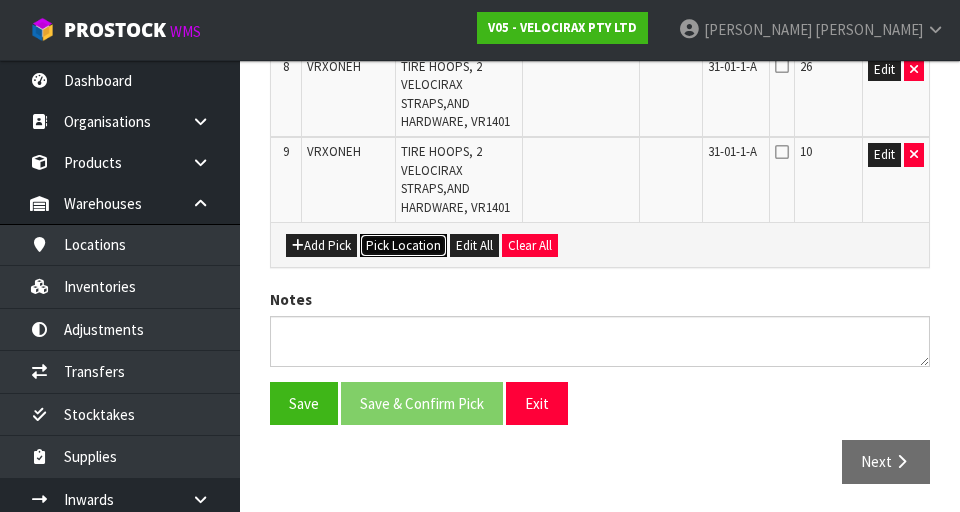 click on "Pick Location" at bounding box center [403, 246] 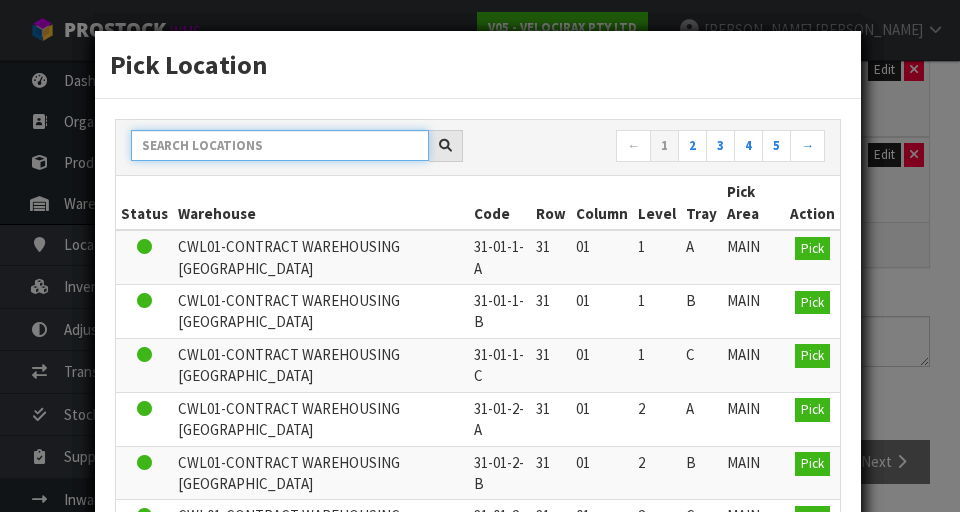 click at bounding box center (280, 145) 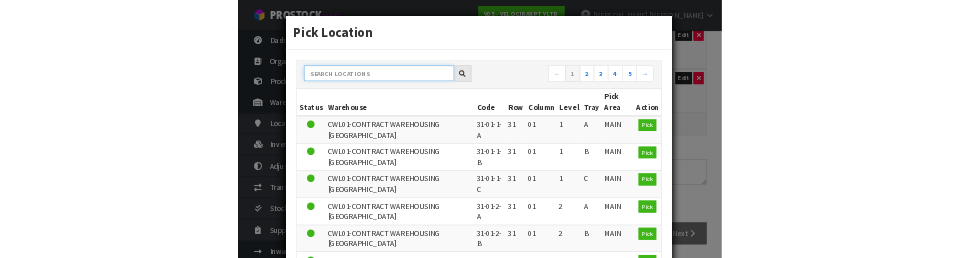 scroll, scrollTop: 1000, scrollLeft: 0, axis: vertical 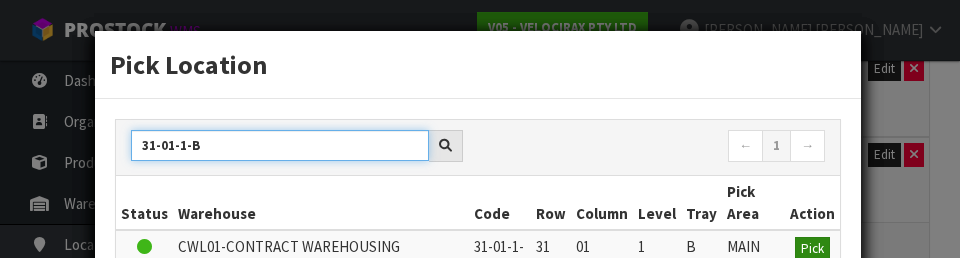 type on "31-01-1-B" 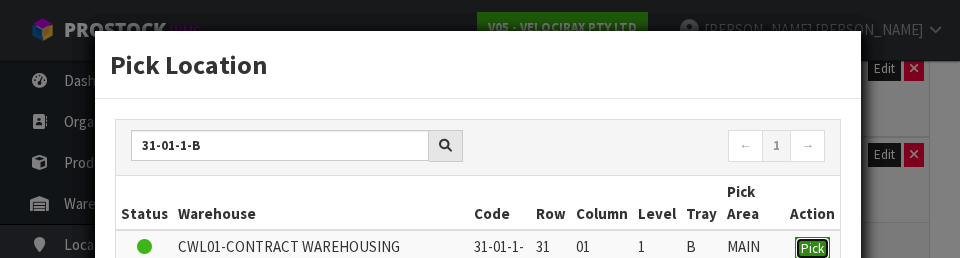 click on "Pick" at bounding box center (812, 249) 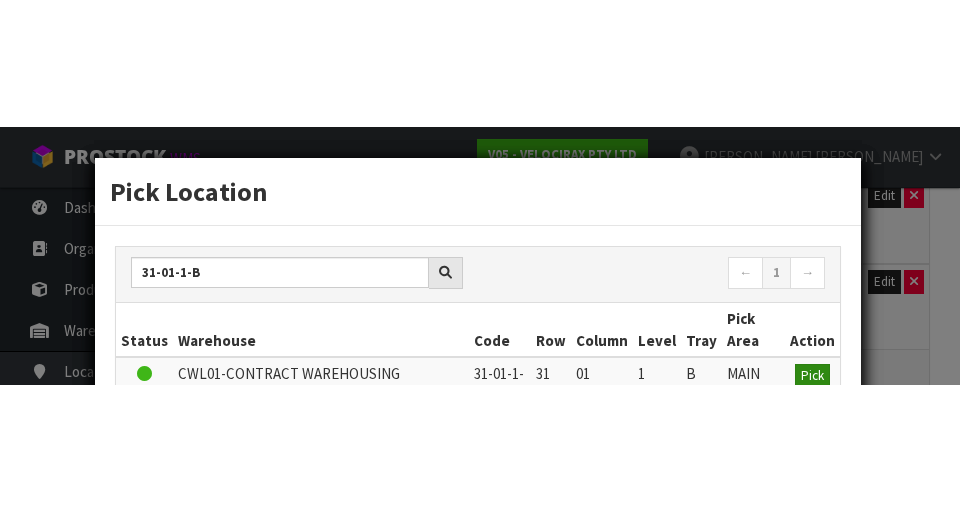 scroll, scrollTop: 1009, scrollLeft: 0, axis: vertical 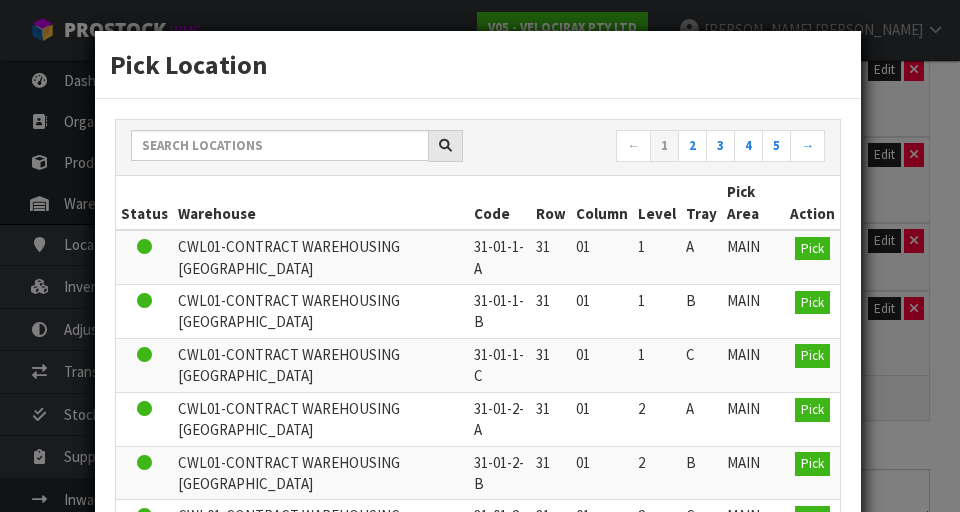 click on "Pick Location
←
1 2 3 4 5
→
Status
Warehouse
Code
Row
Column
Level
Tray
Pick Area
Action
CWL01-CONTRACT WAREHOUSING [GEOGRAPHIC_DATA]
31-01-1-A
31
01
1
A
MAIN
Pick
CWL01-CONTRACT WAREHOUSING [GEOGRAPHIC_DATA]
31-01-1-B
31
01
1
B
MAIN
Pick
CWL01-CONTRACT WAREHOUSING [GEOGRAPHIC_DATA]
31-01-1-C
31
01
1
C" at bounding box center (480, 256) 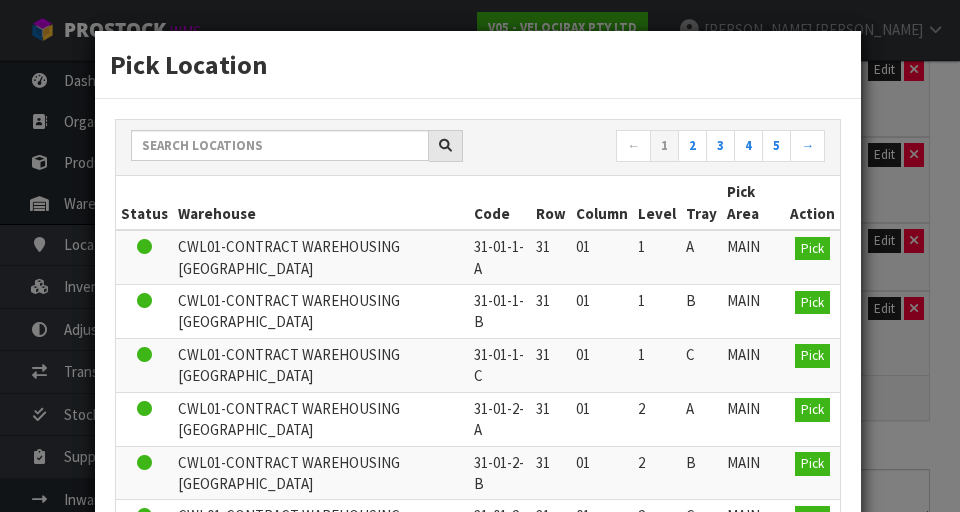 click on "Pick Location
←
1 2 3 4 5
→
Status
Warehouse
Code
Row
Column
Level
Tray
Pick Area
Action
CWL01-CONTRACT WAREHOUSING [GEOGRAPHIC_DATA]
31-01-1-A
31
01
1
A
MAIN
Pick
CWL01-CONTRACT WAREHOUSING [GEOGRAPHIC_DATA]
31-01-1-B
31
01
1
B
MAIN
Pick
CWL01-CONTRACT WAREHOUSING [GEOGRAPHIC_DATA]
31-01-1-C
31
01
1
C" at bounding box center [480, 256] 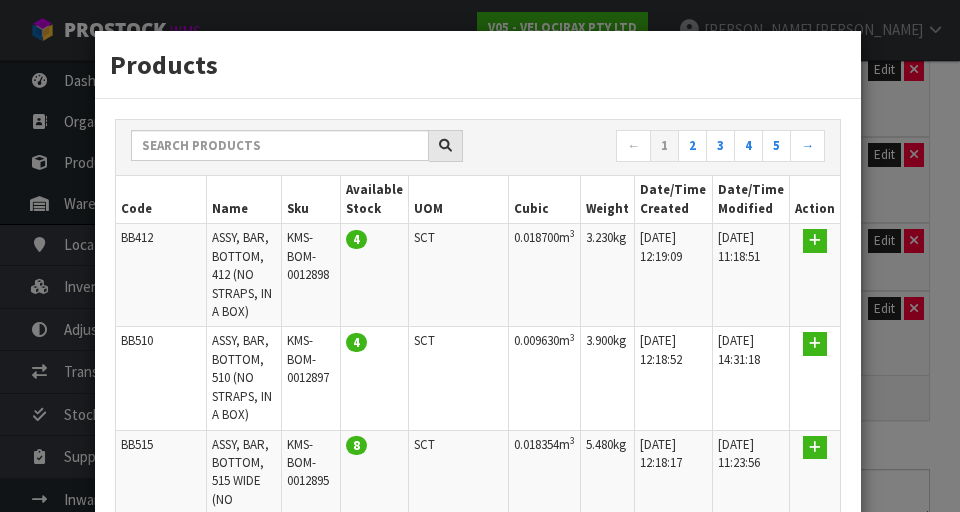 click on "Products
←
1 2 3 4 5
→
Code
Name
Sku
Available Stock
UOM
Cubic
Weight
Date/Time Created
Date/Time Modified
Action
BB412
ASSY, BAR, BOTTOM, 412 (NO STRAPS, IN A BOX)
KMS-BOM-0012898
4
SCT
0.018700m 3
3.230kg
[DATE] 12:19:09
[DATE] 11:18:51
BB510
ASSY, BAR, BOTTOM, 510 (NO STRAPS, IN A BOX)
KMS-BOM-0012897
4
SCT
0.009630m 3
3.900kg
[DATE] 12:18:52
[DATE] 14:31:18
8" at bounding box center (480, 256) 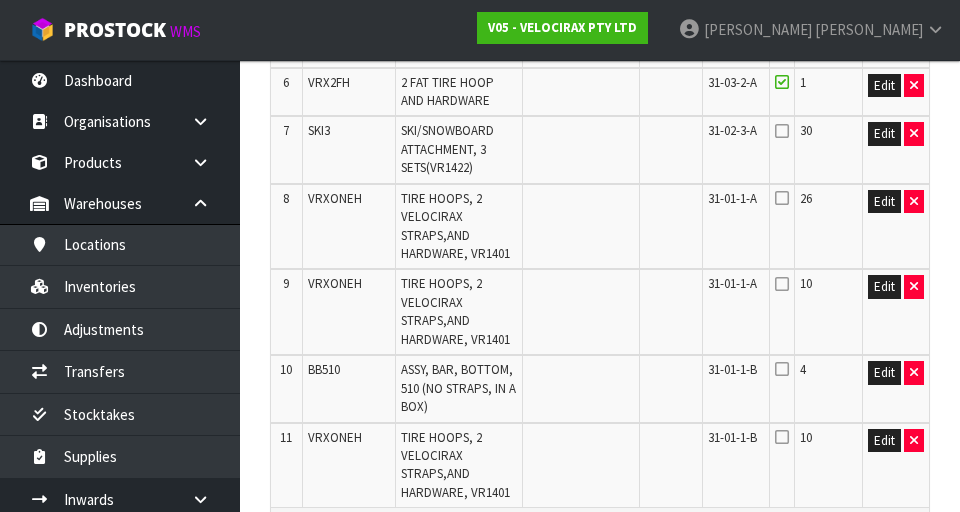 scroll, scrollTop: 1162, scrollLeft: 0, axis: vertical 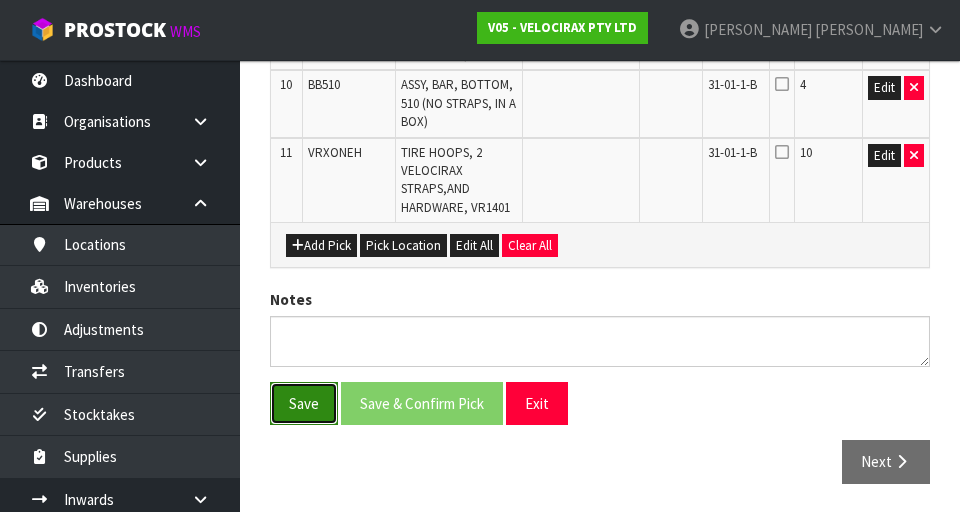 click on "Save" at bounding box center (304, 403) 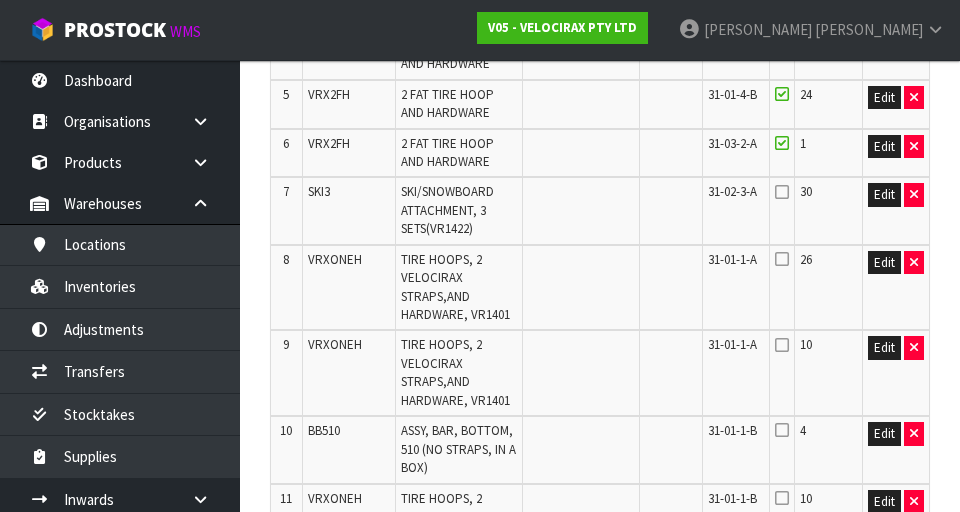 scroll, scrollTop: 814, scrollLeft: 0, axis: vertical 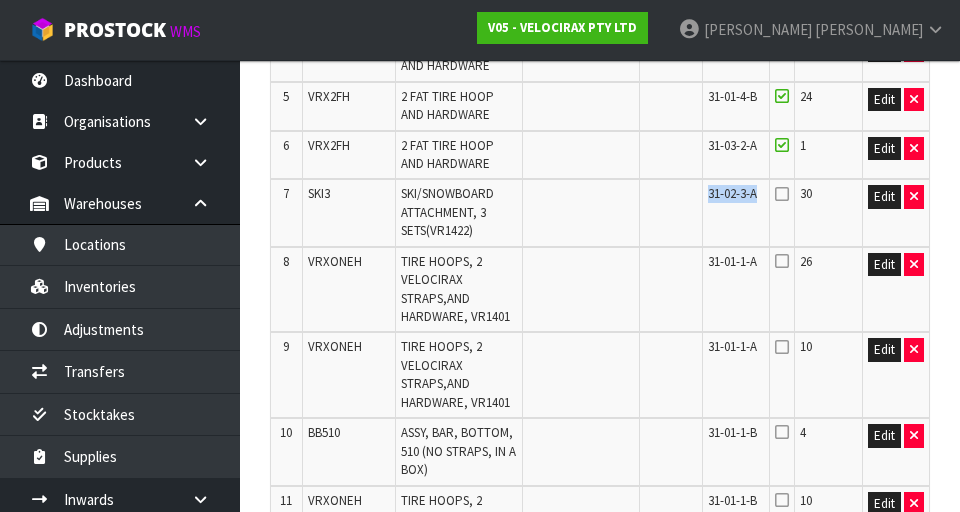copy on "31-02-3-A" 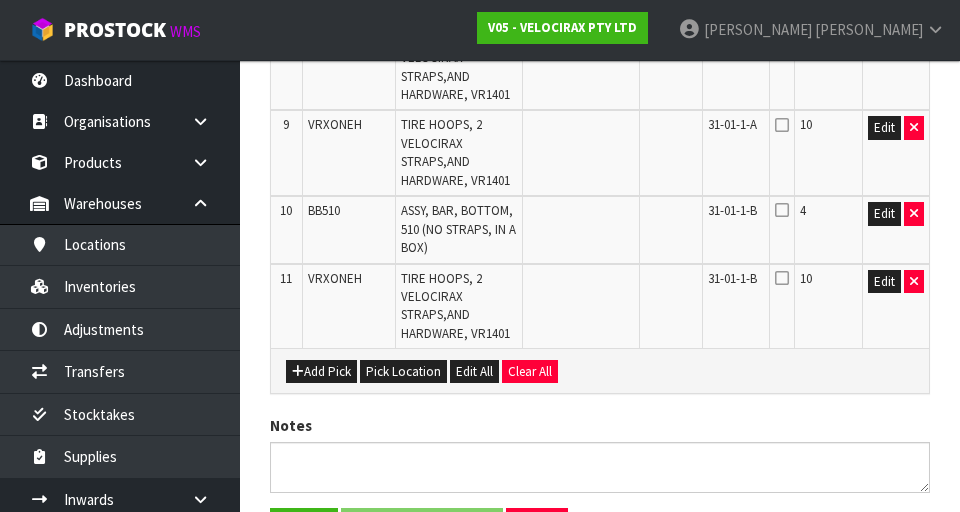 scroll, scrollTop: 1162, scrollLeft: 0, axis: vertical 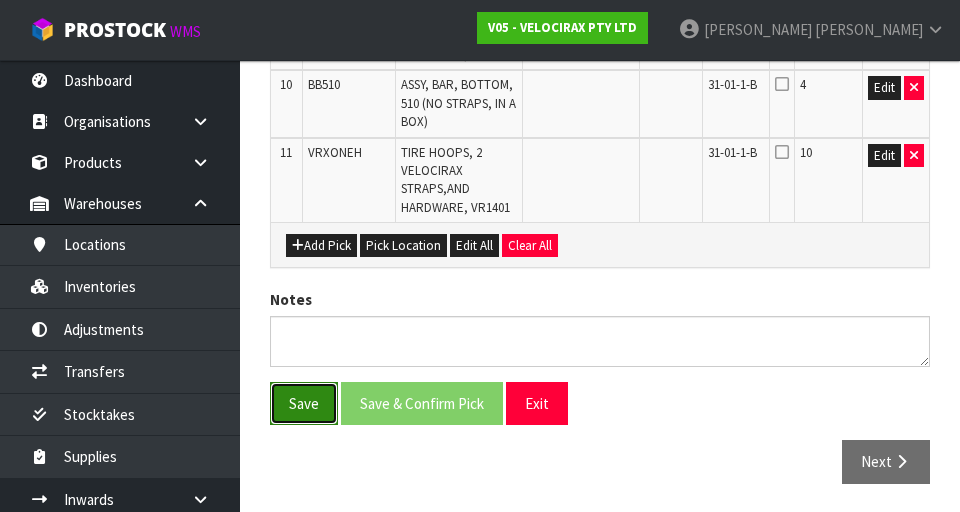 click on "Save" at bounding box center (304, 403) 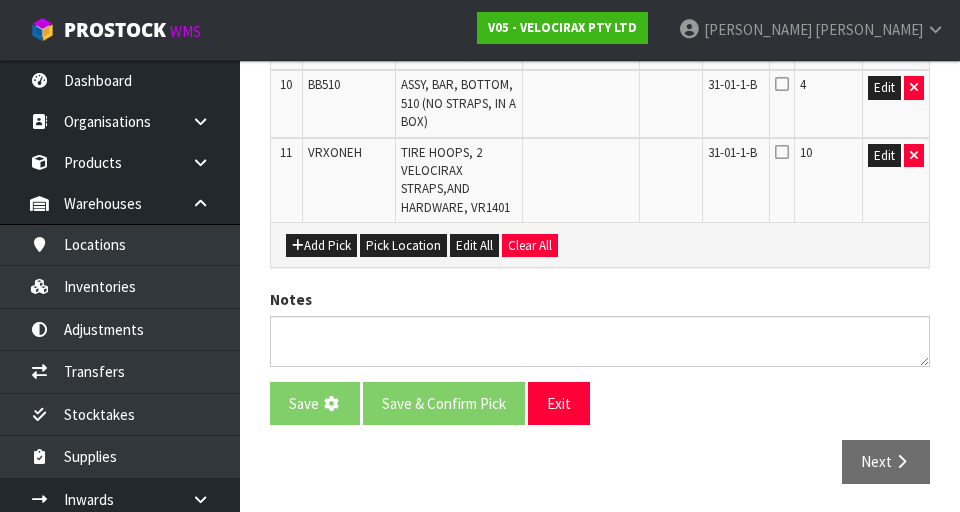 scroll, scrollTop: 0, scrollLeft: 0, axis: both 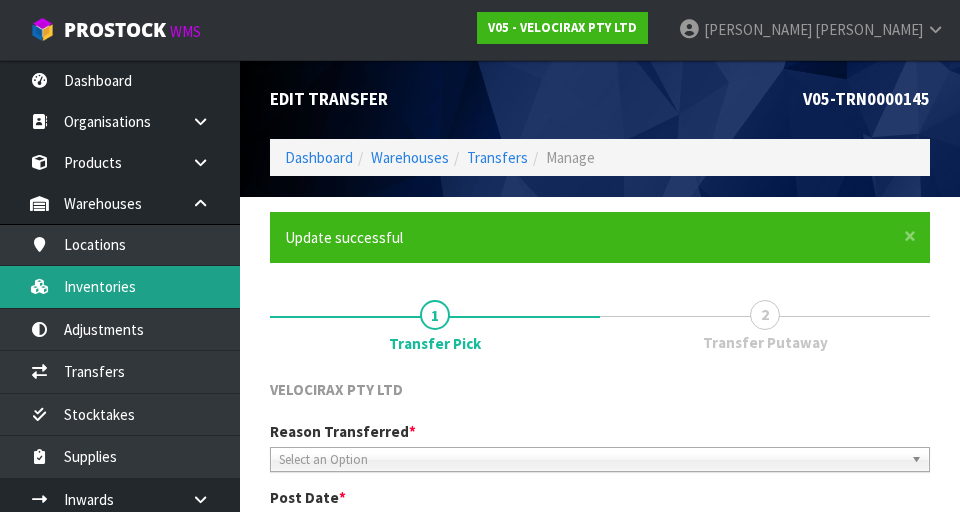 click on "Inventories" at bounding box center (120, 286) 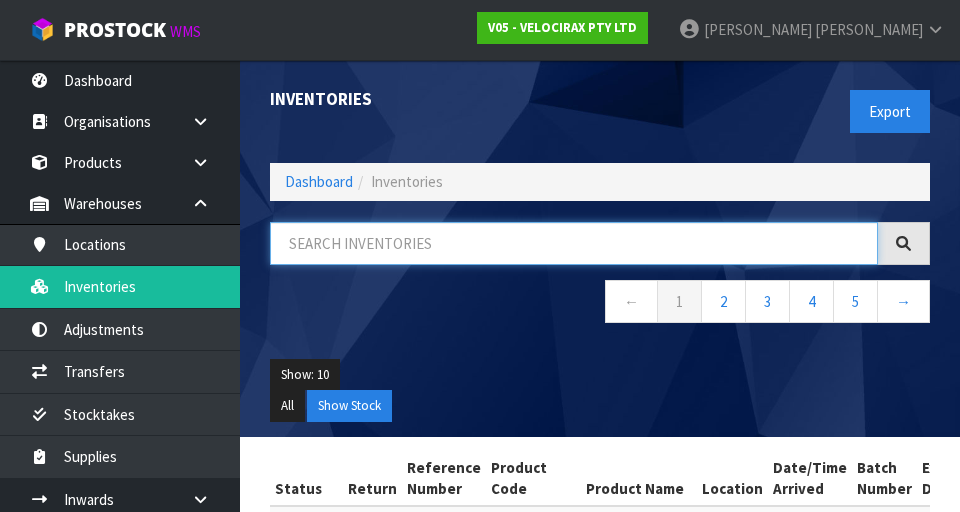paste on "31-02-3-A" 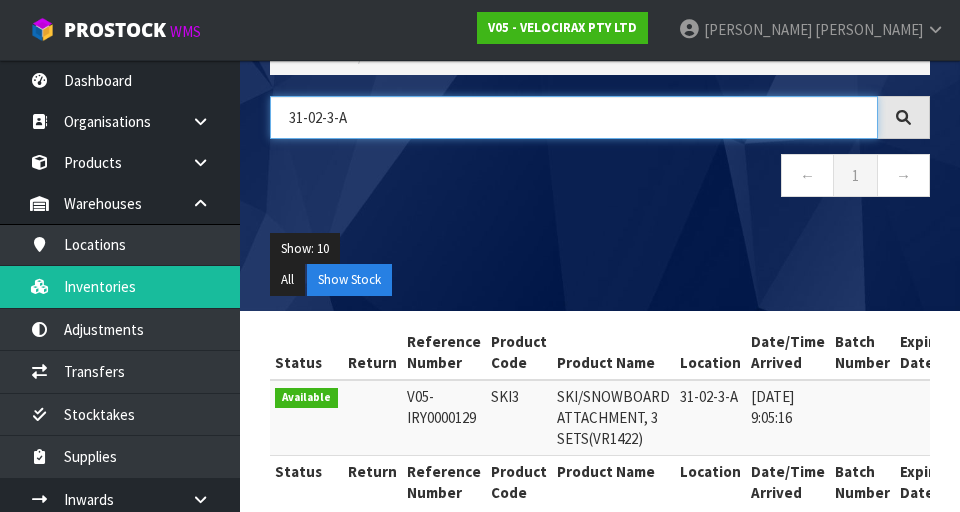 scroll, scrollTop: 159, scrollLeft: 0, axis: vertical 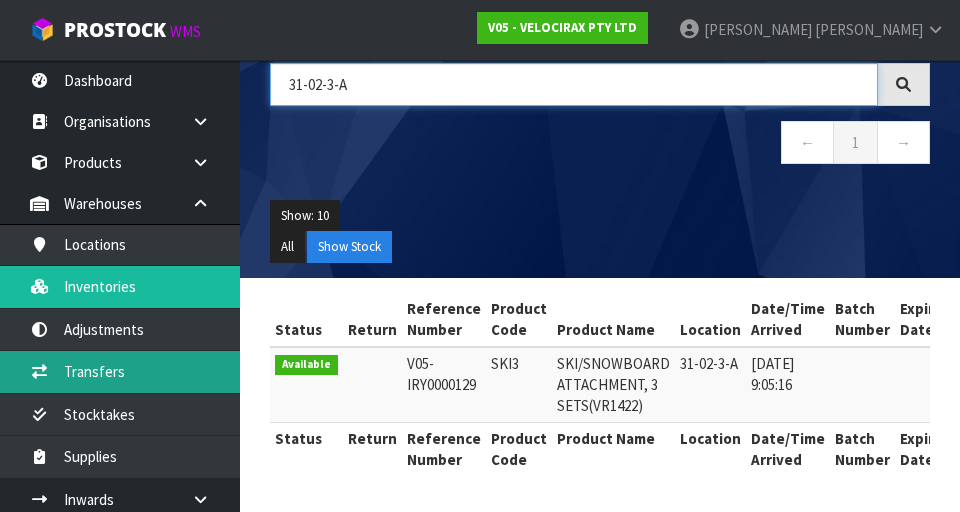 type on "31-02-3-A" 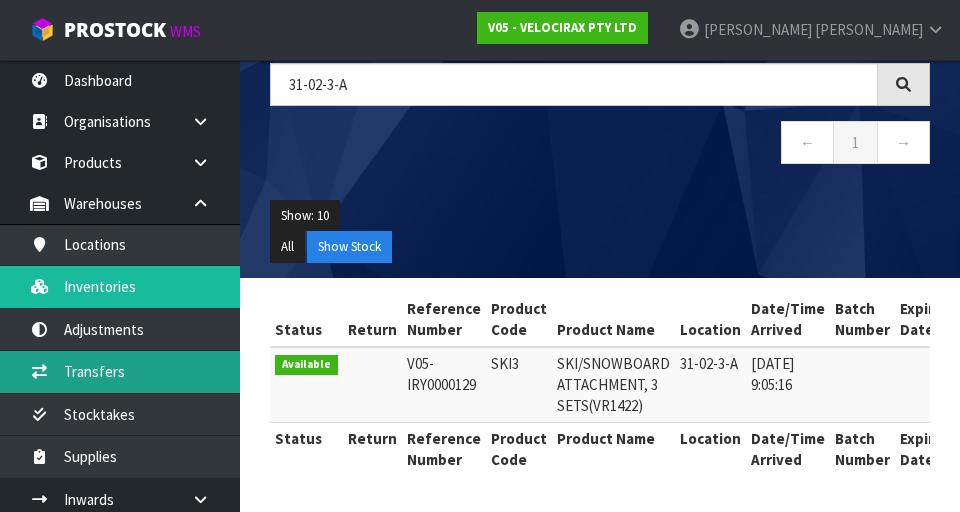 click on "Transfers" at bounding box center (120, 371) 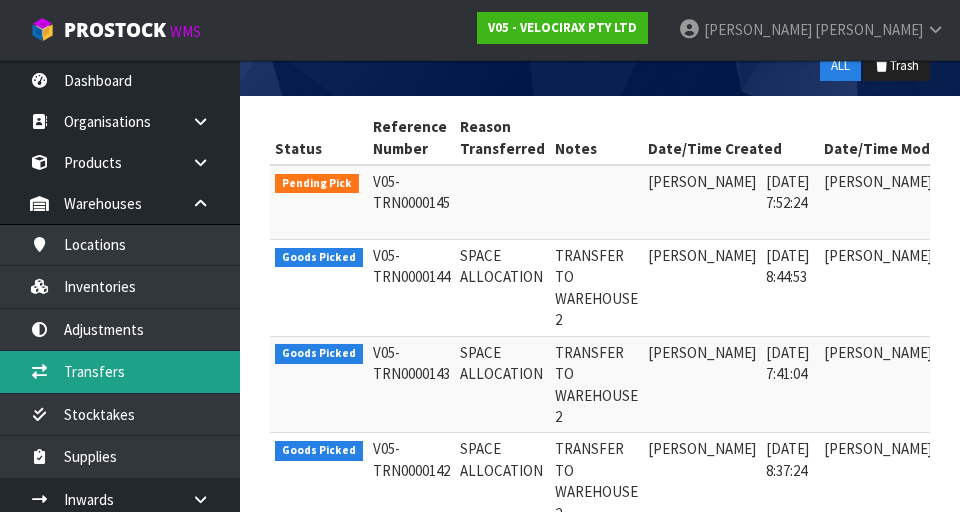 scroll, scrollTop: 371, scrollLeft: 0, axis: vertical 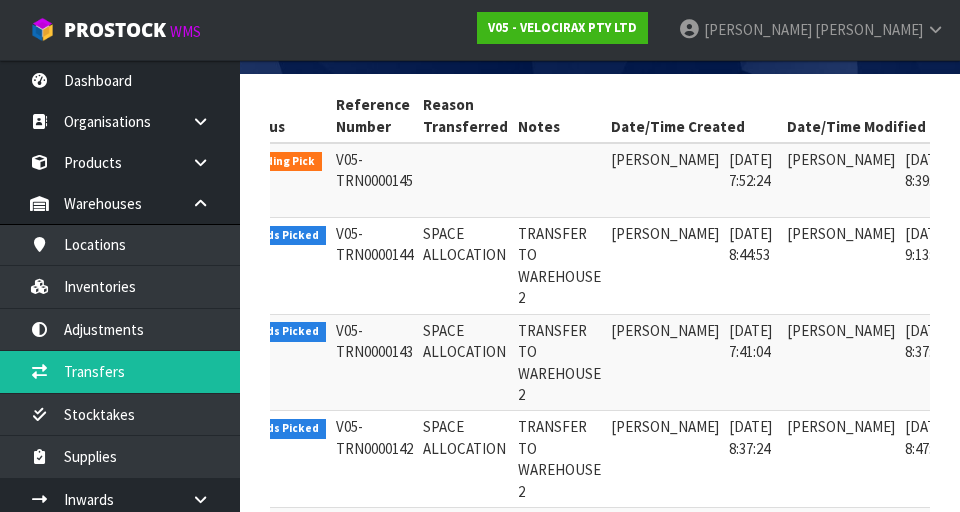click at bounding box center (985, 165) 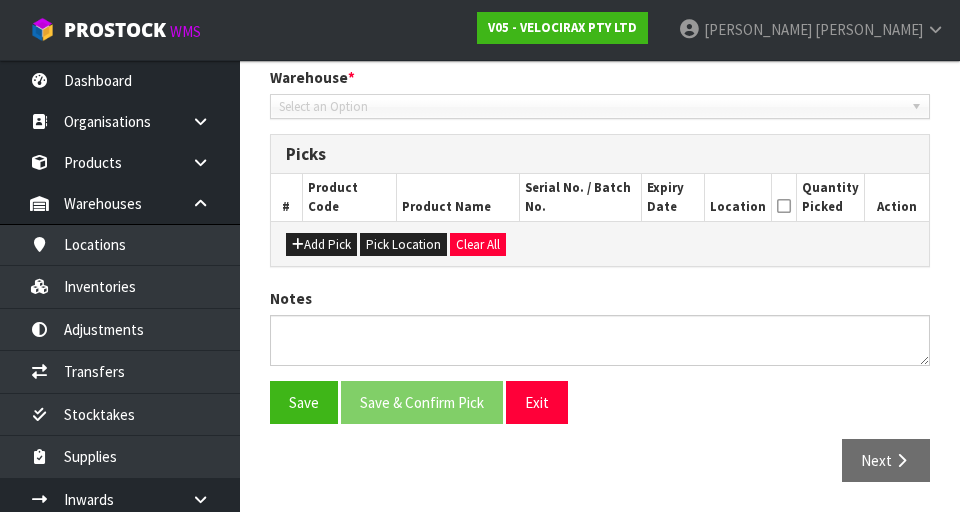 type on "[DATE]" 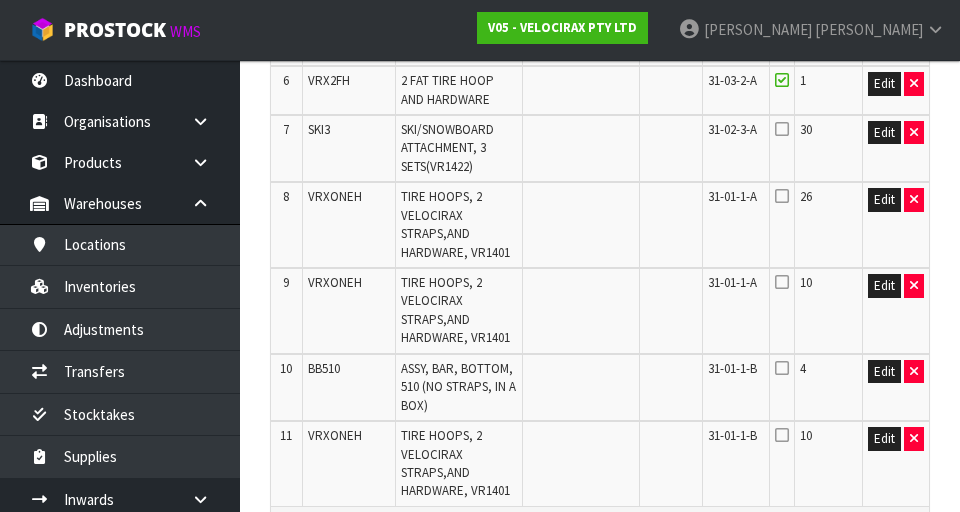 scroll, scrollTop: 804, scrollLeft: 0, axis: vertical 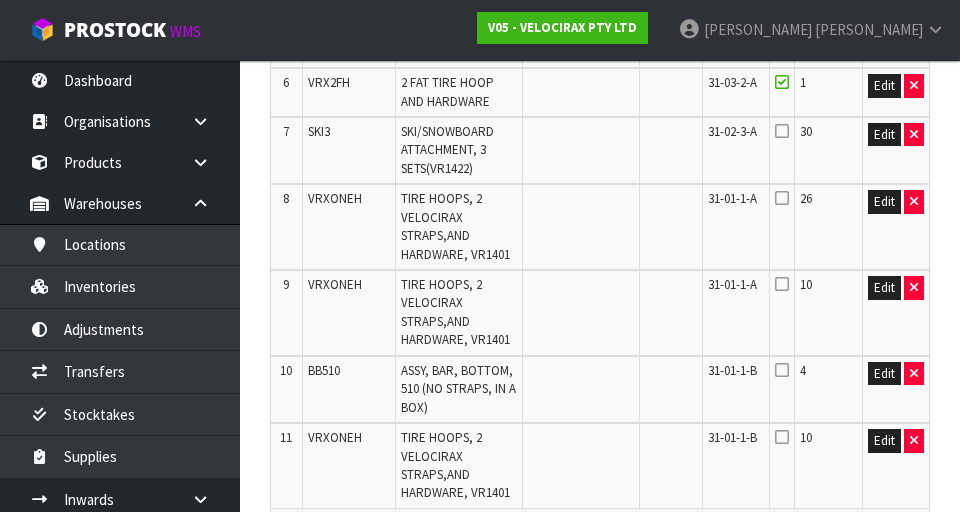 click at bounding box center (782, 131) 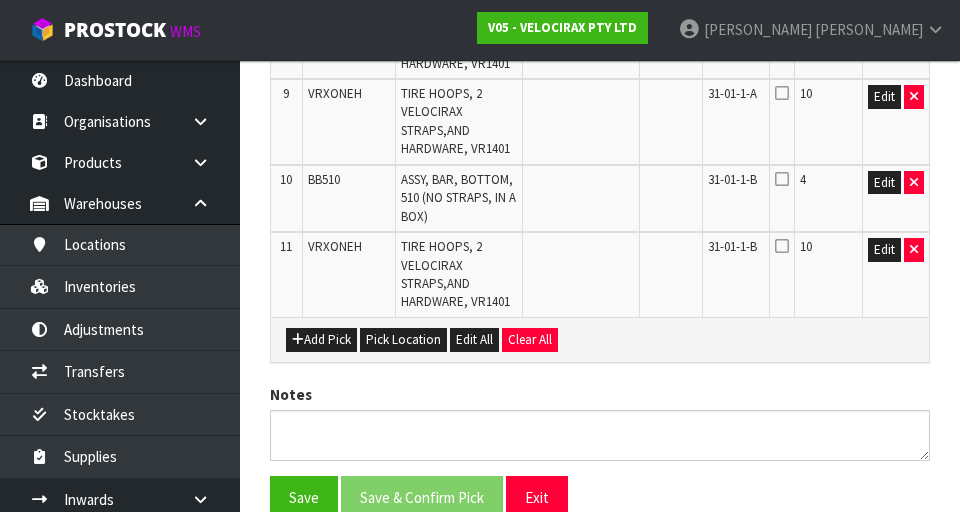 scroll, scrollTop: 1090, scrollLeft: 0, axis: vertical 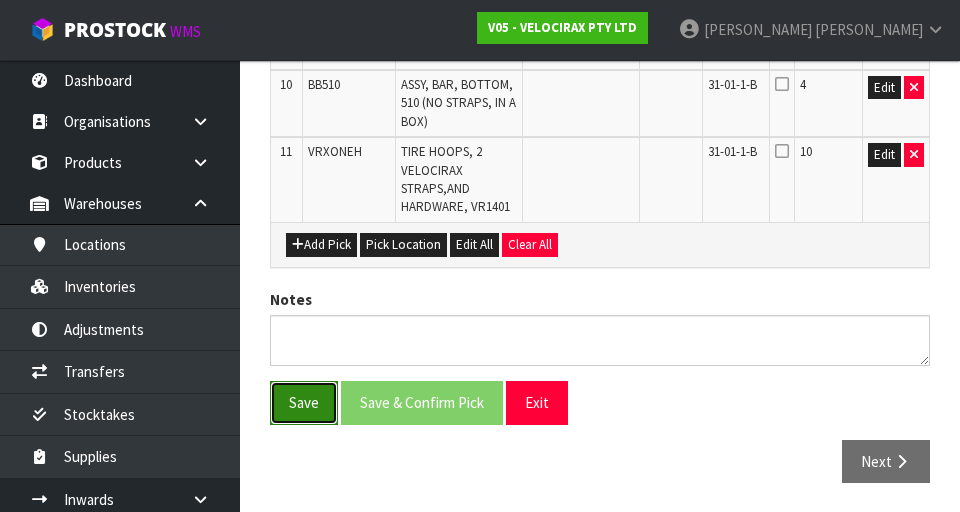 click on "Save" at bounding box center (304, 402) 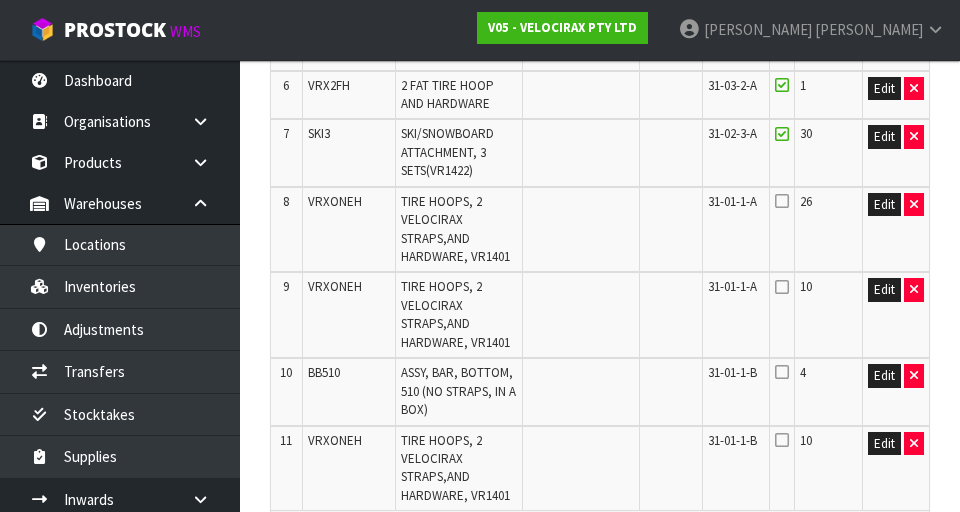 scroll, scrollTop: 873, scrollLeft: 0, axis: vertical 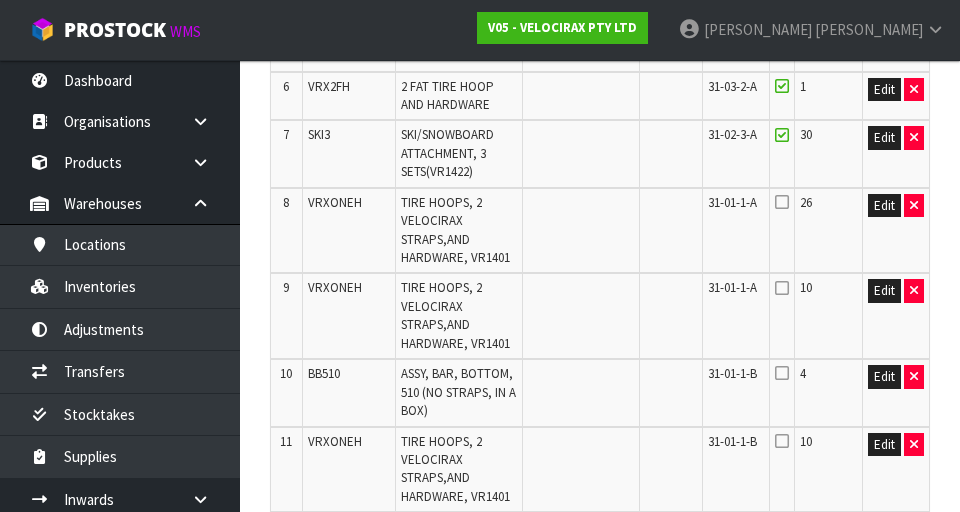 click at bounding box center [782, 202] 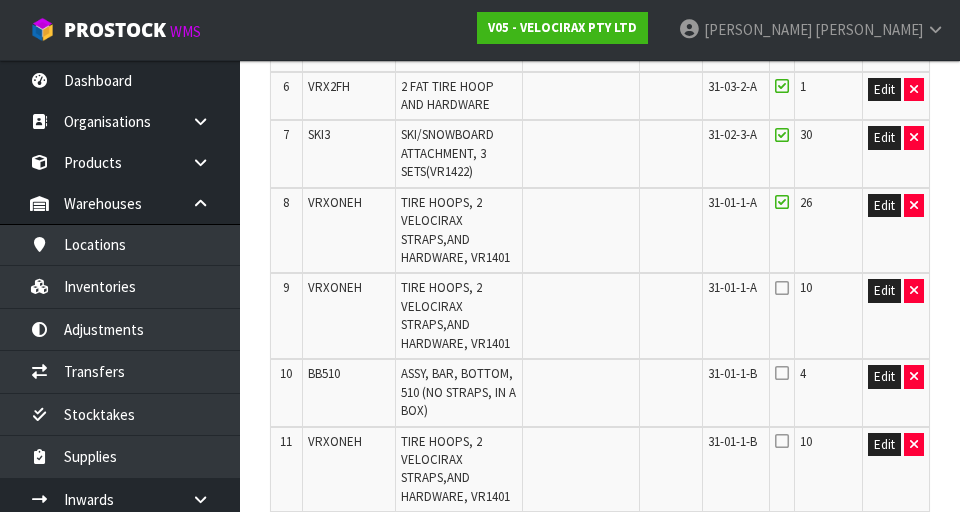click at bounding box center [782, 288] 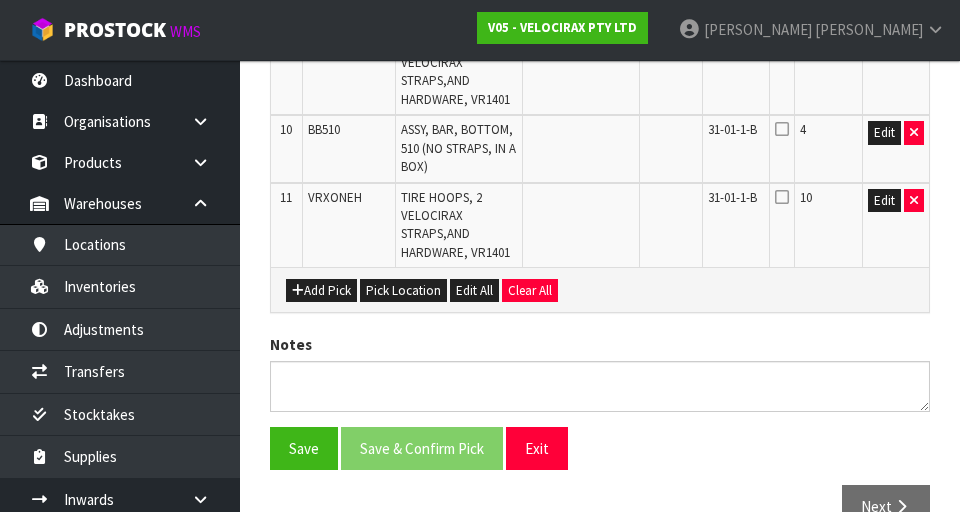 scroll, scrollTop: 1119, scrollLeft: 0, axis: vertical 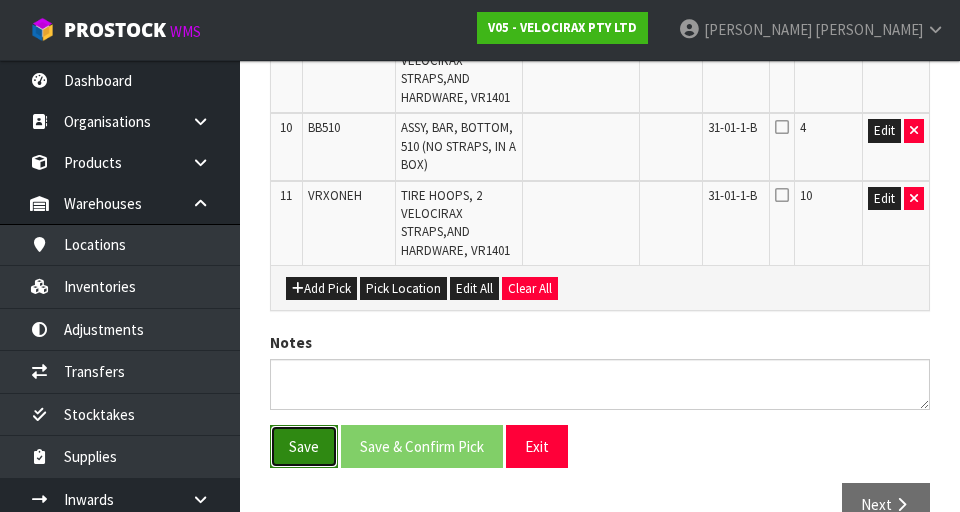 click on "Save" at bounding box center (304, 446) 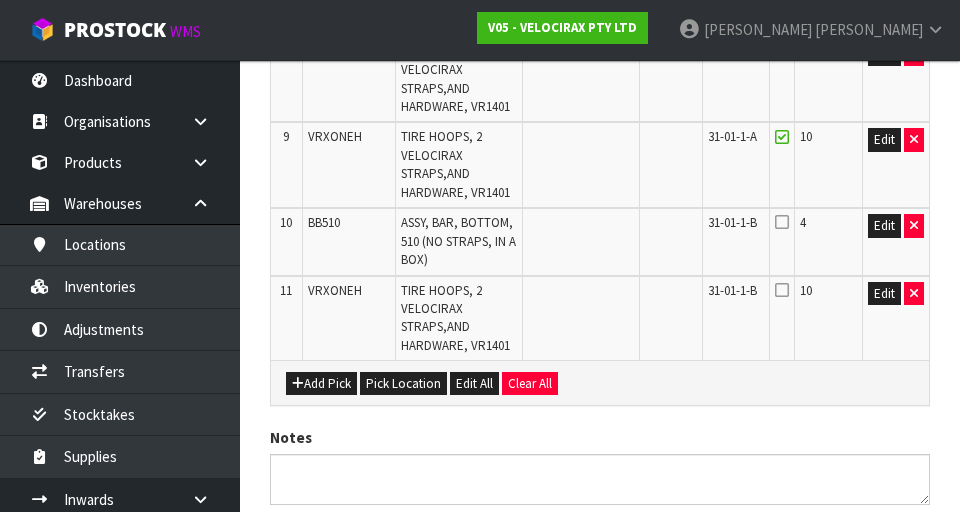 scroll, scrollTop: 1055, scrollLeft: 0, axis: vertical 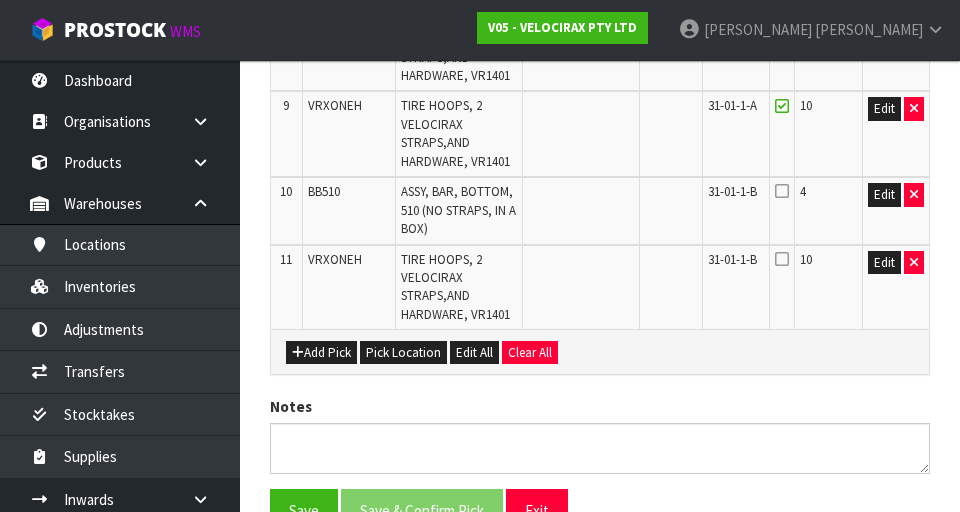click at bounding box center [782, 259] 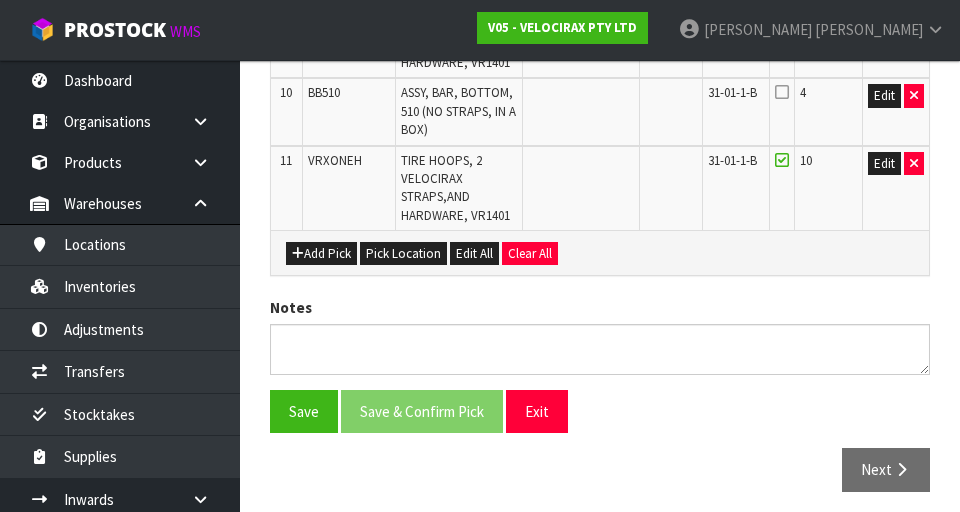 scroll, scrollTop: 1162, scrollLeft: 0, axis: vertical 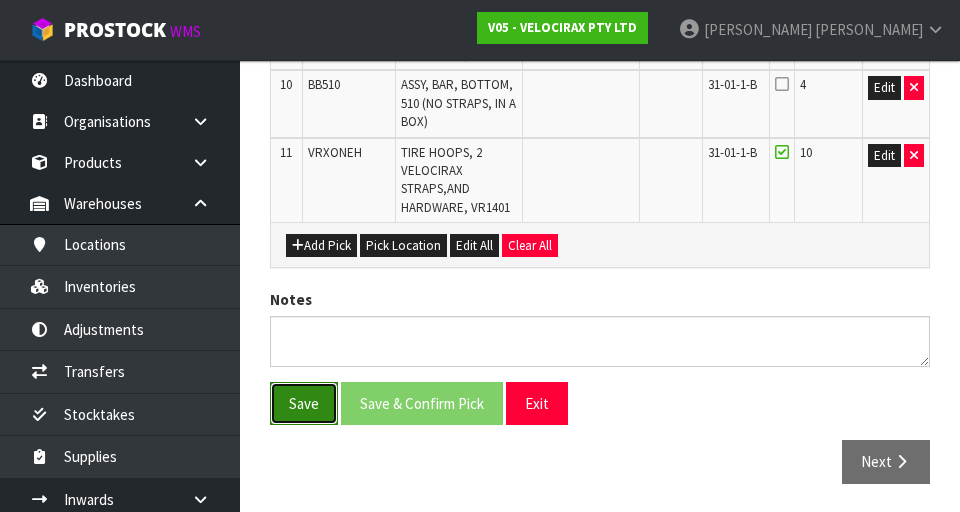 click on "Save" at bounding box center [304, 403] 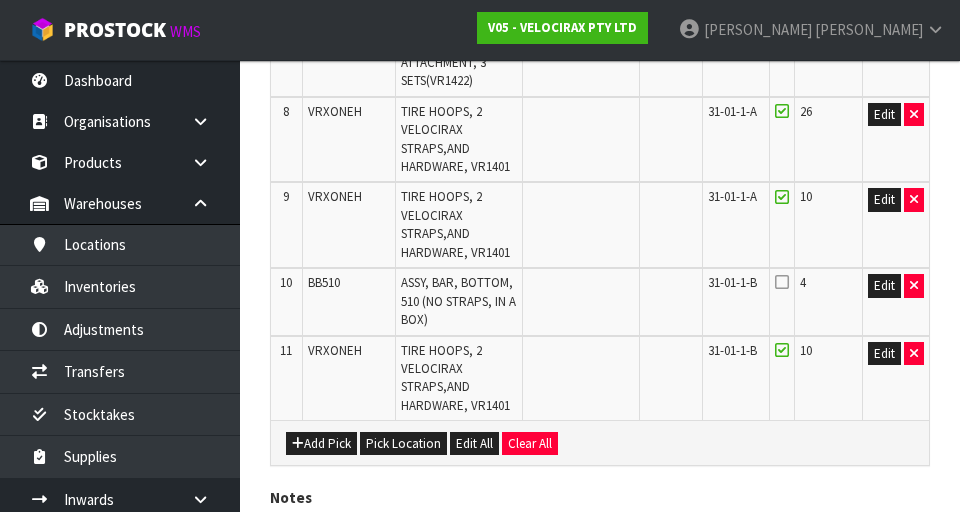 scroll, scrollTop: 962, scrollLeft: 0, axis: vertical 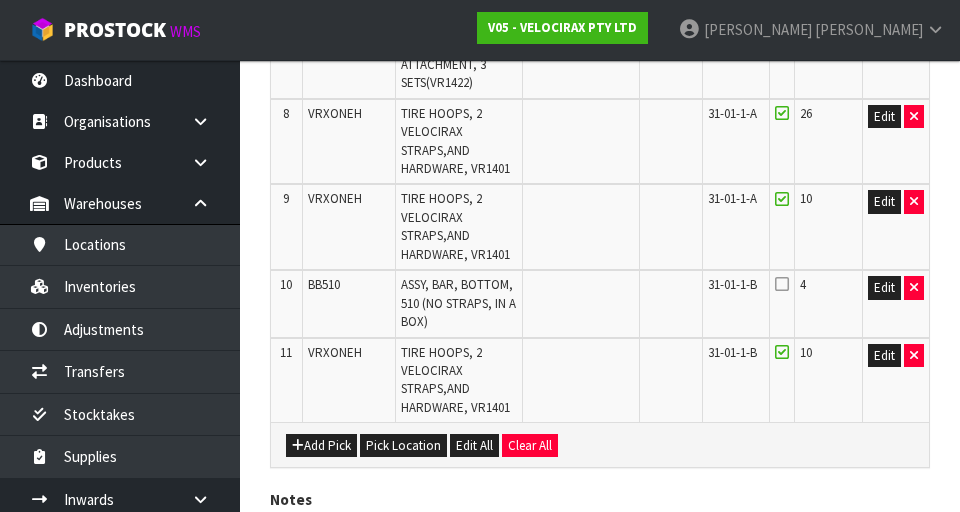 click at bounding box center [782, 284] 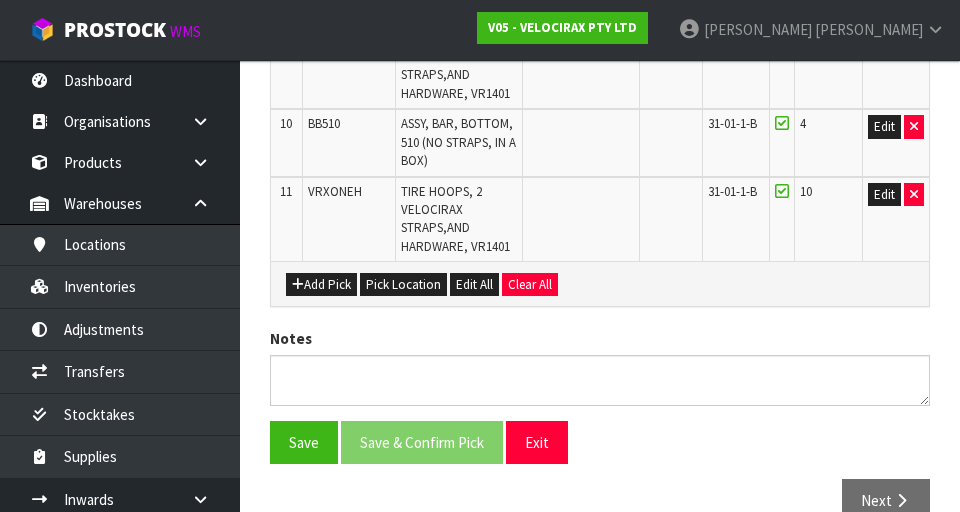 scroll, scrollTop: 1162, scrollLeft: 0, axis: vertical 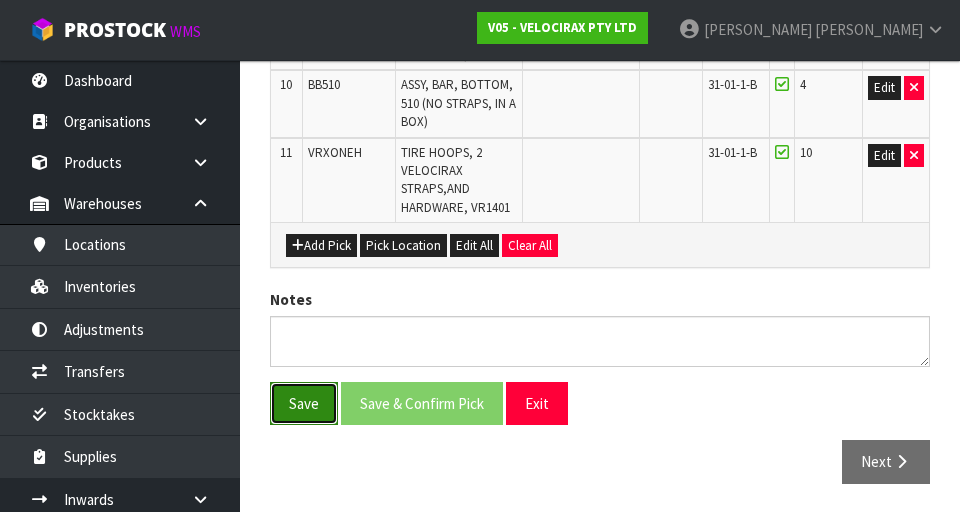 click on "Save" at bounding box center (304, 403) 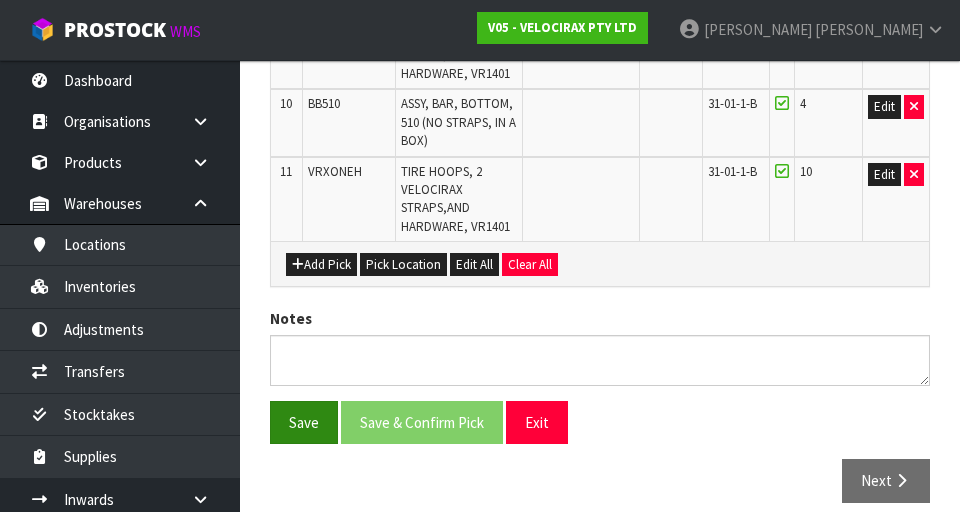 scroll, scrollTop: 1162, scrollLeft: 0, axis: vertical 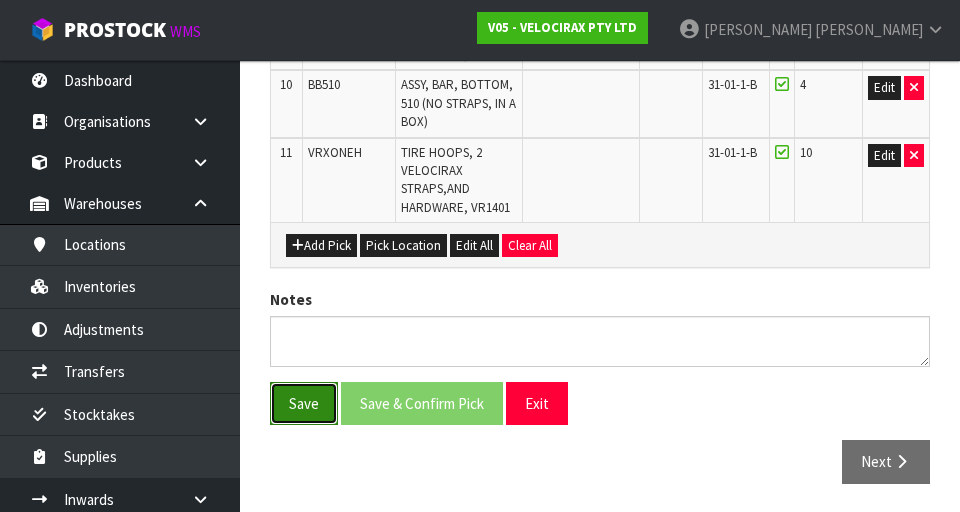 click on "Save" at bounding box center (304, 403) 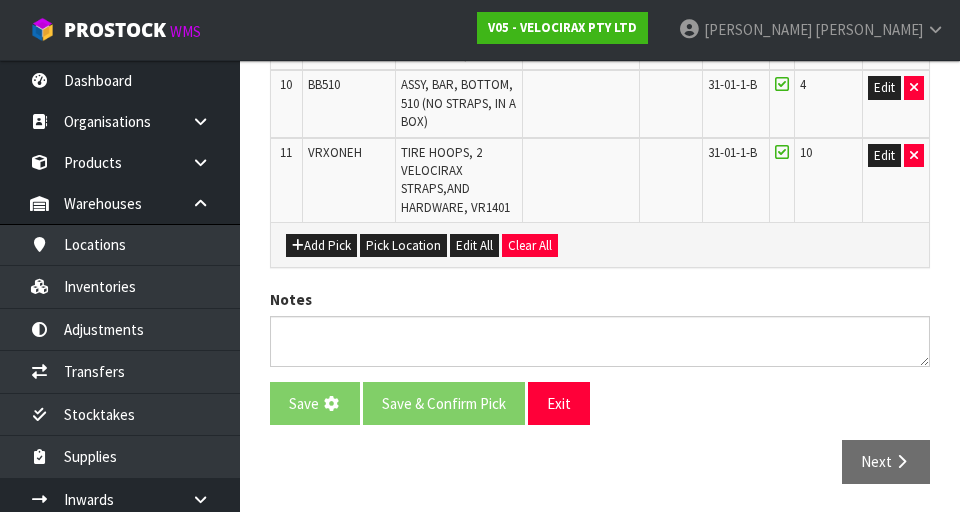 scroll, scrollTop: 0, scrollLeft: 0, axis: both 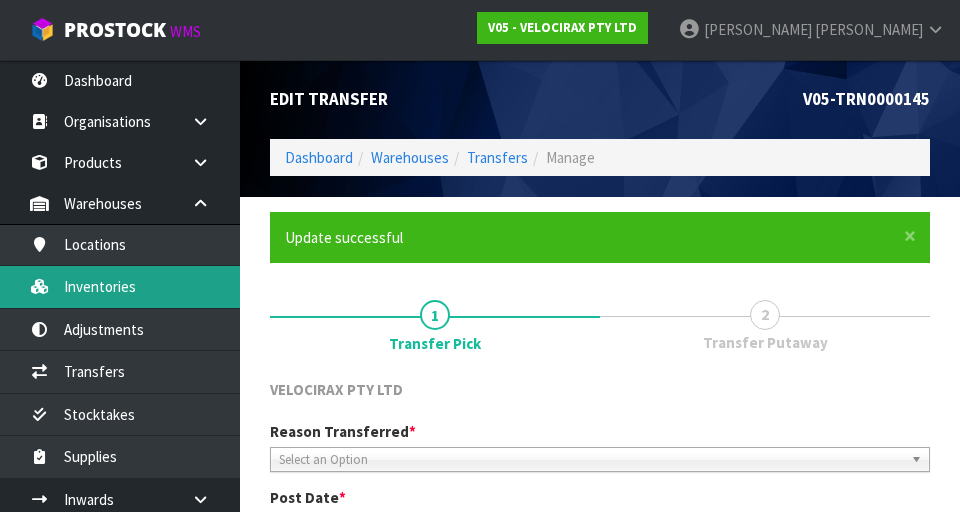 click on "Inventories" at bounding box center (120, 286) 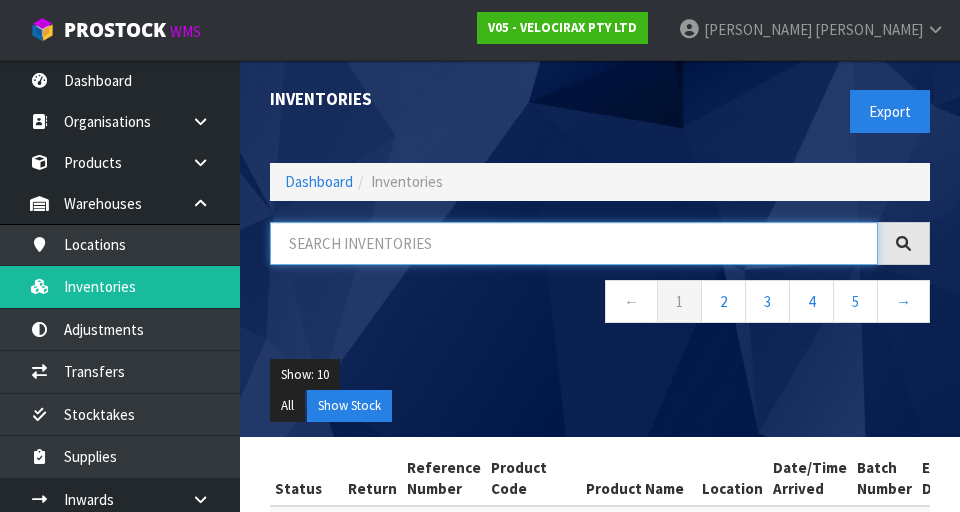 click at bounding box center (574, 243) 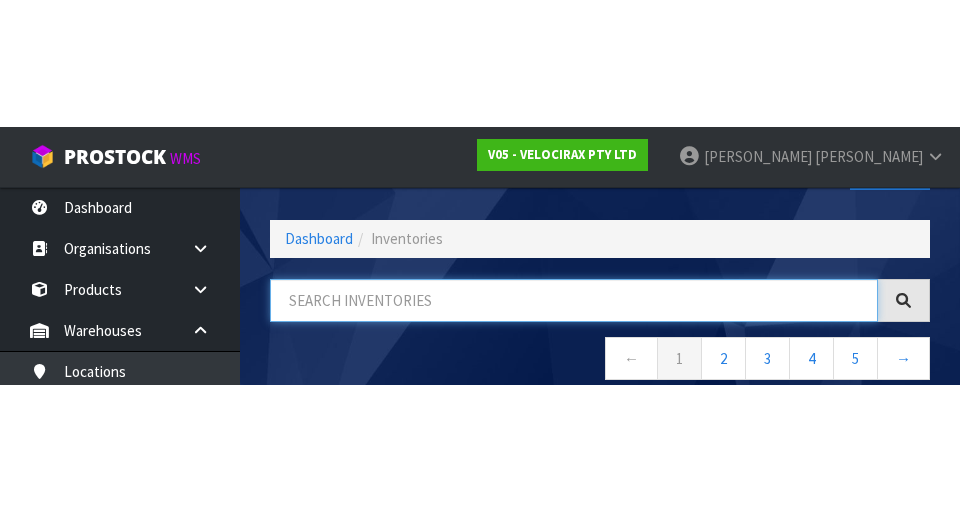 scroll, scrollTop: 114, scrollLeft: 0, axis: vertical 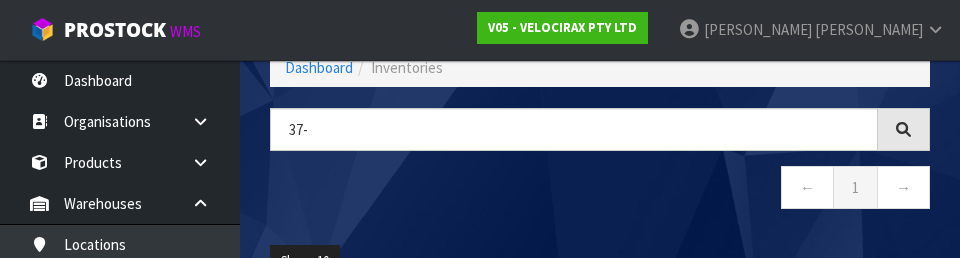 click on "←
1
→" at bounding box center (600, 190) 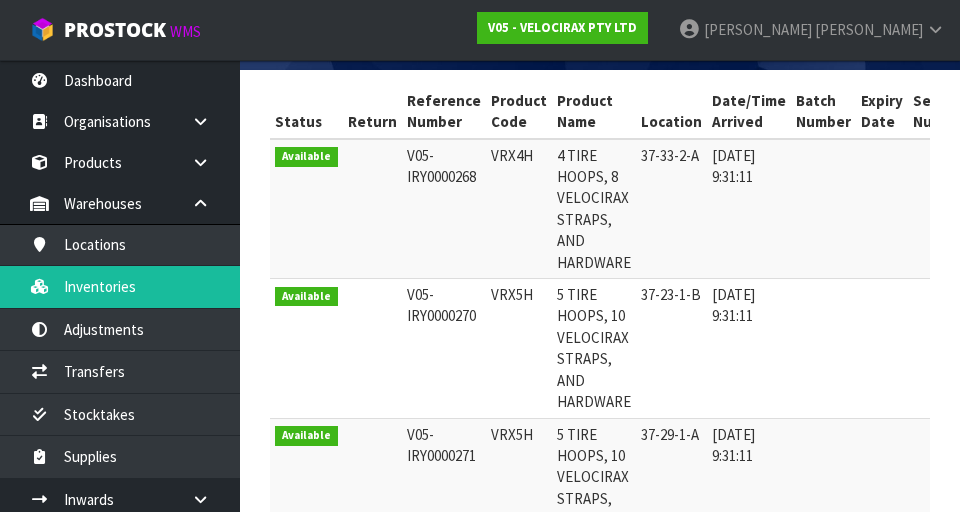 scroll, scrollTop: 368, scrollLeft: 0, axis: vertical 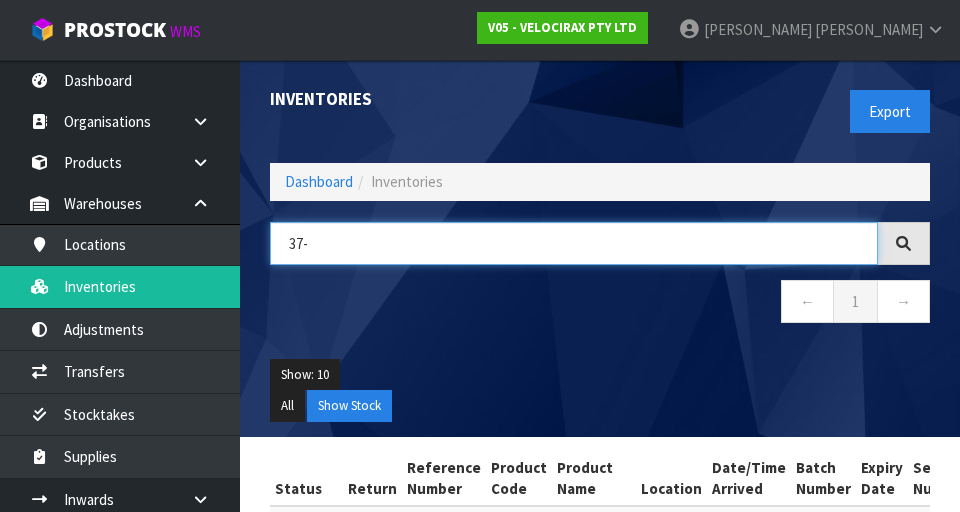 click on "37-" at bounding box center [574, 243] 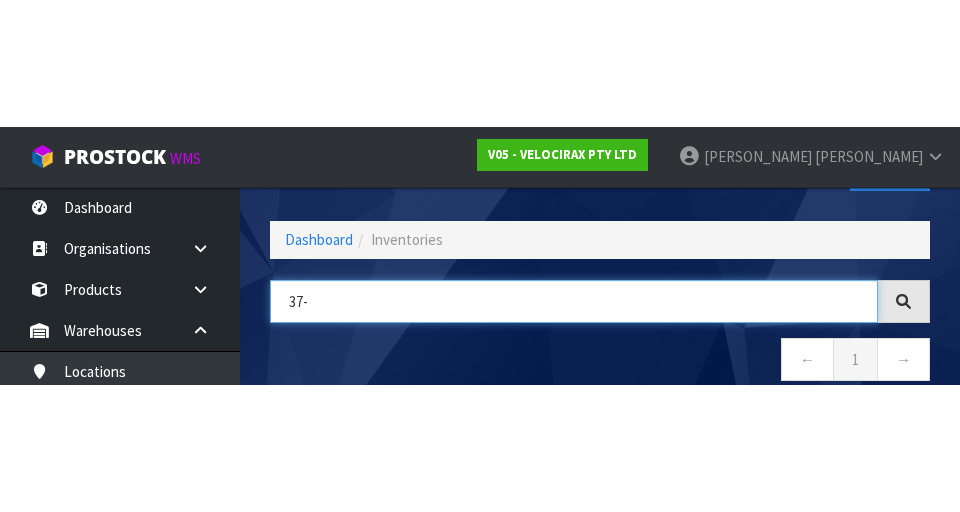 scroll, scrollTop: 114, scrollLeft: 0, axis: vertical 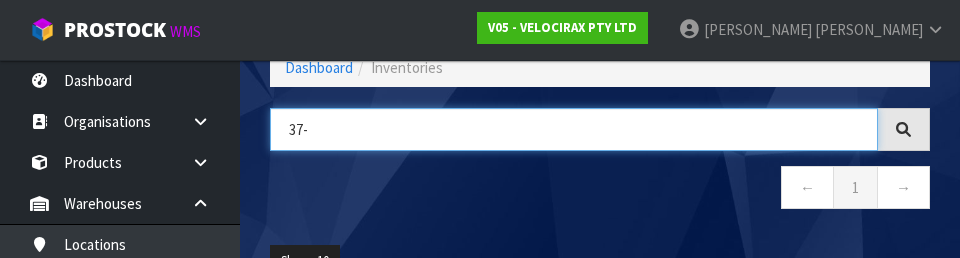 click on "37-" at bounding box center (574, 129) 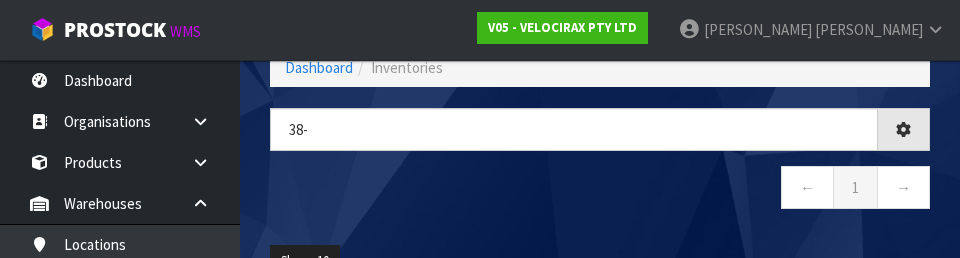 click on "←
1
→" at bounding box center [600, 190] 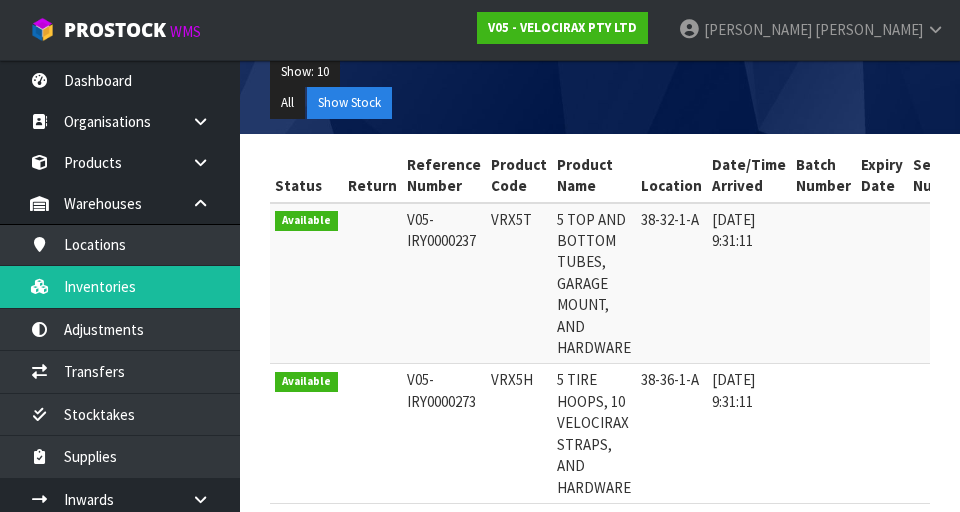 scroll, scrollTop: 308, scrollLeft: 0, axis: vertical 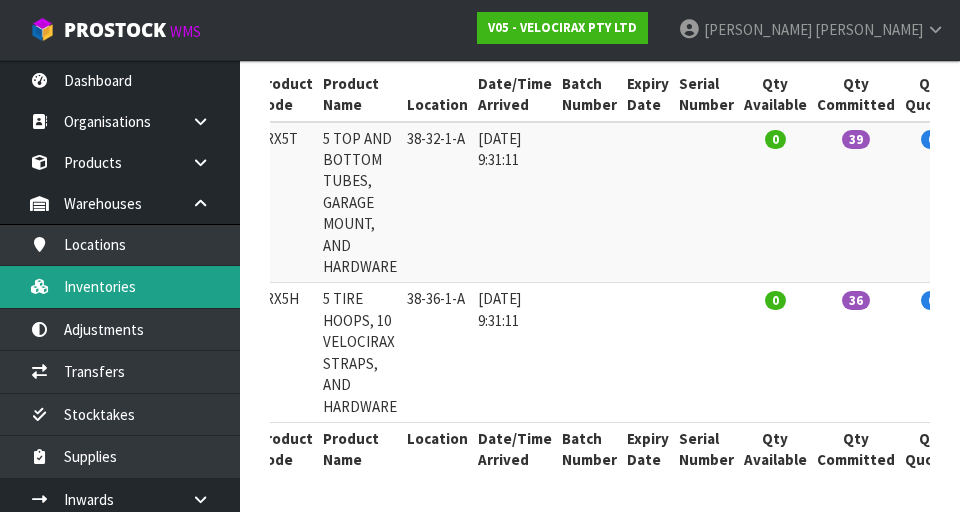 click on "Inventories" at bounding box center (120, 286) 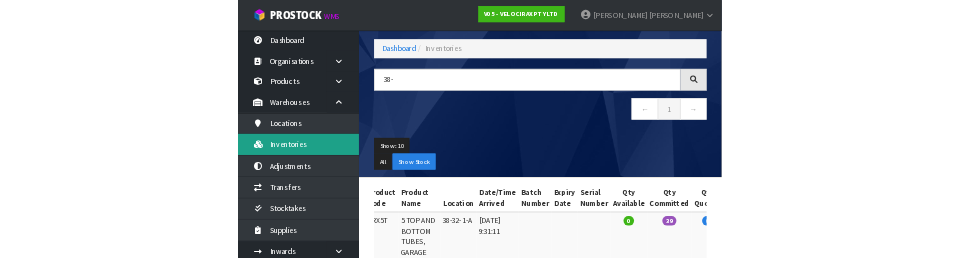 scroll, scrollTop: 0, scrollLeft: 0, axis: both 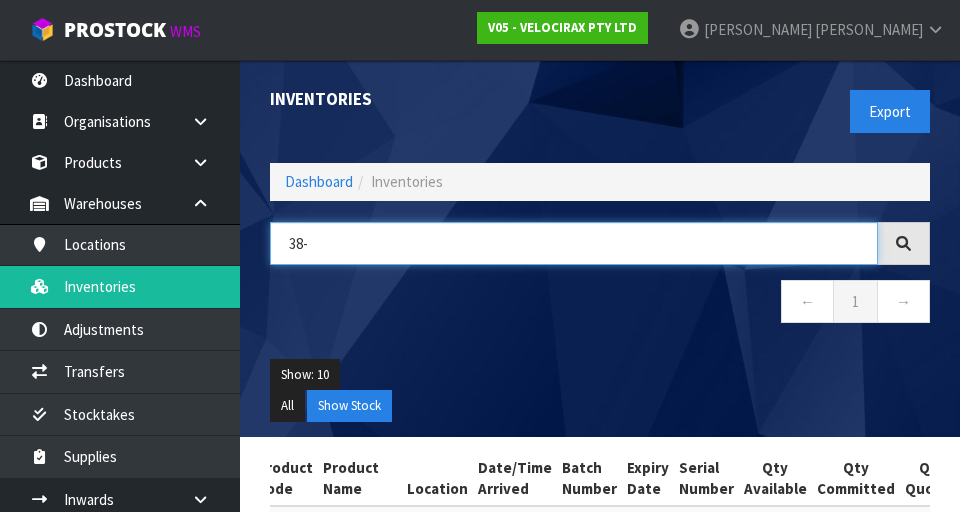 click on "38-" at bounding box center [574, 243] 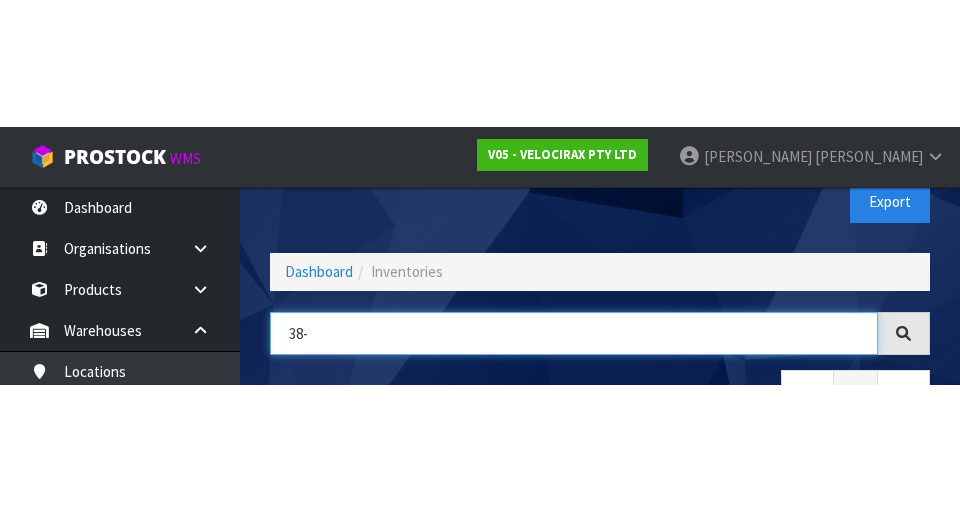 scroll, scrollTop: 114, scrollLeft: 0, axis: vertical 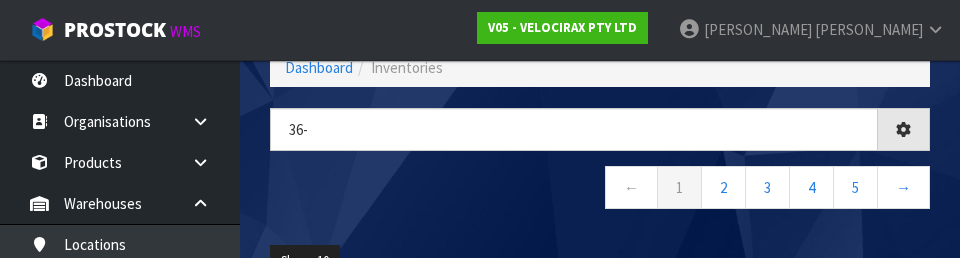click on "←
1 2 3 4 5
→" at bounding box center (600, 190) 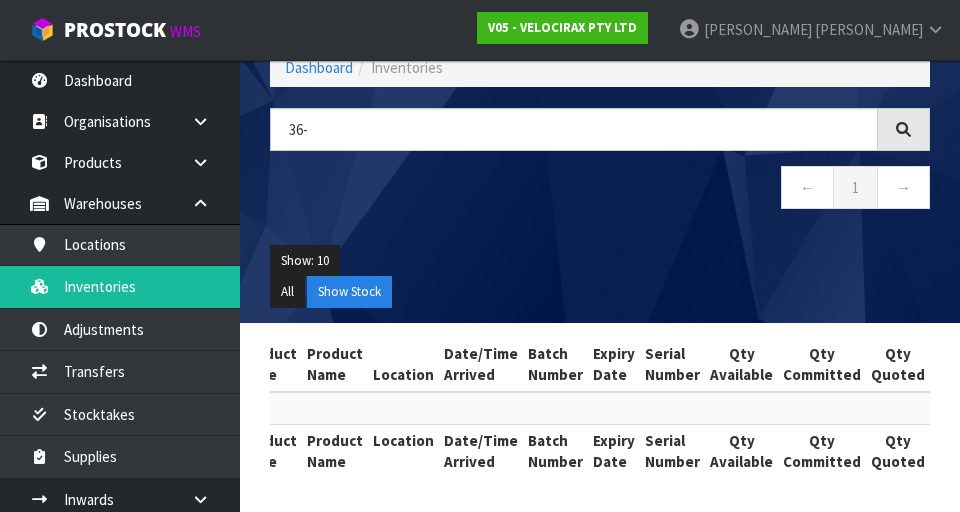scroll, scrollTop: 116, scrollLeft: 0, axis: vertical 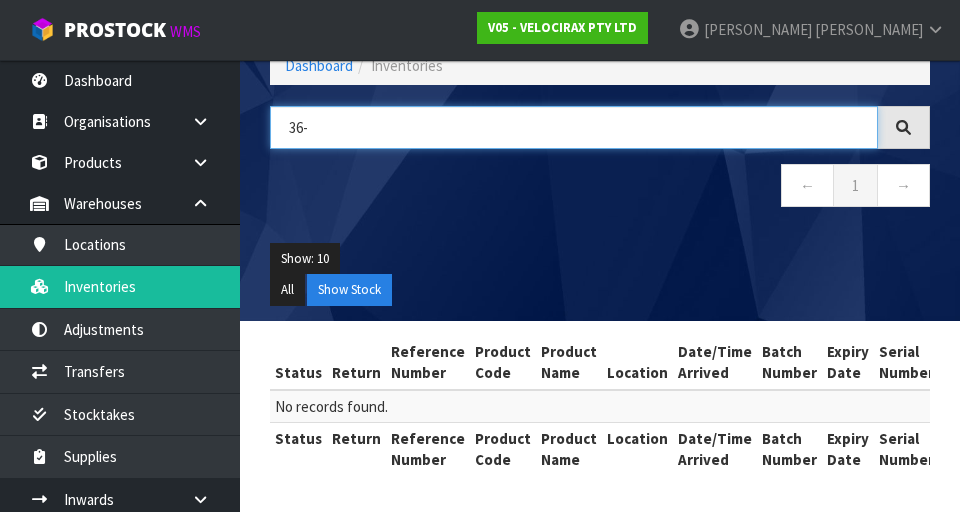 click on "36-" at bounding box center (574, 127) 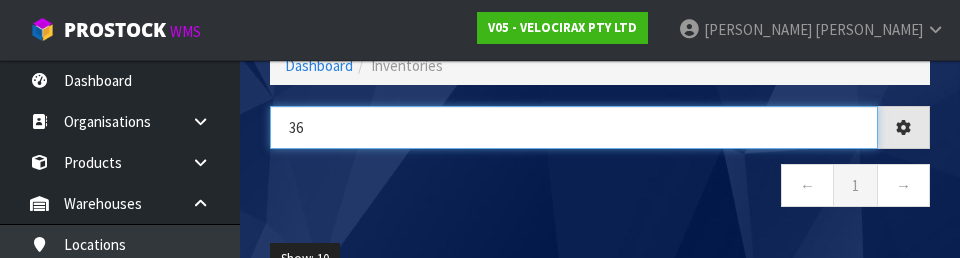 type on "3" 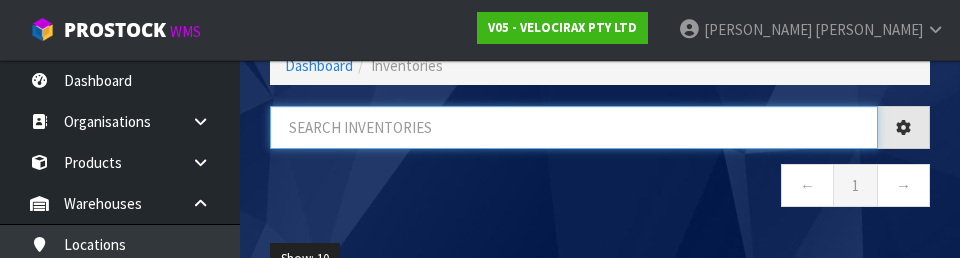 type 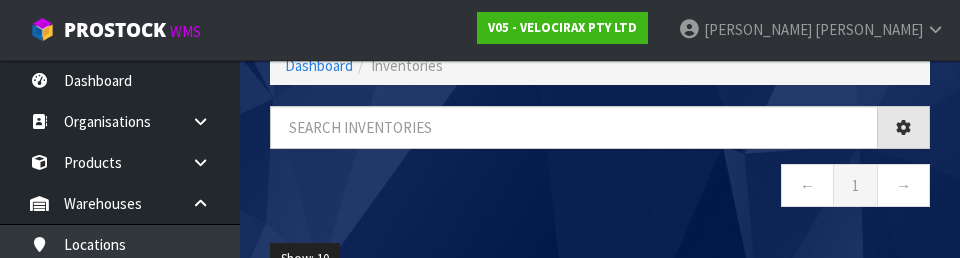 click on "←
1
→" at bounding box center (600, 188) 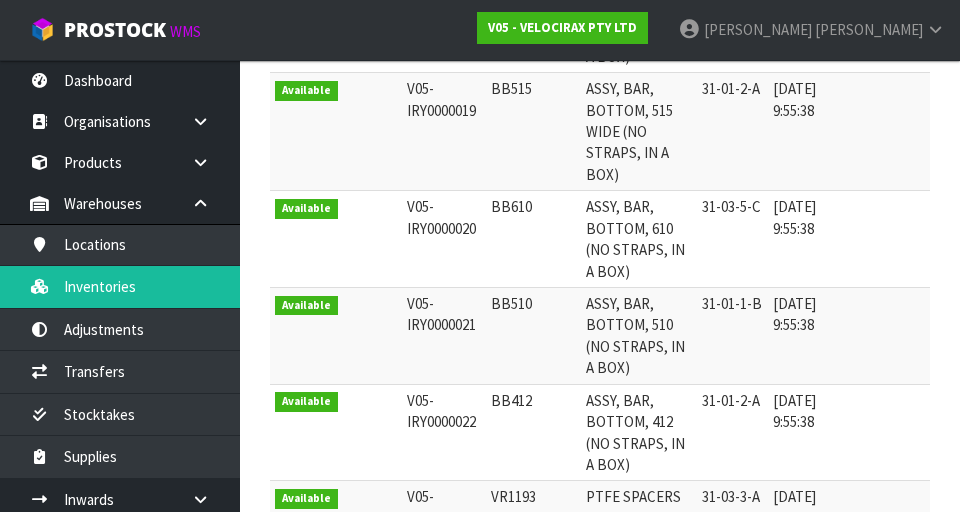 scroll, scrollTop: 710, scrollLeft: 0, axis: vertical 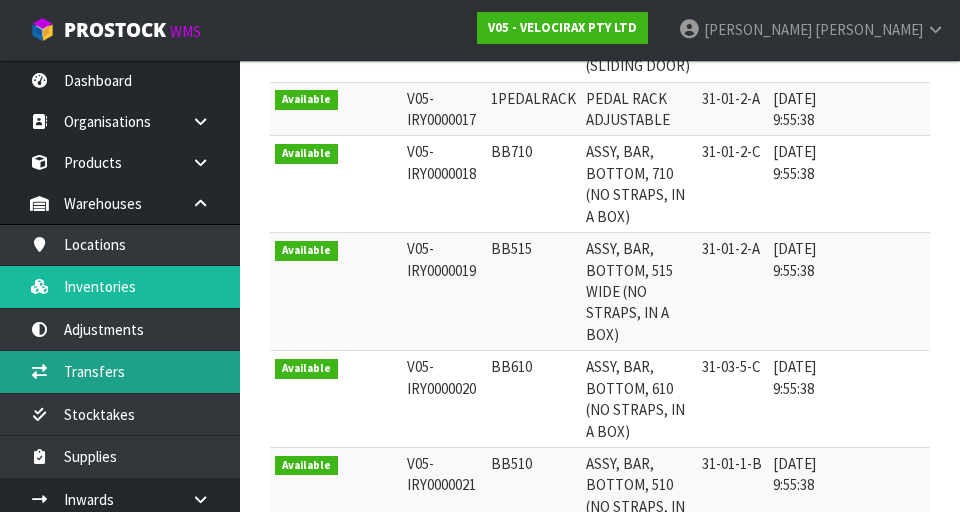 click on "Transfers" at bounding box center [120, 371] 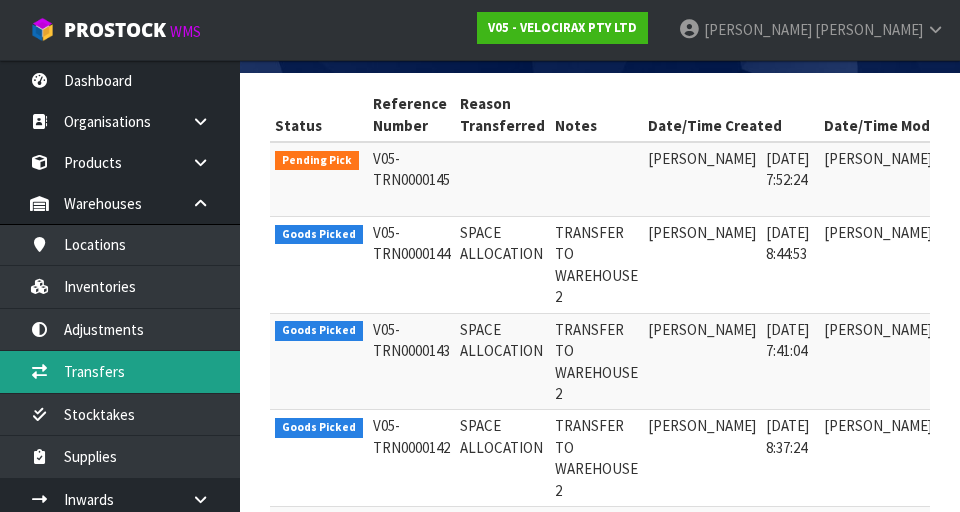 scroll, scrollTop: 394, scrollLeft: 0, axis: vertical 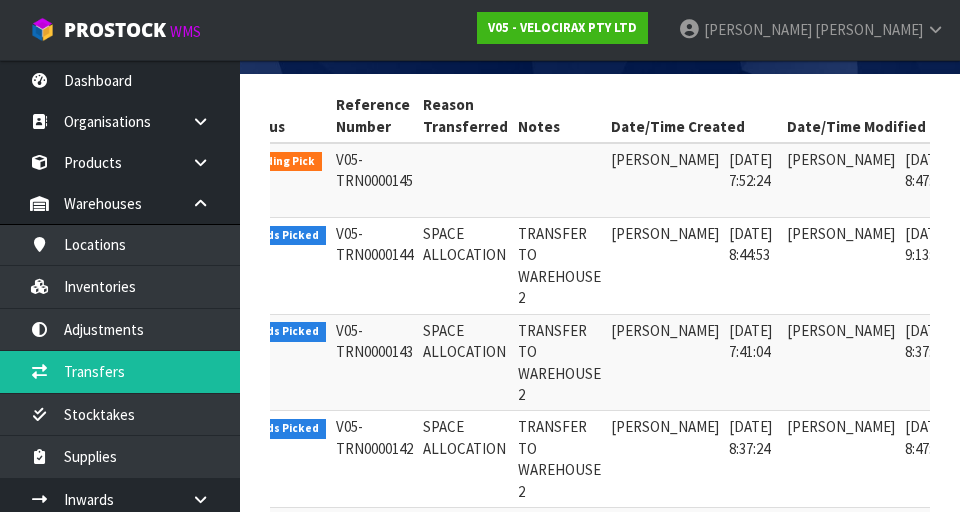 click at bounding box center (985, 165) 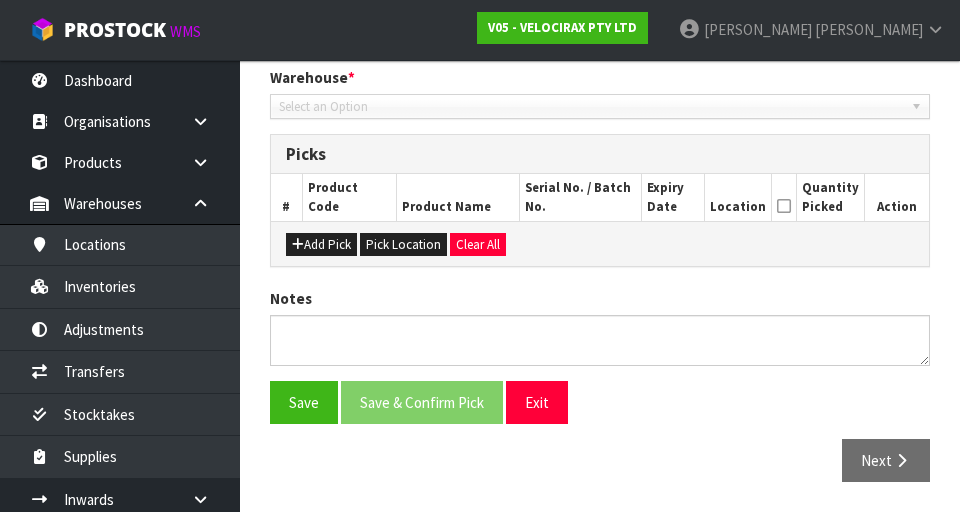 type on "[DATE]" 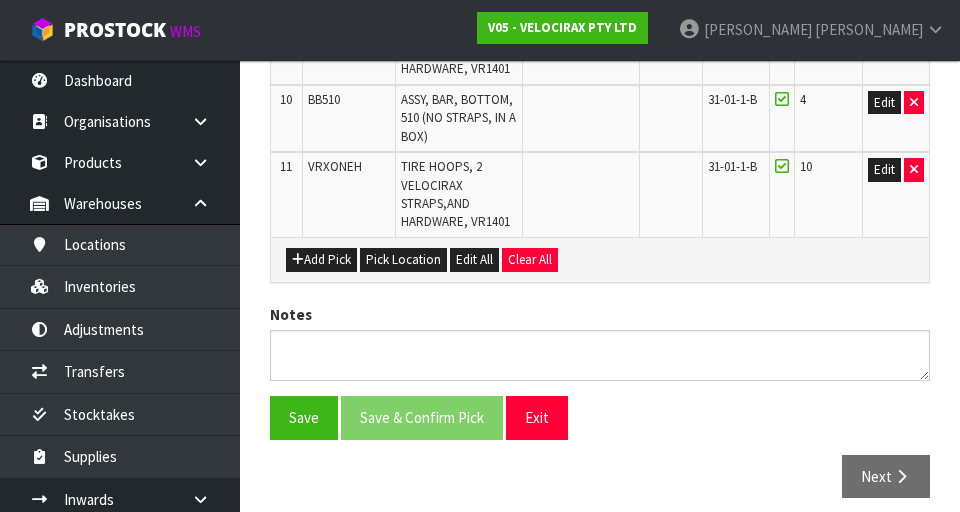 scroll, scrollTop: 1090, scrollLeft: 0, axis: vertical 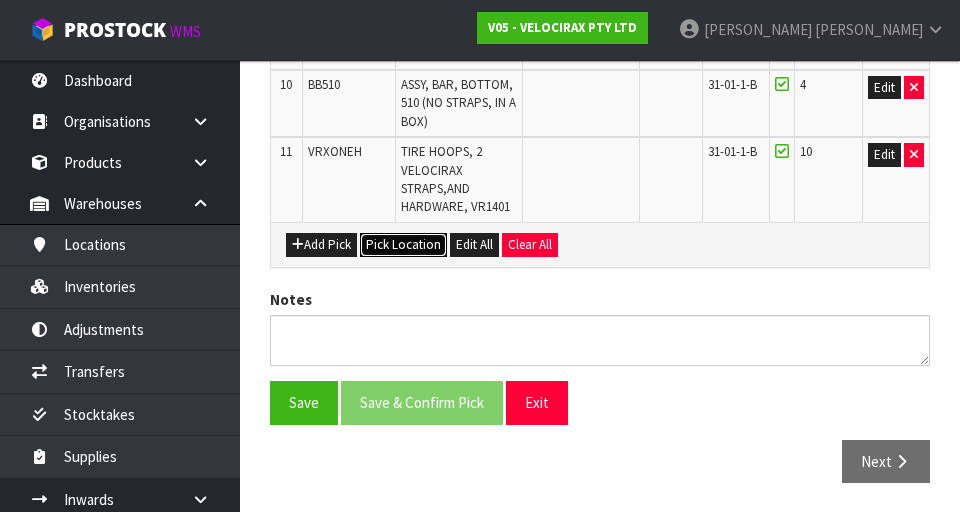 click on "Pick Location" at bounding box center [403, 245] 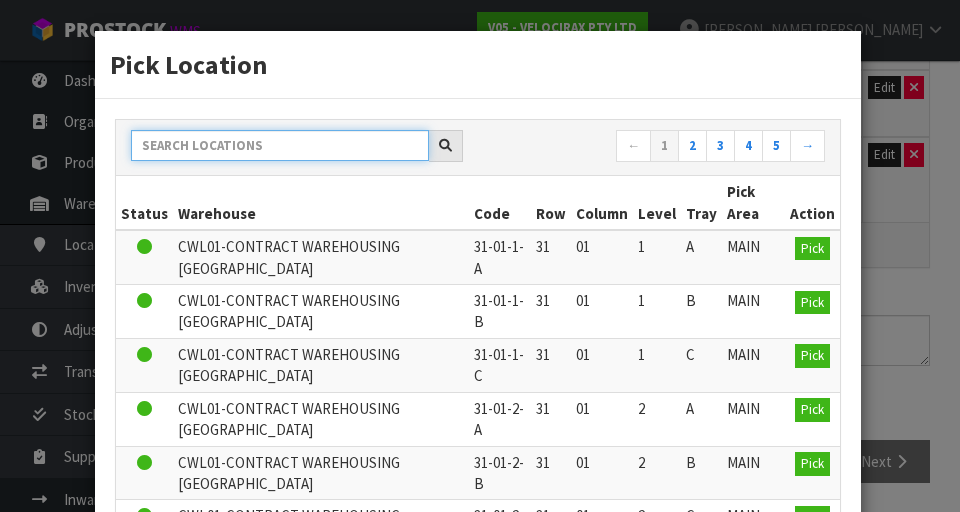 click at bounding box center (280, 145) 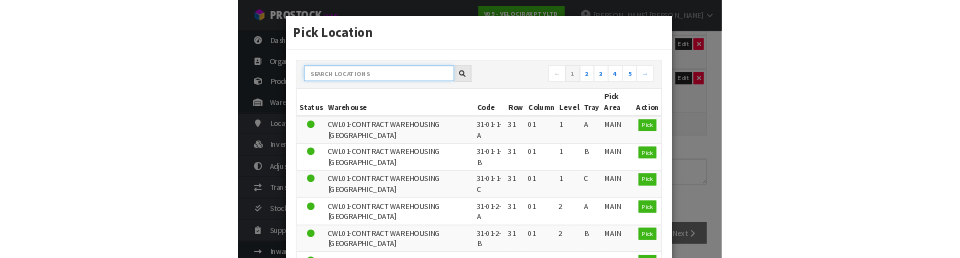 scroll, scrollTop: 1081, scrollLeft: 0, axis: vertical 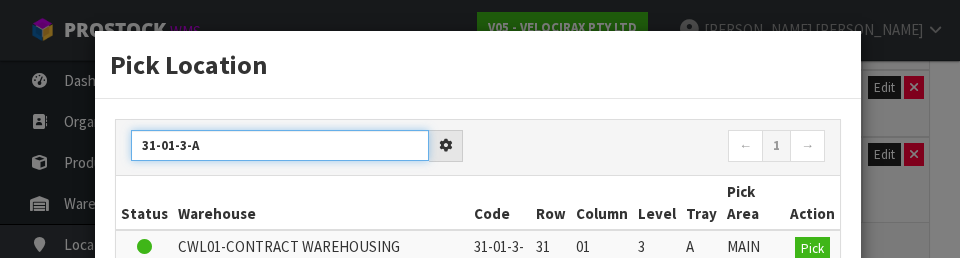 type on "31-01-3-A" 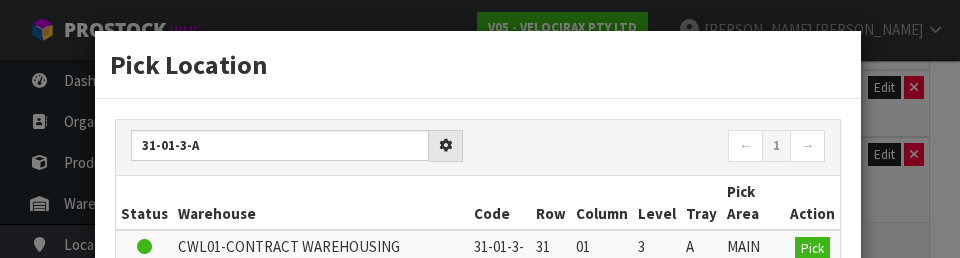 click on "Tray" at bounding box center (701, 203) 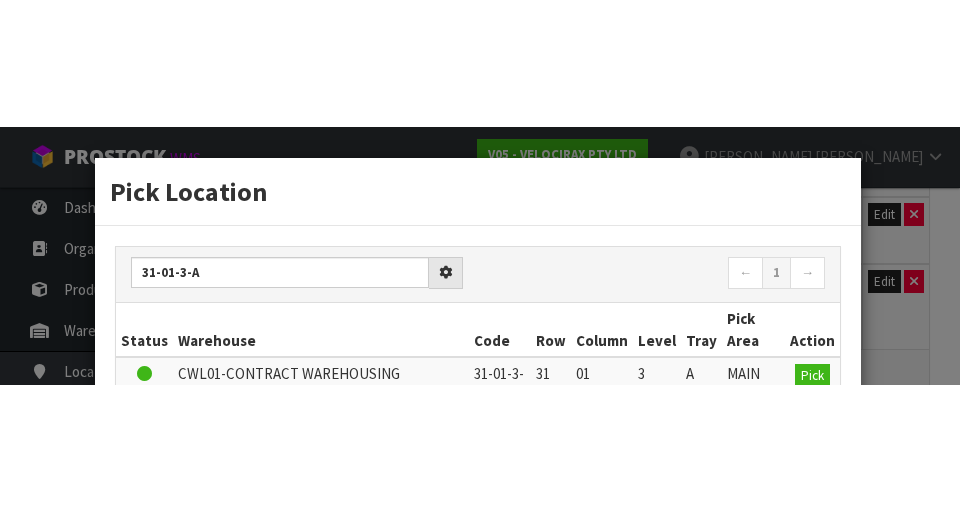 scroll, scrollTop: 1090, scrollLeft: 0, axis: vertical 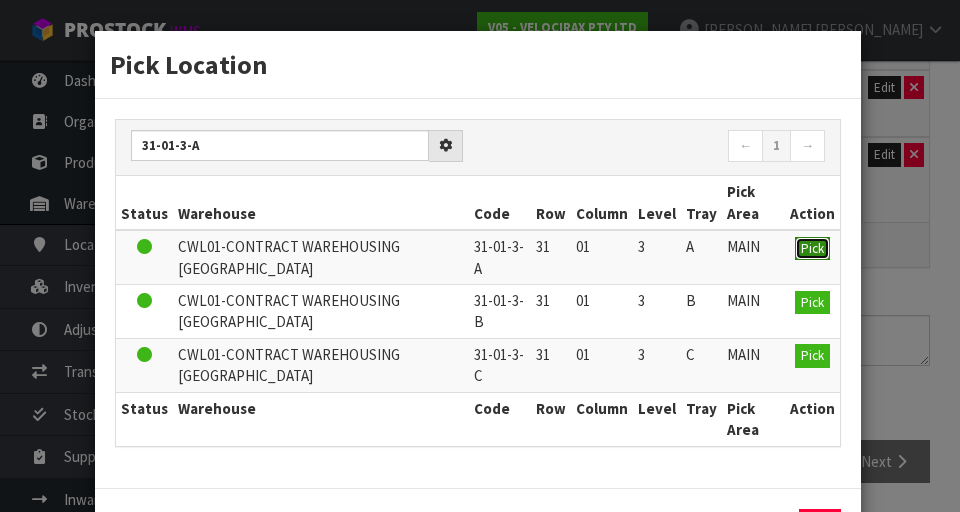 click on "Pick" at bounding box center (812, 248) 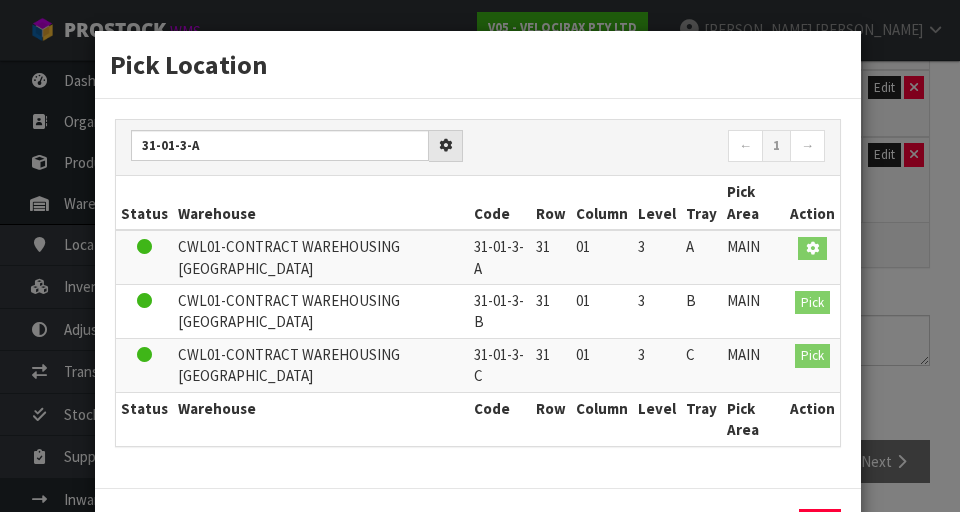 click on "Pick Location
31-01-3-A
←
1
→
Status
Warehouse
Code
Row
Column
Level
Tray
Pick Area
Action
CWL01-CONTRACT WAREHOUSING [GEOGRAPHIC_DATA]
31-01-3-A
31
01
3
A
MAIN
CWL01-CONTRACT WAREHOUSING [GEOGRAPHIC_DATA]
31-01-3-B
31
01
3
B
MAIN
Pick
CWL01-CONTRACT WAREHOUSING [GEOGRAPHIC_DATA]
31-01-3-C
31
01
3
C MAIN" at bounding box center (480, 256) 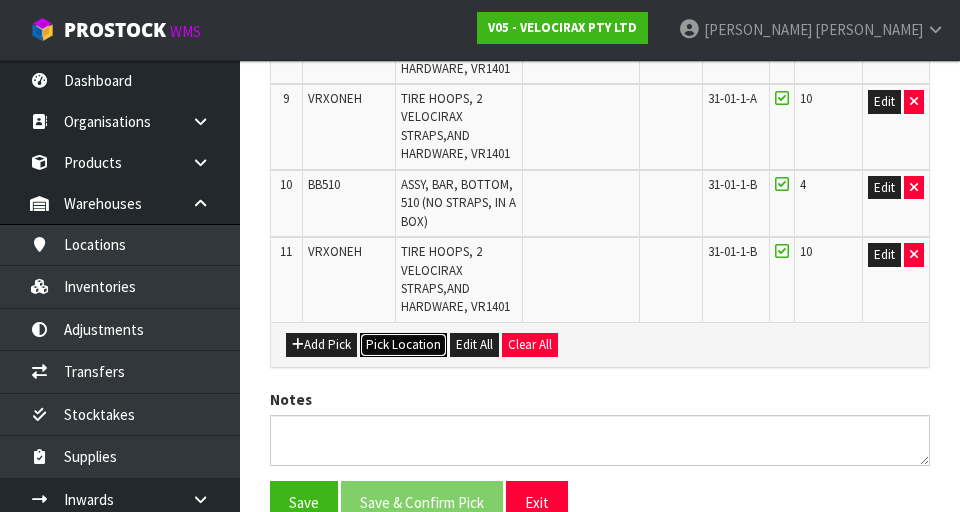 scroll, scrollTop: 990, scrollLeft: 0, axis: vertical 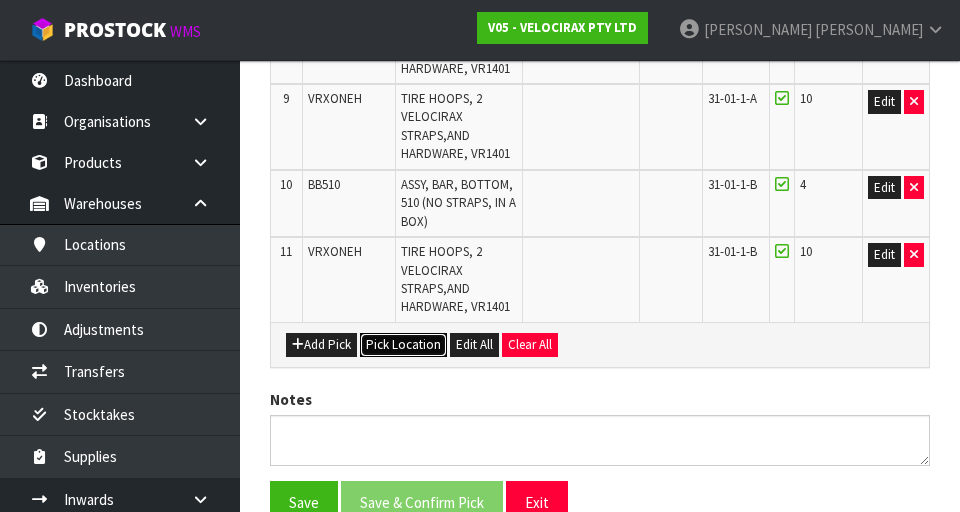 click on "Pick Location" at bounding box center [403, 345] 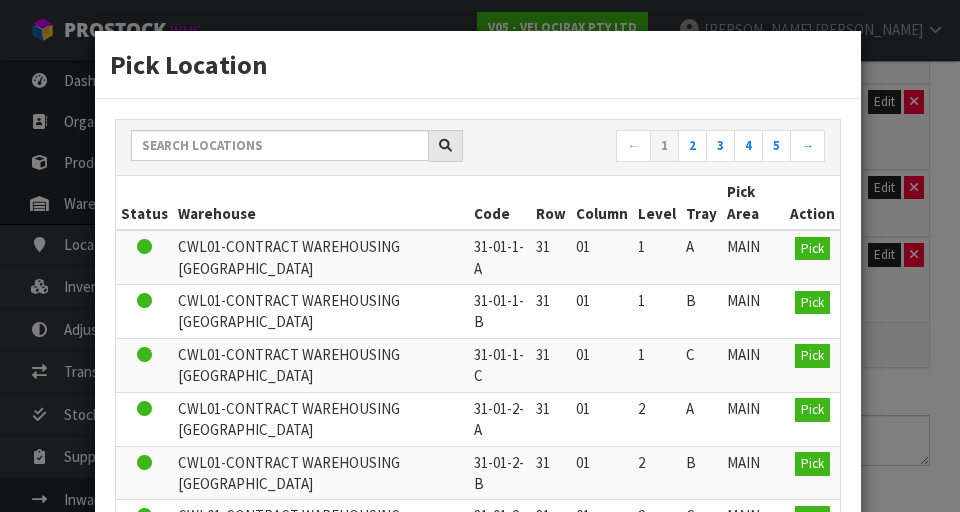 click on "Pick Location
←
1 2 3 4 5
→
Status
Warehouse
Code
Row
Column
Level
Tray
Pick Area
Action
CWL01-CONTRACT WAREHOUSING [GEOGRAPHIC_DATA]
31-01-1-A
31
01
1
A
MAIN
Pick
CWL01-CONTRACT WAREHOUSING [GEOGRAPHIC_DATA]
31-01-1-B
31
01
1
B
MAIN
Pick
CWL01-CONTRACT WAREHOUSING [GEOGRAPHIC_DATA]
31-01-1-C
31
01
1
C" at bounding box center [480, 256] 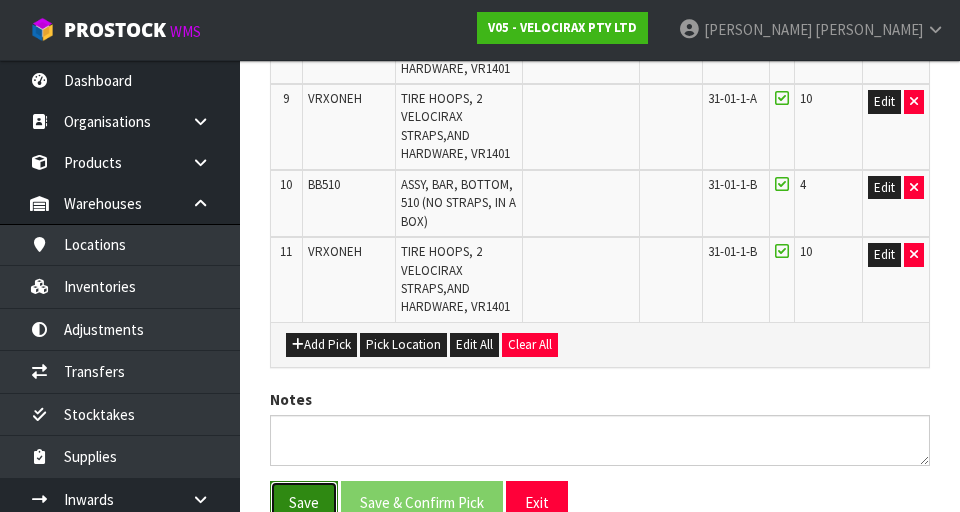 click on "Save" at bounding box center [304, 502] 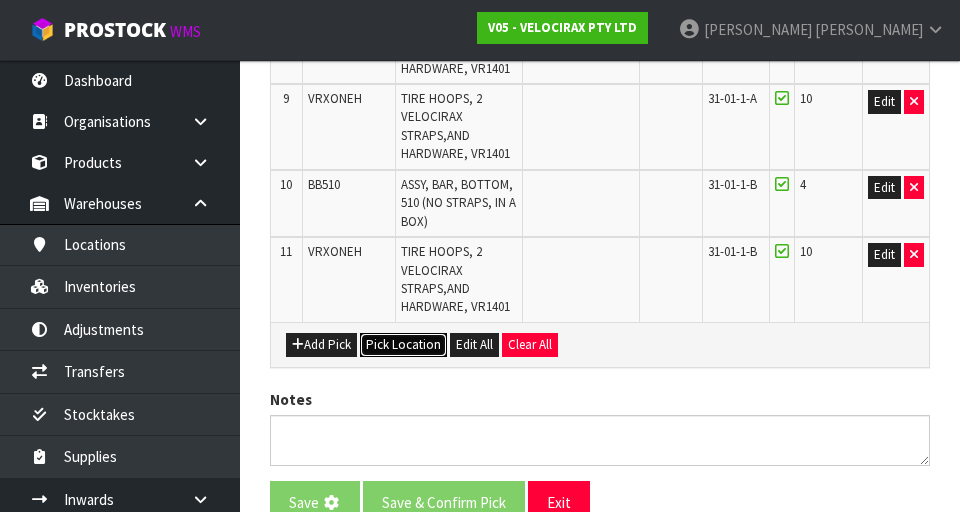 click on "Pick Location" at bounding box center (403, 345) 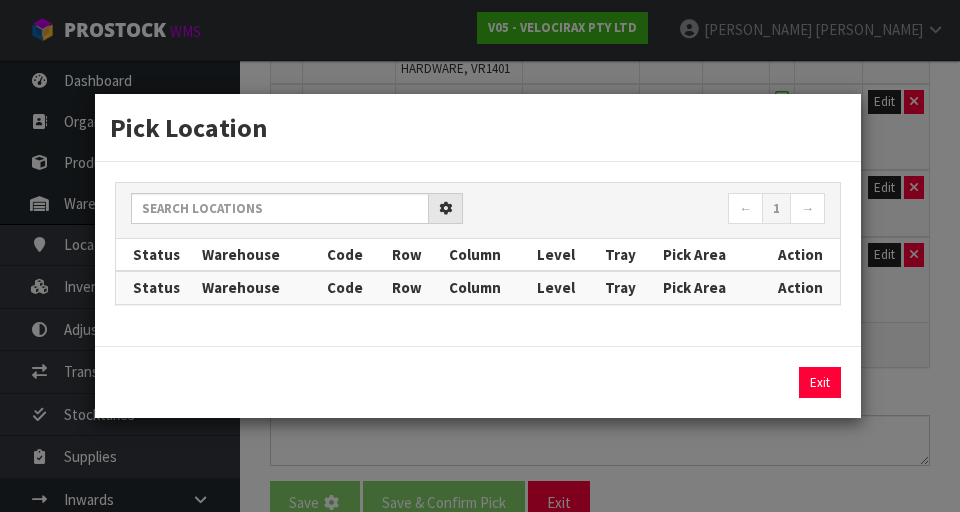 scroll, scrollTop: 0, scrollLeft: 0, axis: both 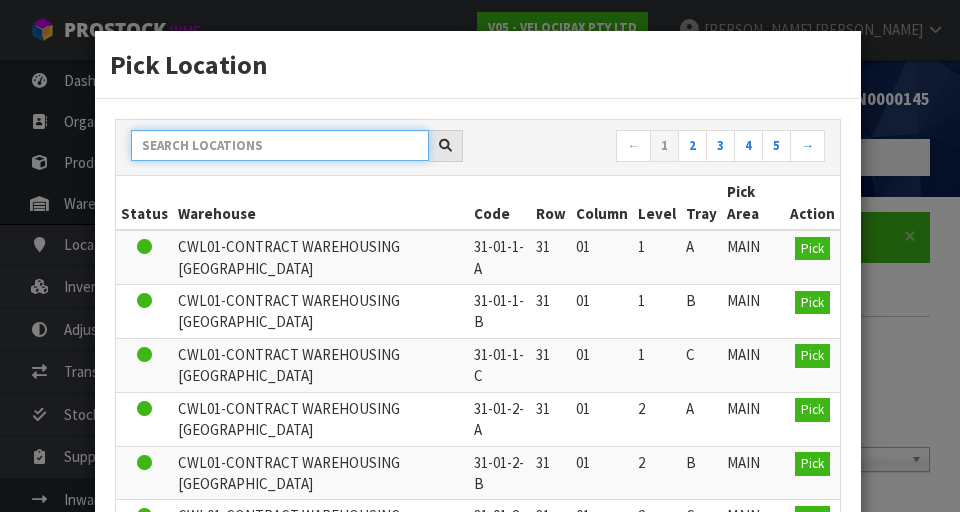 click at bounding box center (280, 145) 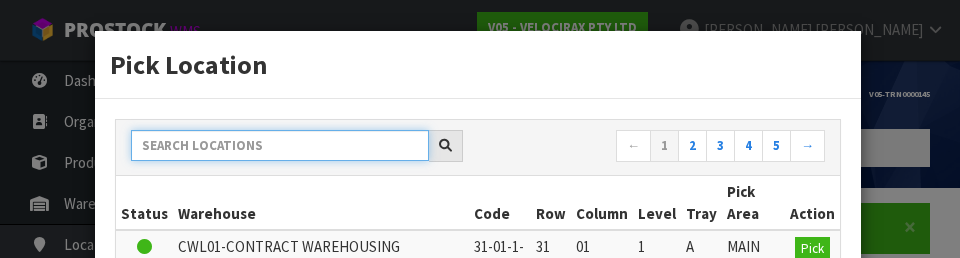 click at bounding box center [280, 145] 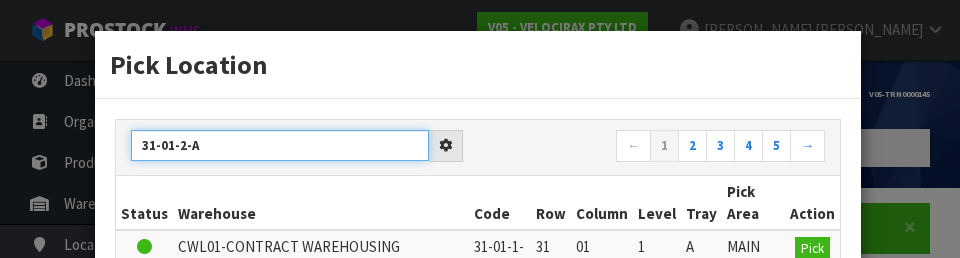 type on "31-01-2-A" 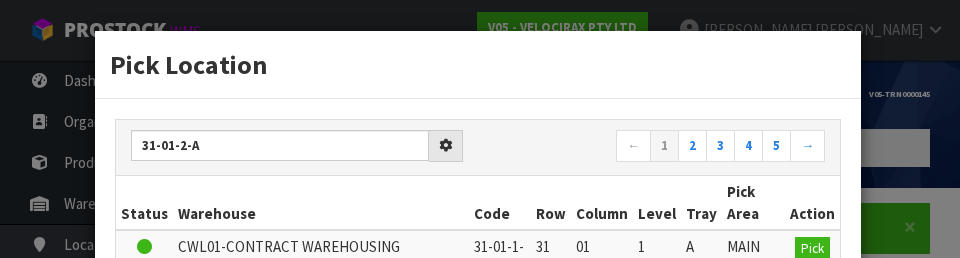 click on "Column" at bounding box center [602, 203] 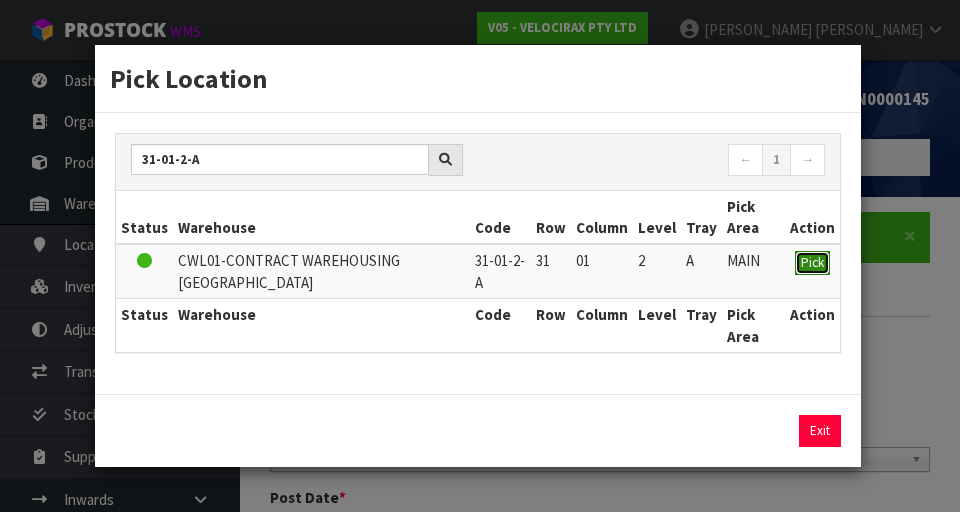 click on "Pick" at bounding box center (812, 262) 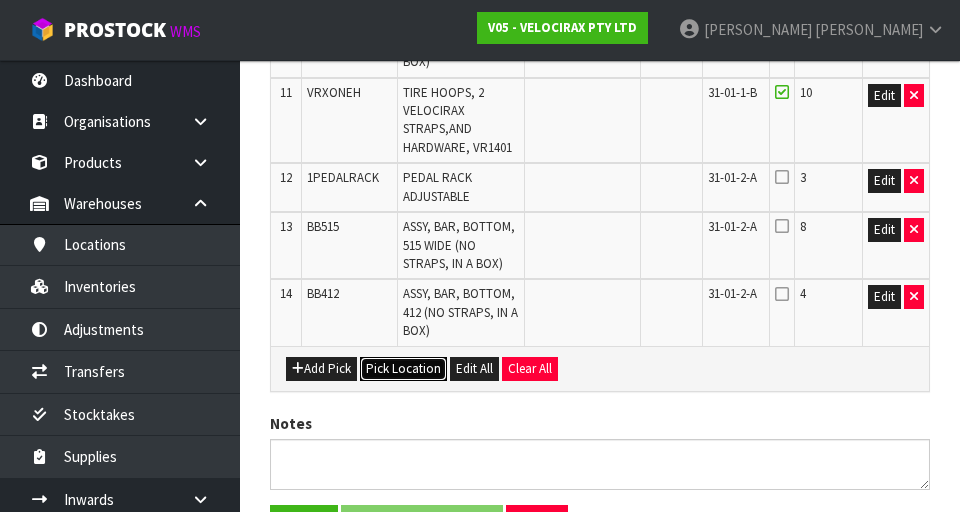 scroll, scrollTop: 1223, scrollLeft: 0, axis: vertical 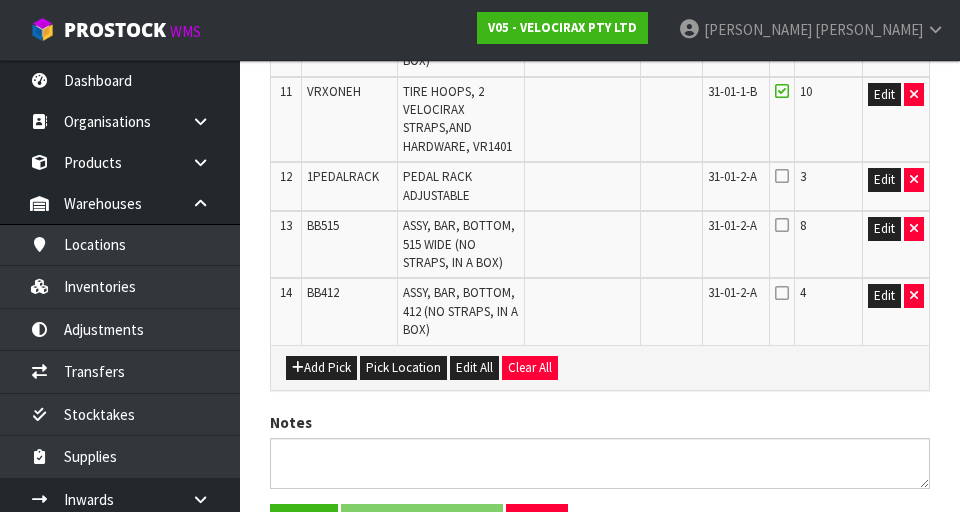 click at bounding box center [781, 244] 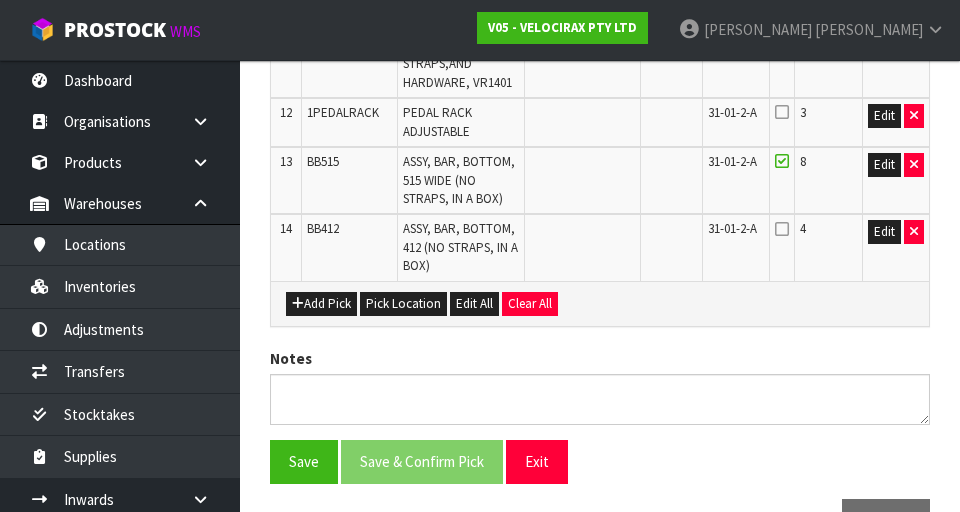 scroll, scrollTop: 1346, scrollLeft: 0, axis: vertical 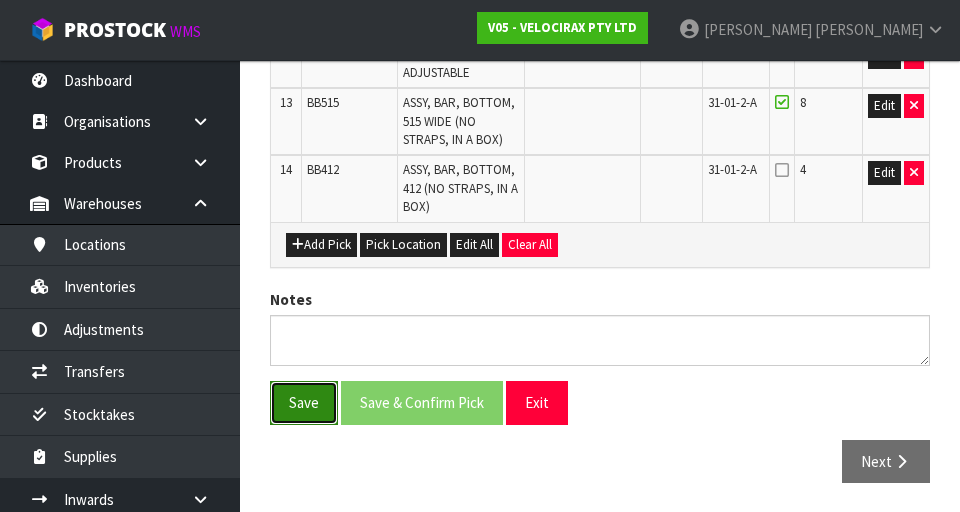 click on "Save" at bounding box center (304, 402) 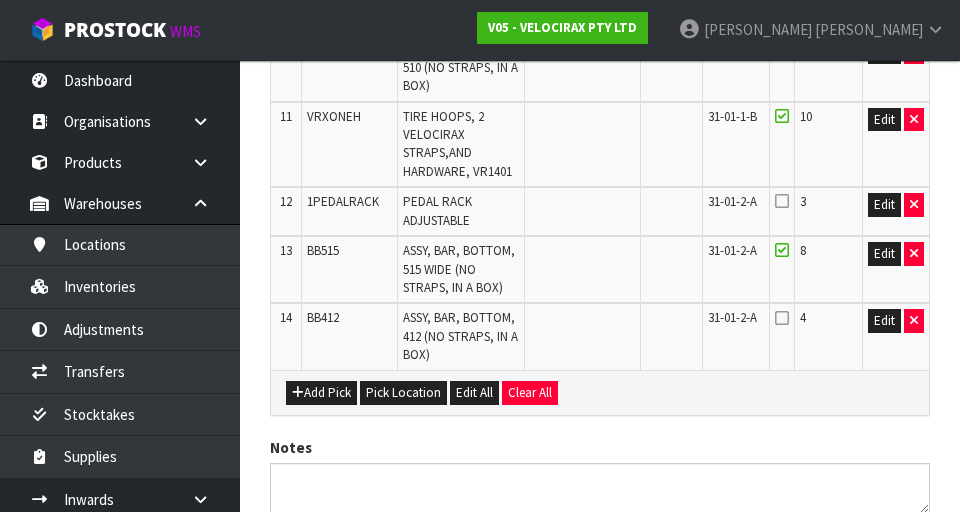 scroll, scrollTop: 1163, scrollLeft: 0, axis: vertical 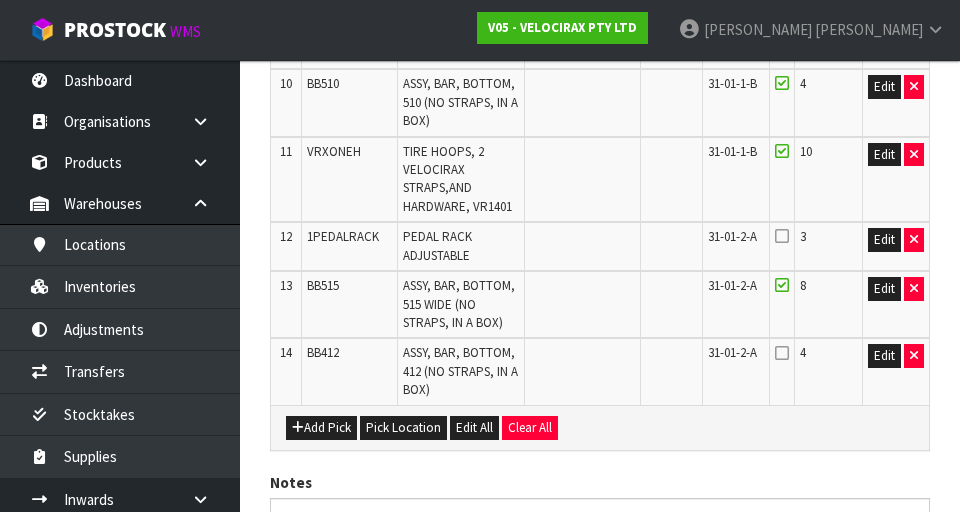 click at bounding box center (782, 353) 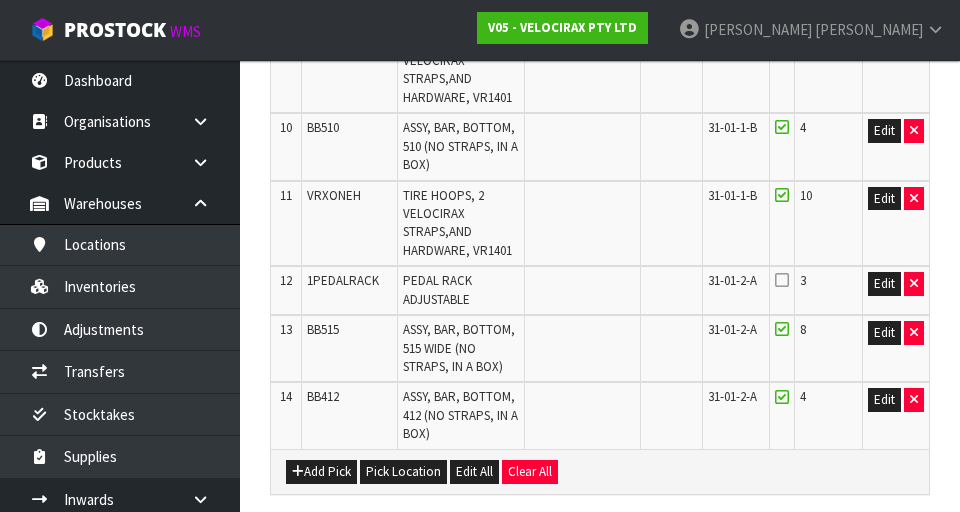 scroll, scrollTop: 1116, scrollLeft: 0, axis: vertical 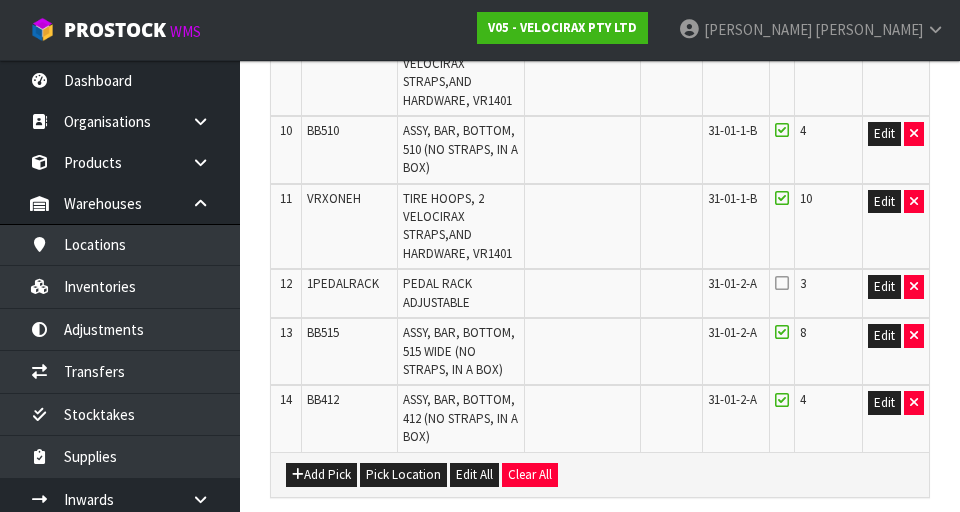 click on "3" at bounding box center (803, 283) 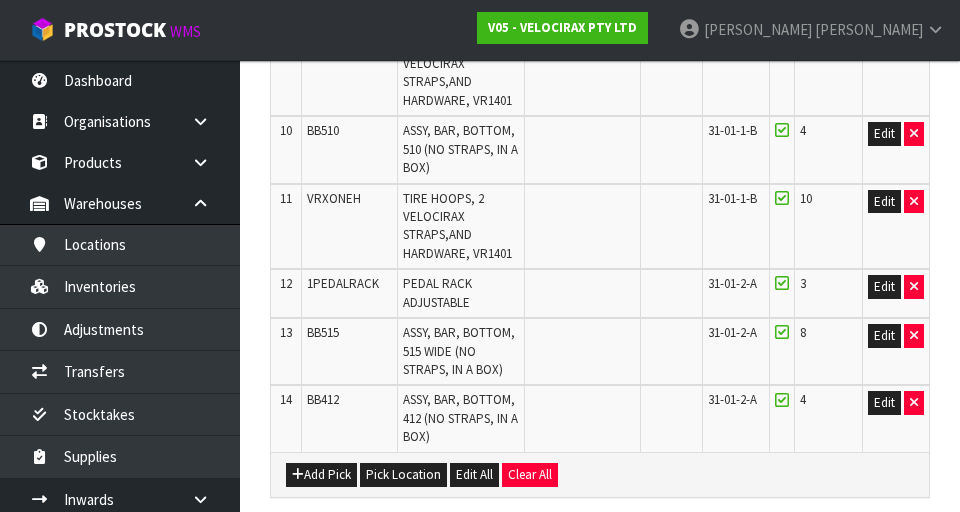 scroll, scrollTop: 1346, scrollLeft: 0, axis: vertical 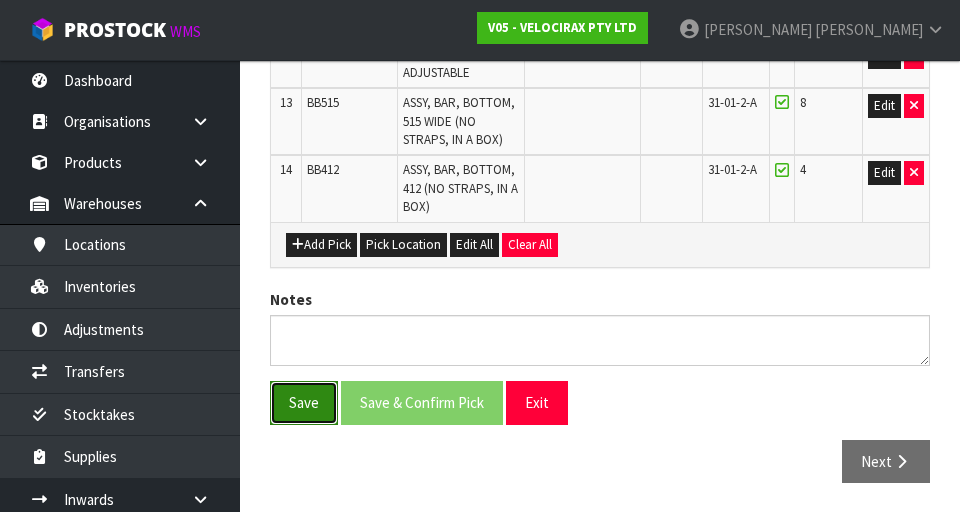 click on "Save" at bounding box center (304, 402) 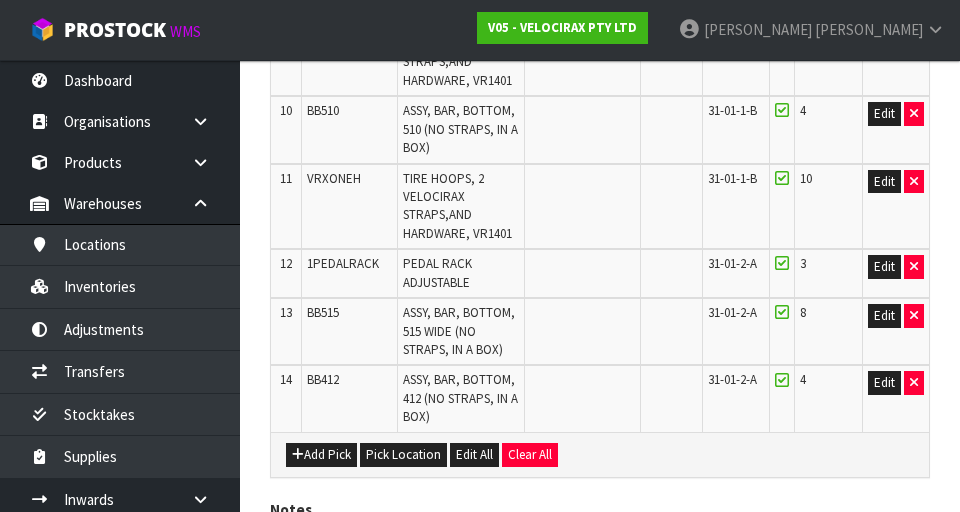 scroll, scrollTop: 1346, scrollLeft: 0, axis: vertical 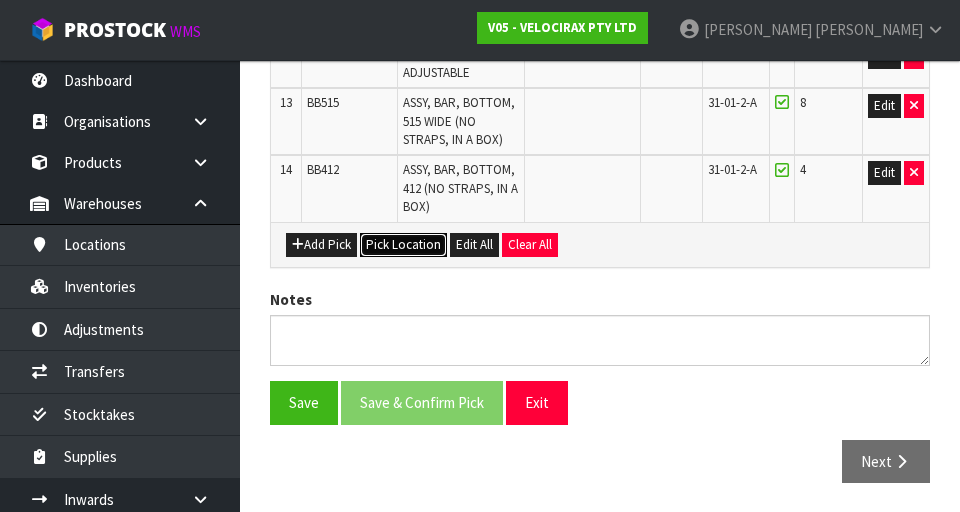 click on "Pick Location" at bounding box center [403, 245] 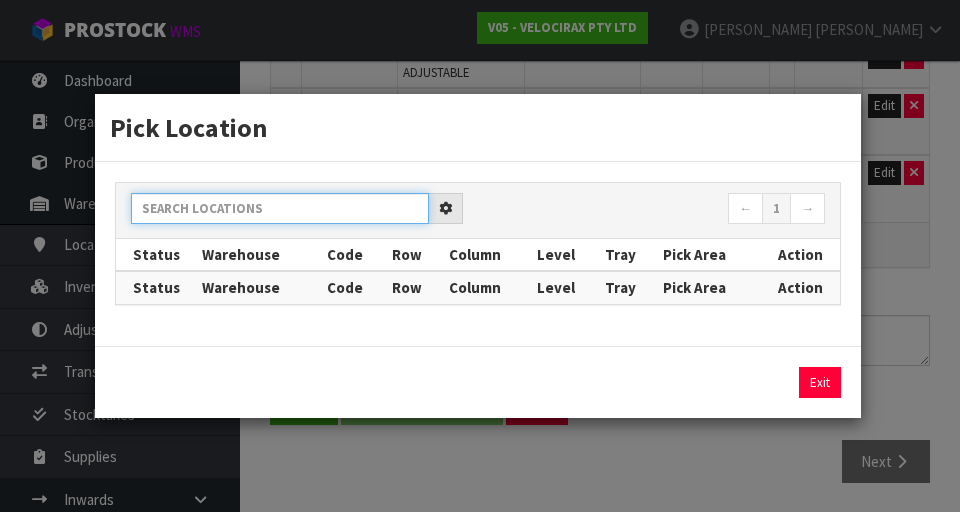 click at bounding box center [280, 208] 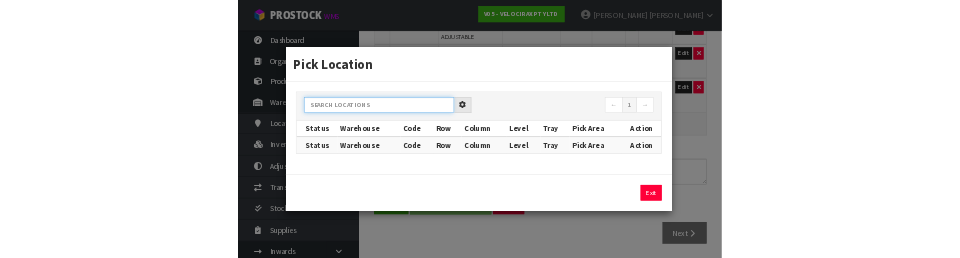 scroll, scrollTop: 1337, scrollLeft: 0, axis: vertical 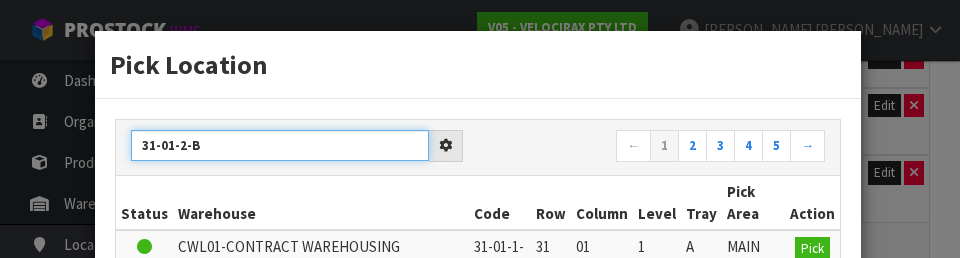 type on "31-01-2-B" 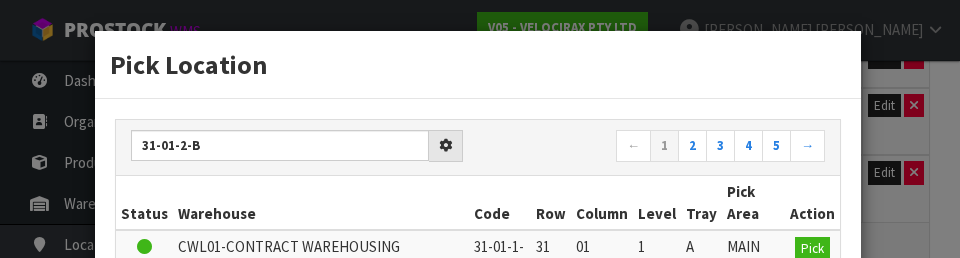click on "Row" at bounding box center [551, 203] 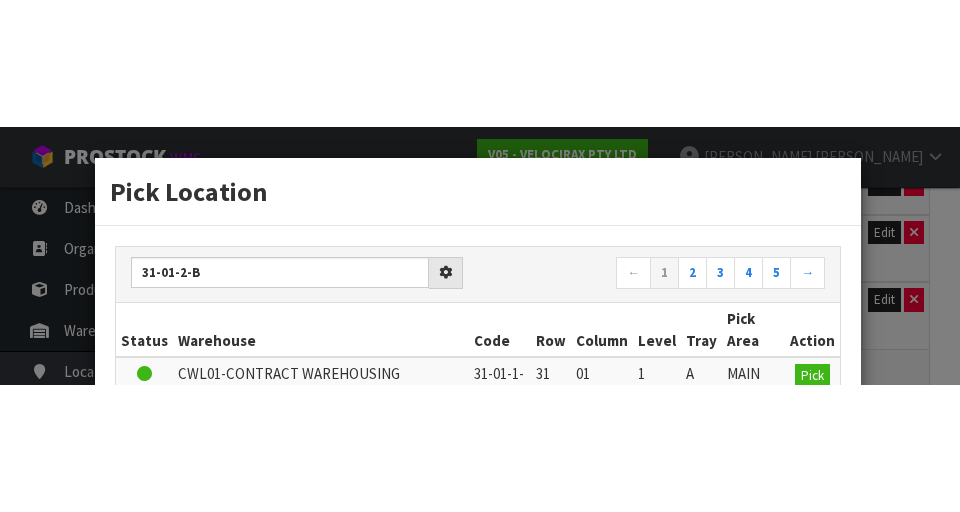 scroll, scrollTop: 1346, scrollLeft: 0, axis: vertical 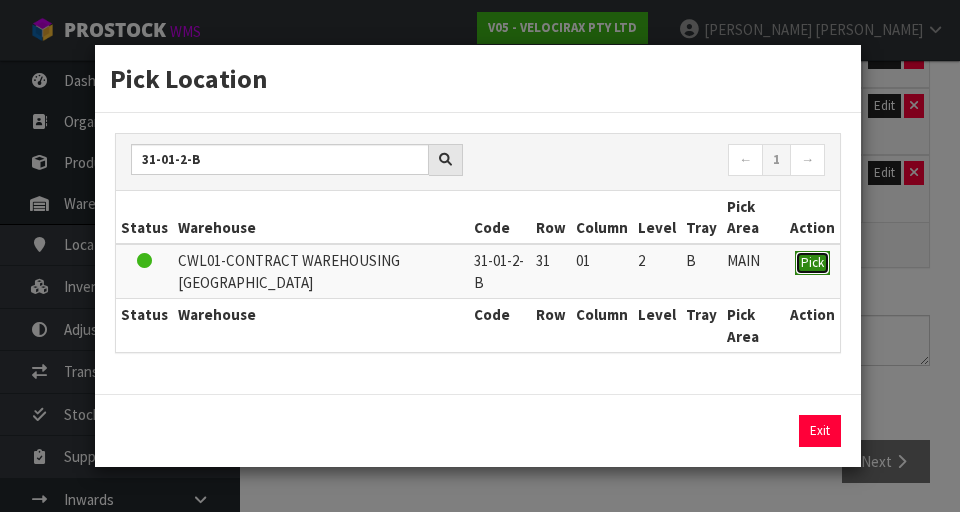 click on "Pick" at bounding box center [812, 262] 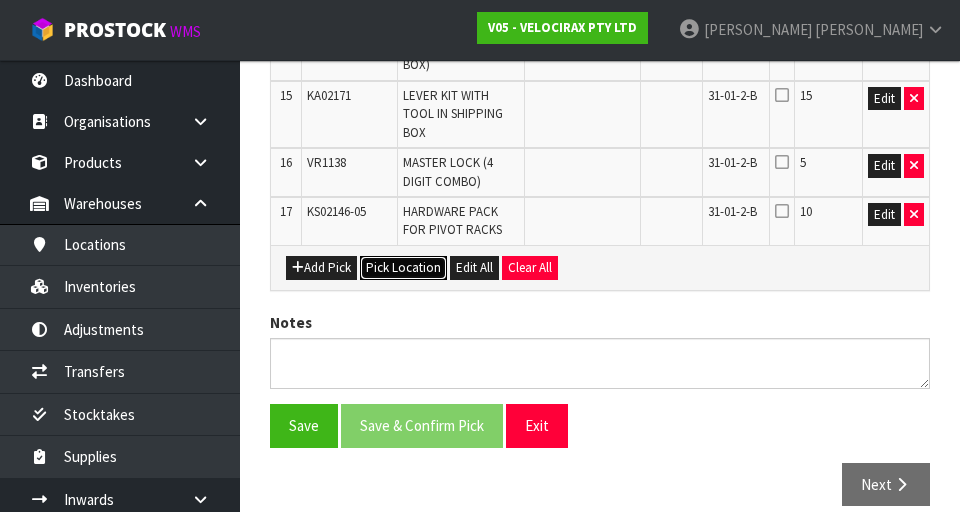 scroll, scrollTop: 1511, scrollLeft: 0, axis: vertical 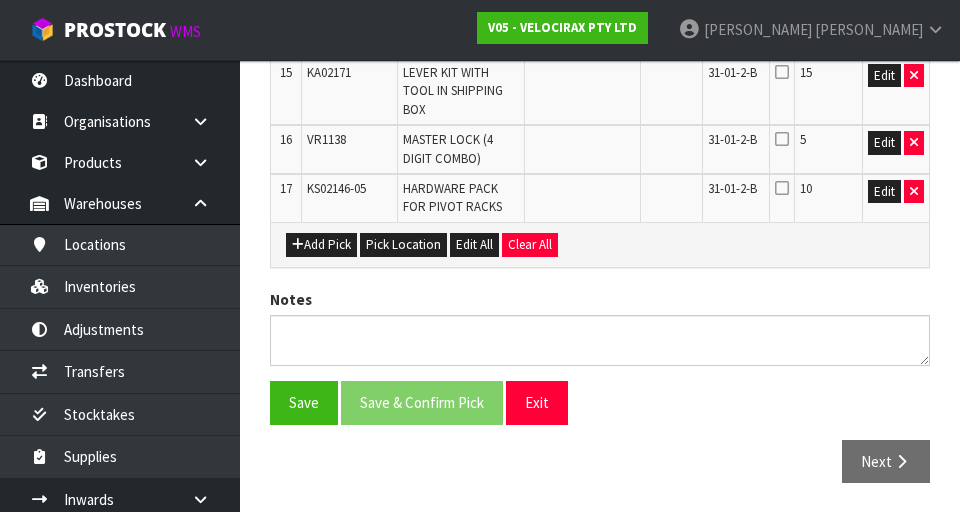 click on "KS02146-05" at bounding box center (350, 198) 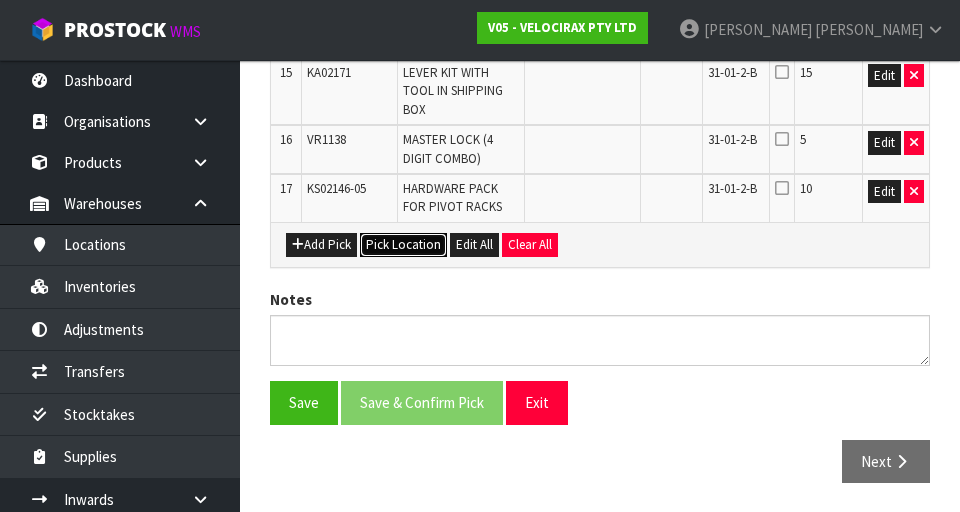 click on "Pick Location" at bounding box center [403, 245] 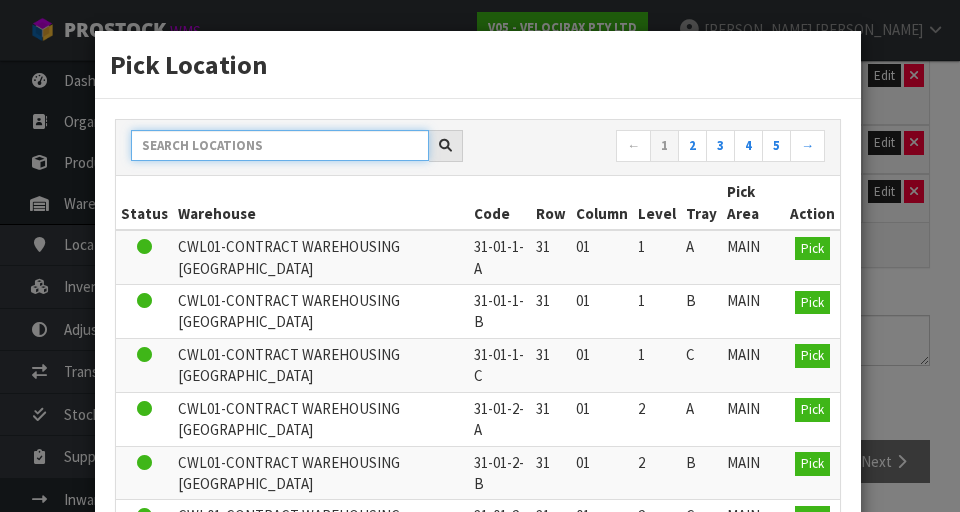 click at bounding box center [280, 145] 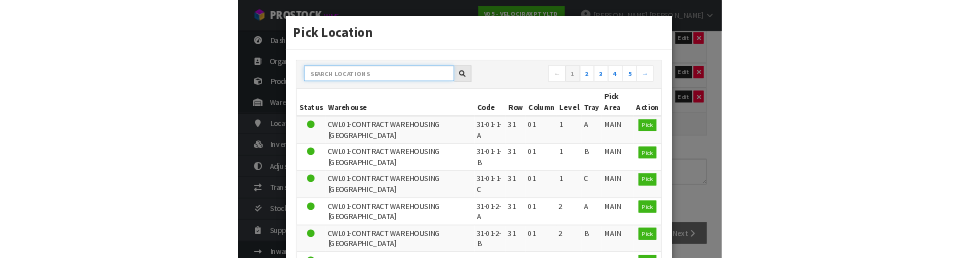 scroll, scrollTop: 1501, scrollLeft: 0, axis: vertical 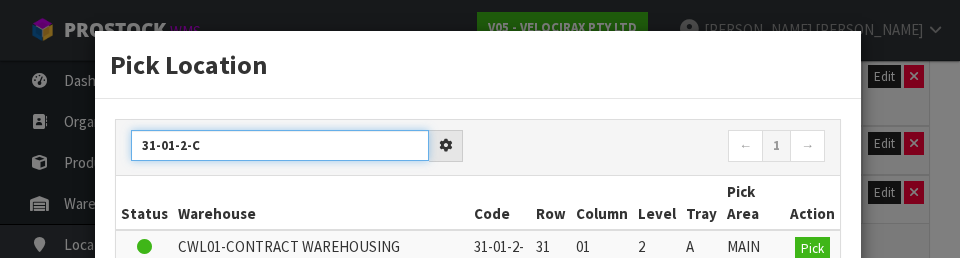 type on "31-01-2-C" 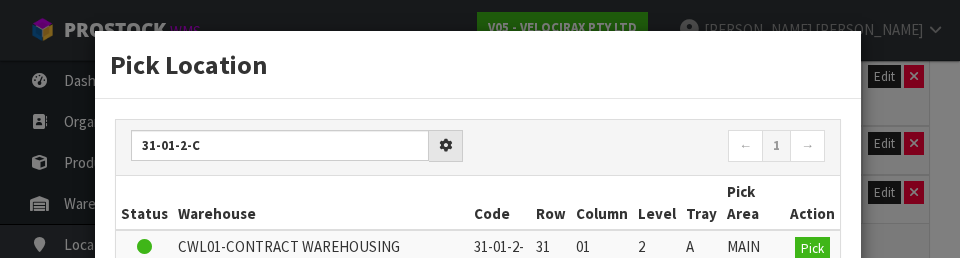 click on "Level" at bounding box center (657, 203) 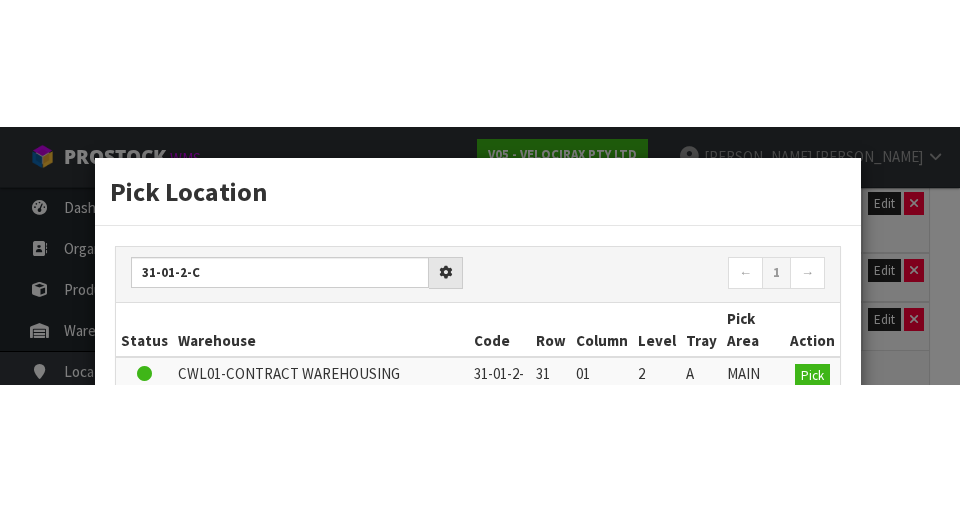 scroll, scrollTop: 1511, scrollLeft: 0, axis: vertical 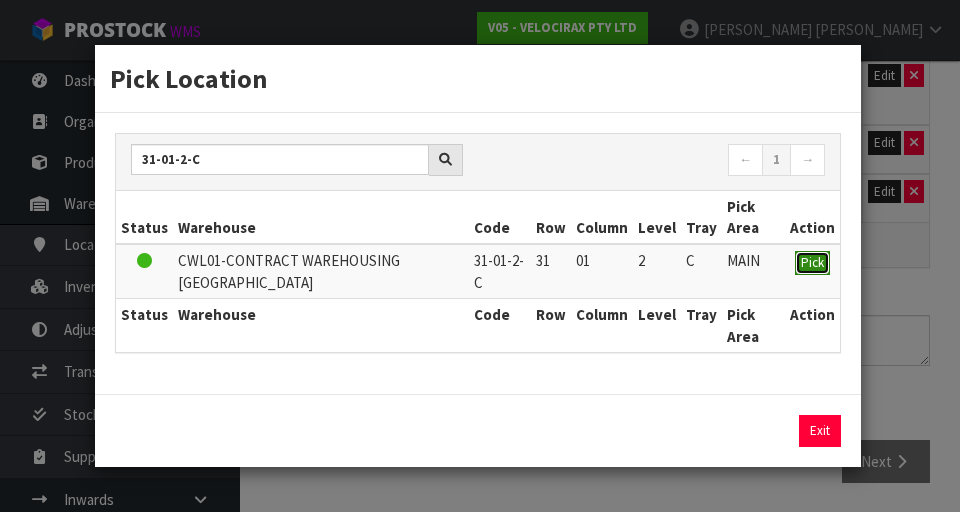 click on "Pick" at bounding box center [812, 262] 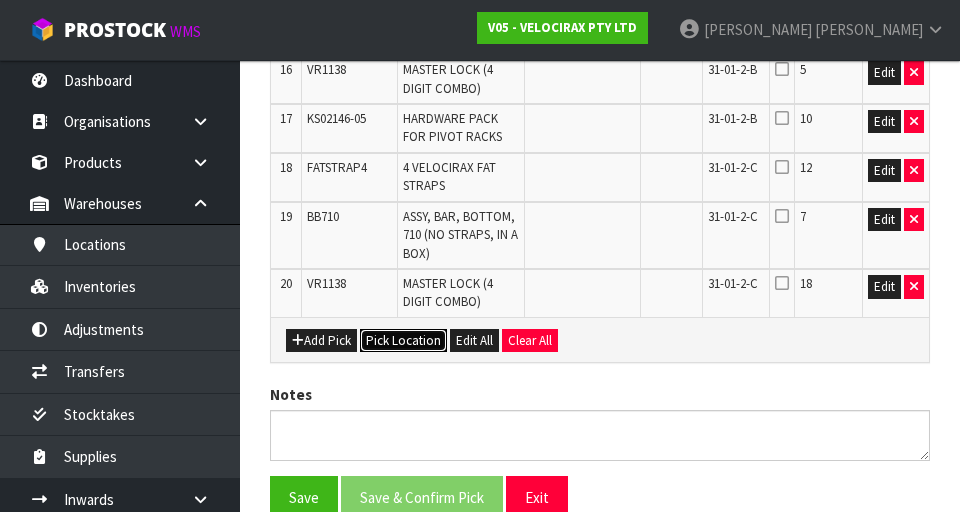 scroll, scrollTop: 1572, scrollLeft: 0, axis: vertical 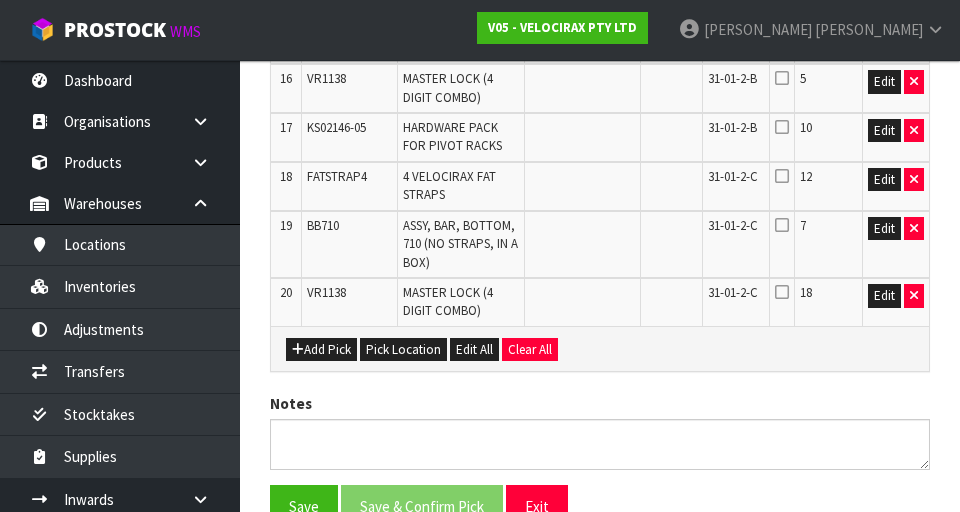 click at bounding box center (782, 225) 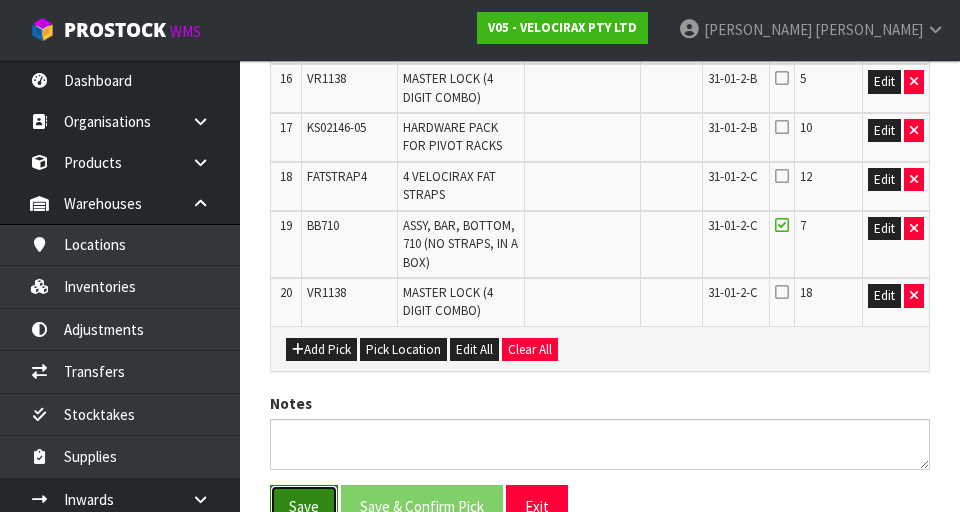 click on "Save" at bounding box center (304, 506) 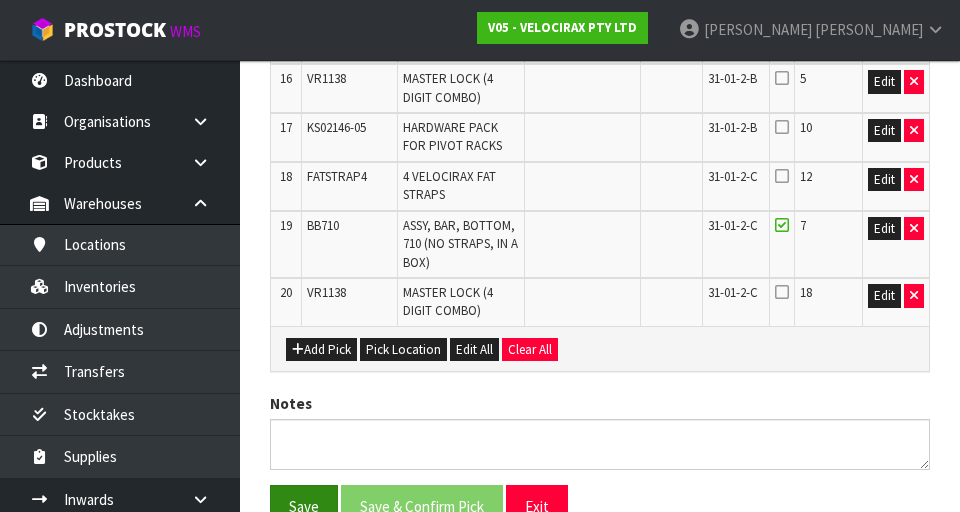 scroll, scrollTop: 0, scrollLeft: 0, axis: both 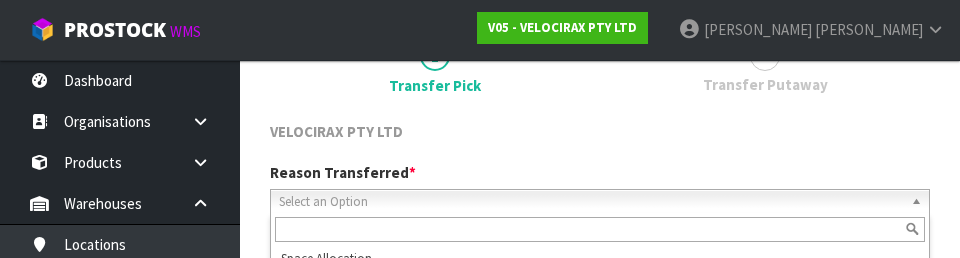 click on "VELOCIRAX PTY LTD" at bounding box center [600, 134] 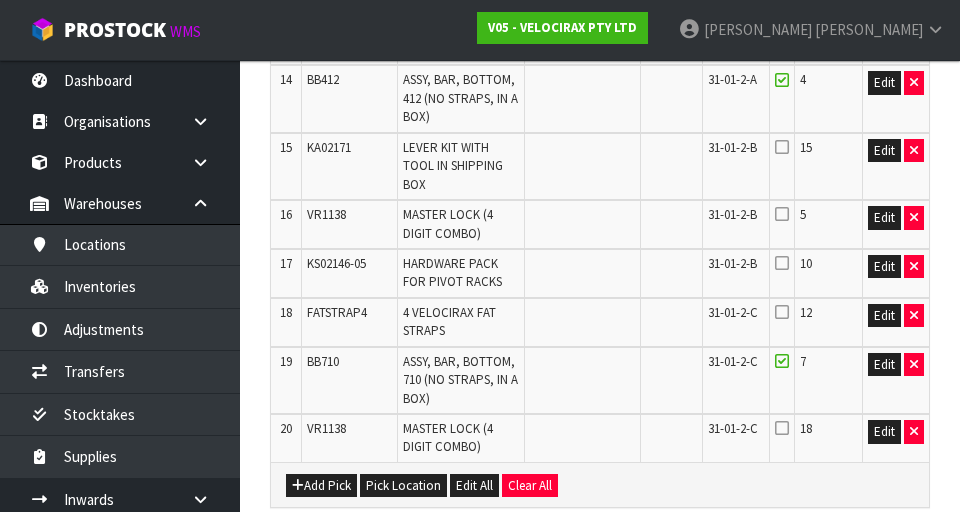 scroll, scrollTop: 1436, scrollLeft: 0, axis: vertical 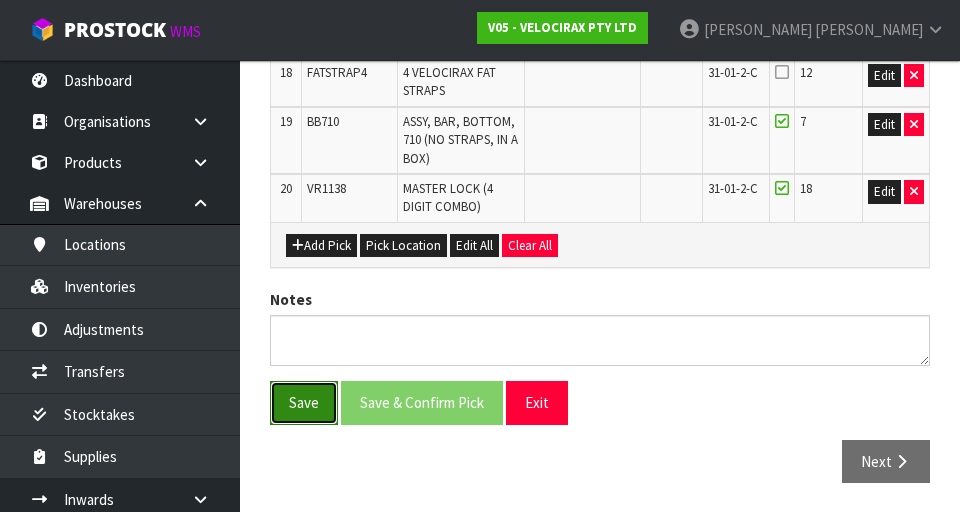 click on "Save" at bounding box center (304, 402) 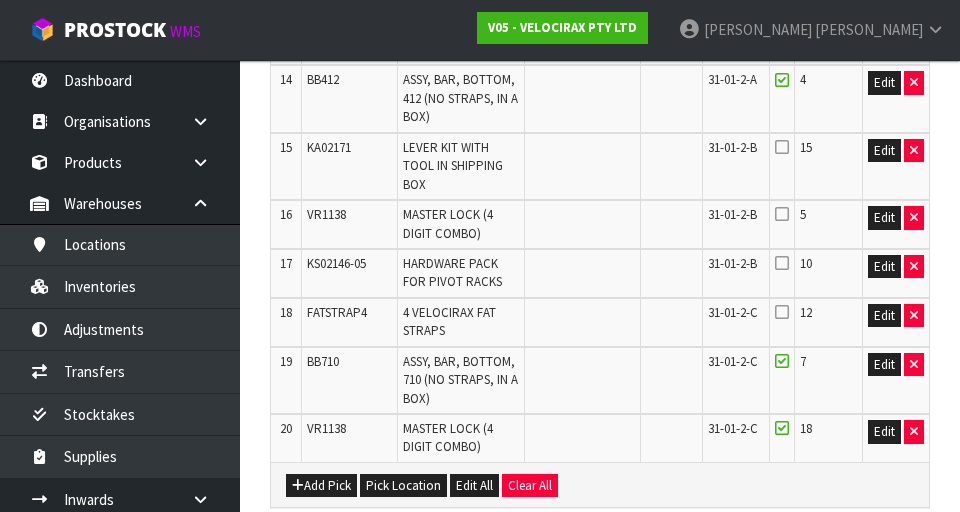 scroll, scrollTop: 1437, scrollLeft: 0, axis: vertical 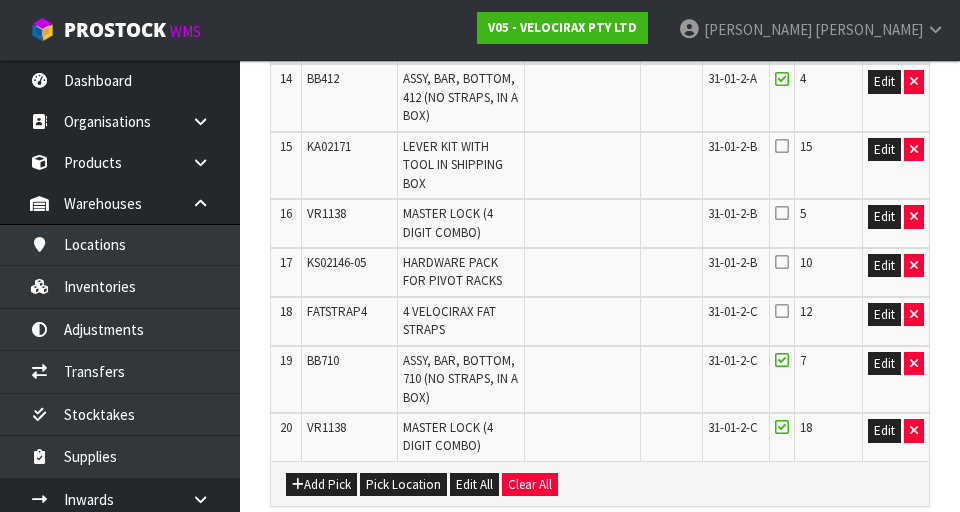 click at bounding box center [782, 311] 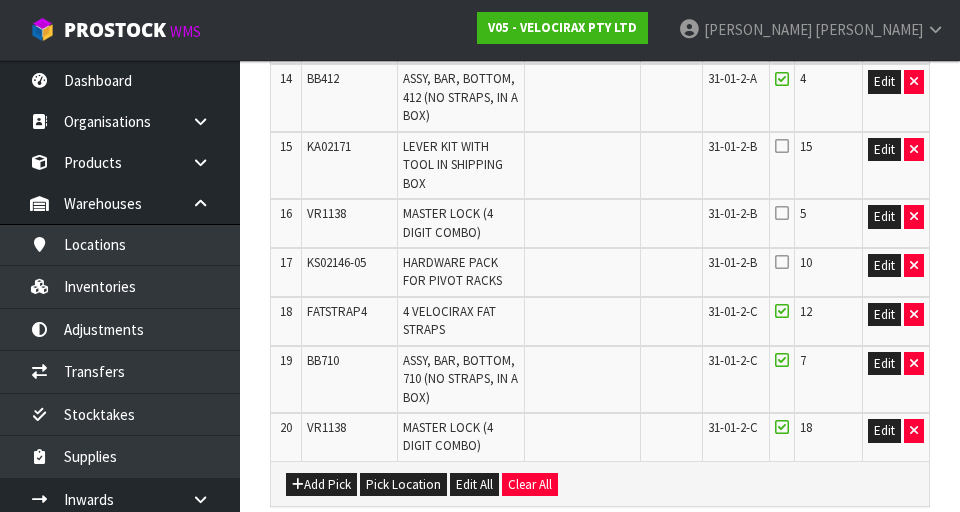 scroll, scrollTop: 1676, scrollLeft: 0, axis: vertical 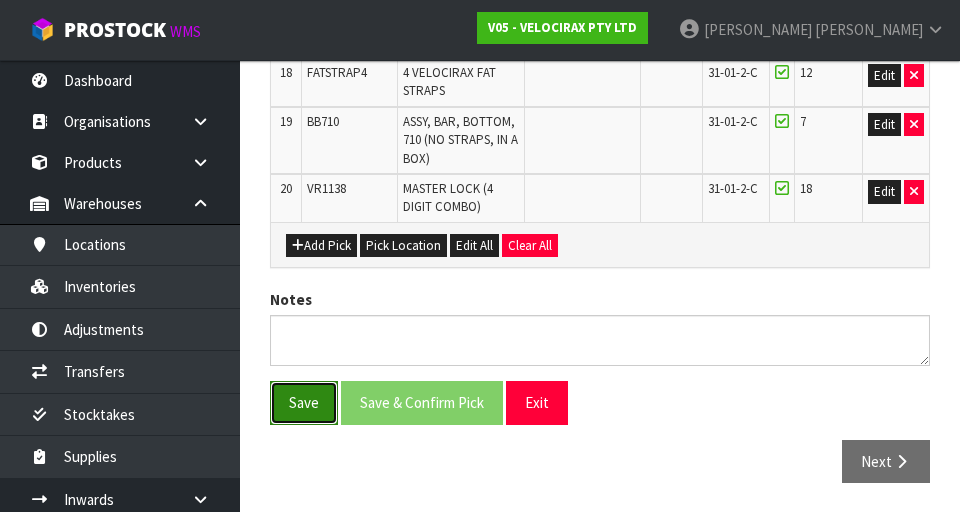 click on "Save" at bounding box center [304, 402] 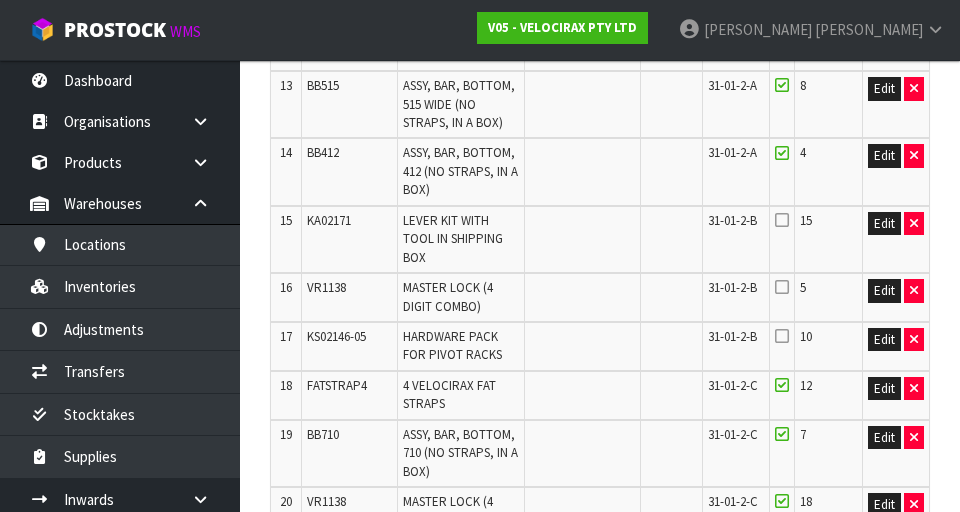 scroll, scrollTop: 1356, scrollLeft: 0, axis: vertical 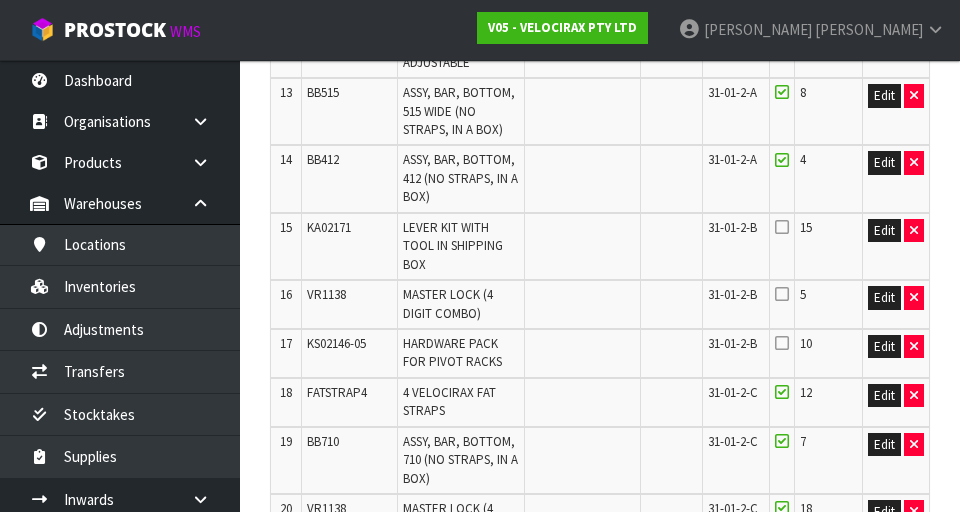 click at bounding box center (782, 343) 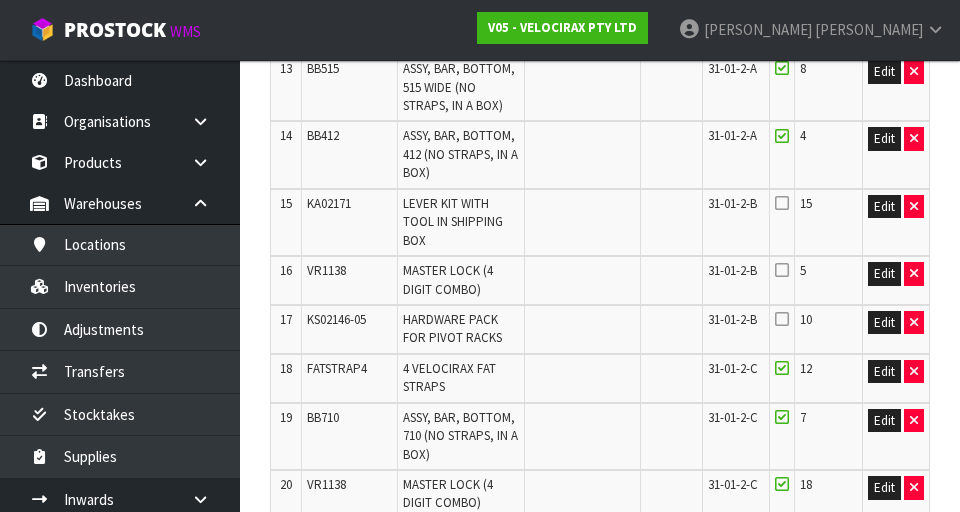 scroll, scrollTop: 1379, scrollLeft: 0, axis: vertical 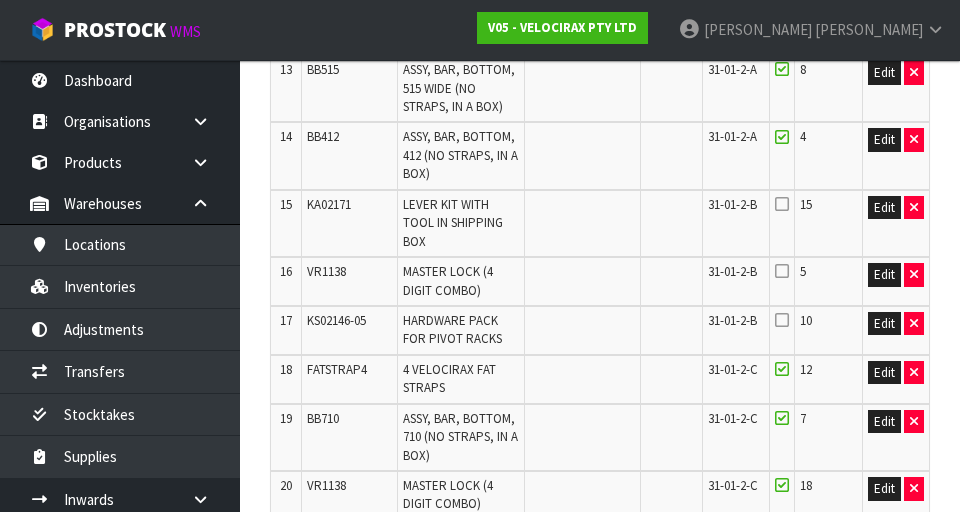 click at bounding box center [782, 320] 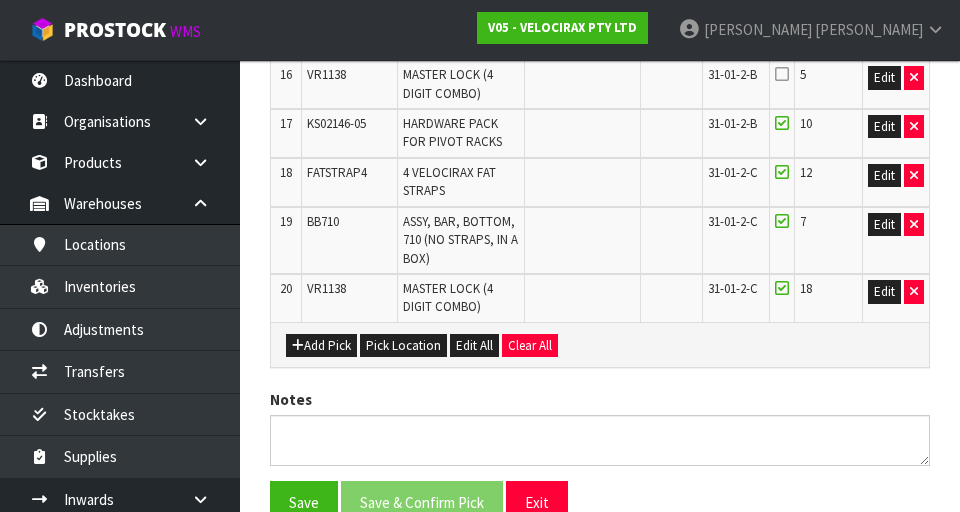 scroll, scrollTop: 1676, scrollLeft: 0, axis: vertical 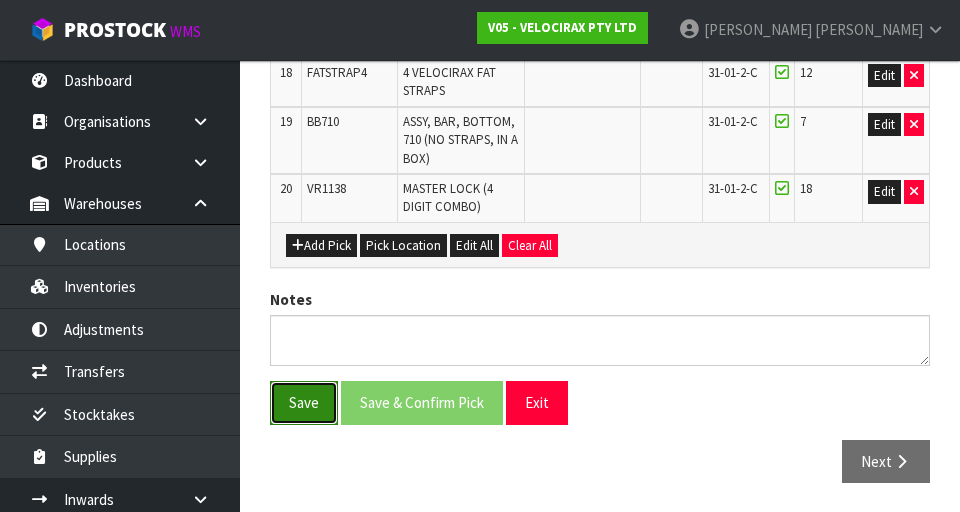click on "Save" at bounding box center (304, 402) 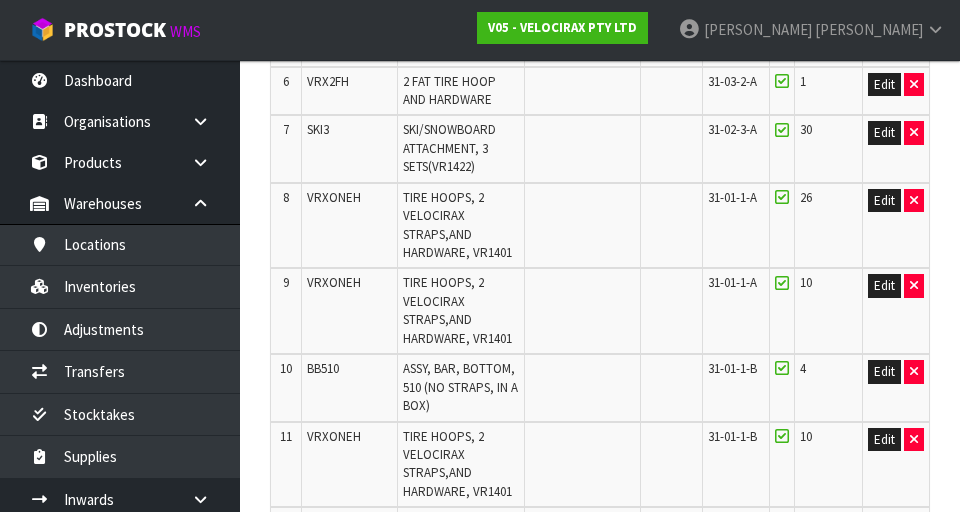 scroll, scrollTop: 0, scrollLeft: 0, axis: both 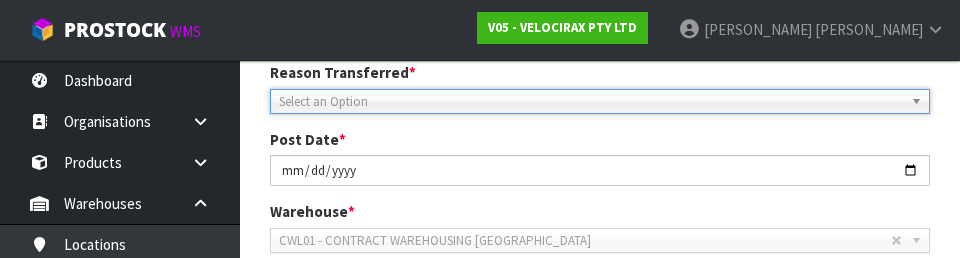 click on "Select an Option" at bounding box center [591, 102] 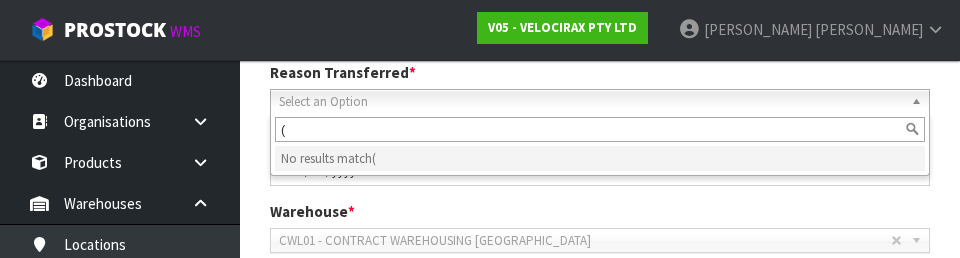 type on "(" 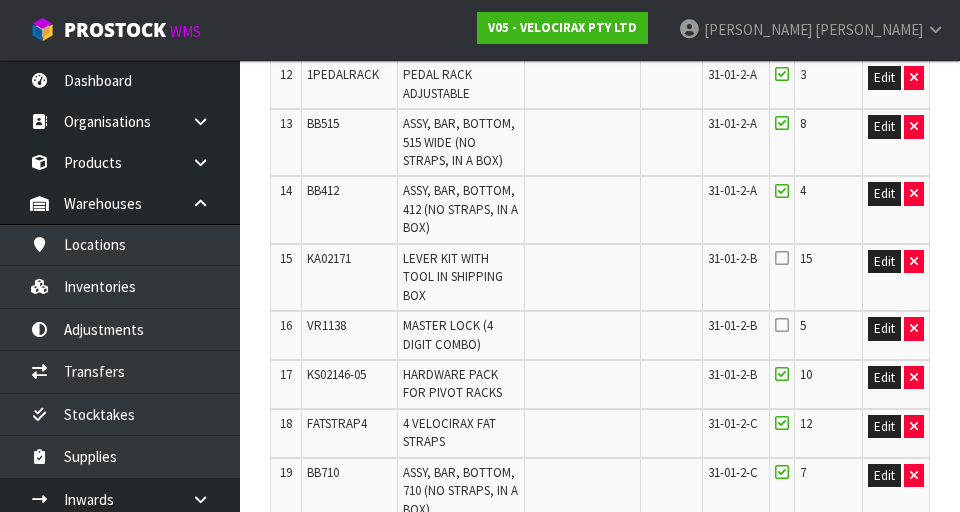 scroll, scrollTop: 1334, scrollLeft: 0, axis: vertical 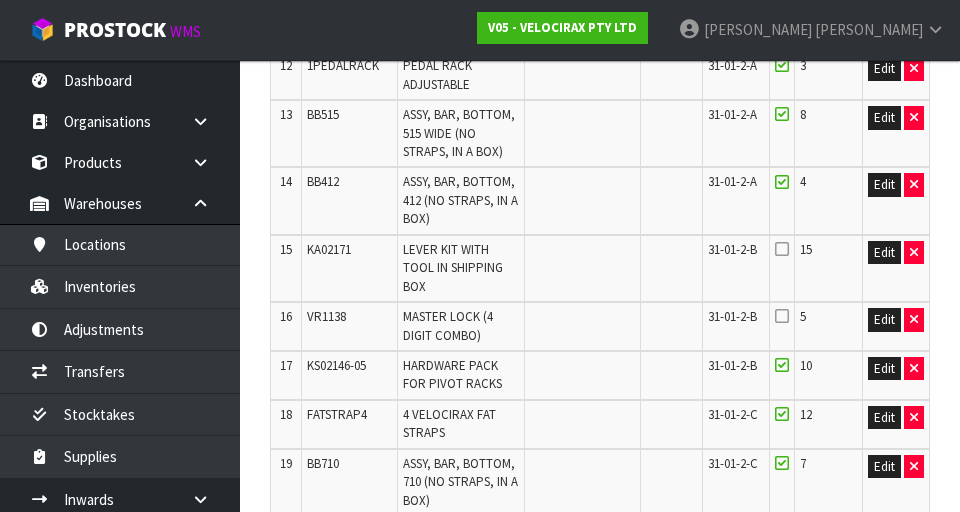 click at bounding box center [782, 249] 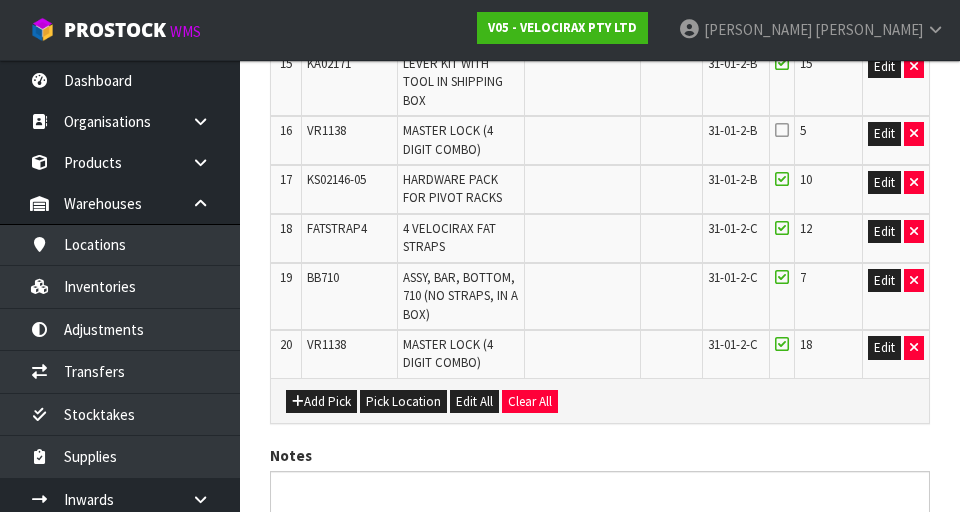 scroll, scrollTop: 1676, scrollLeft: 0, axis: vertical 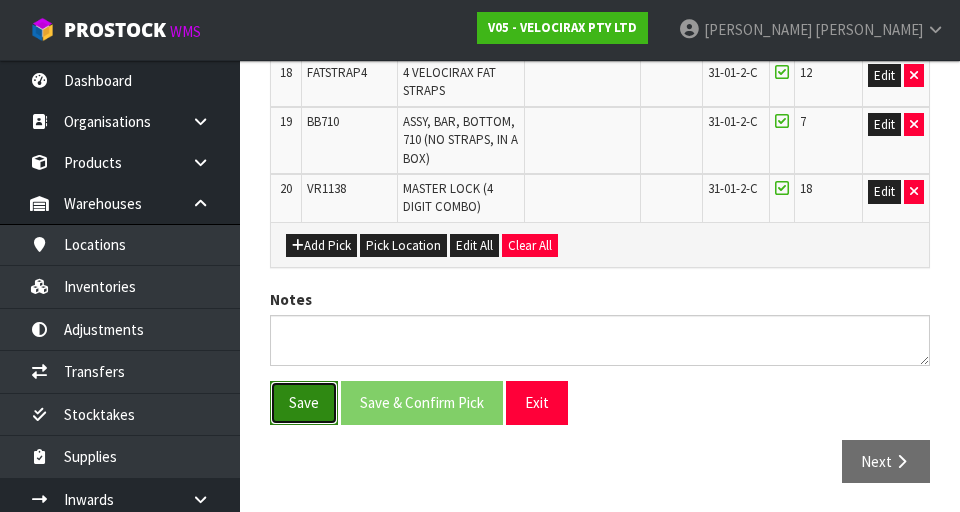 click on "Save" at bounding box center [304, 402] 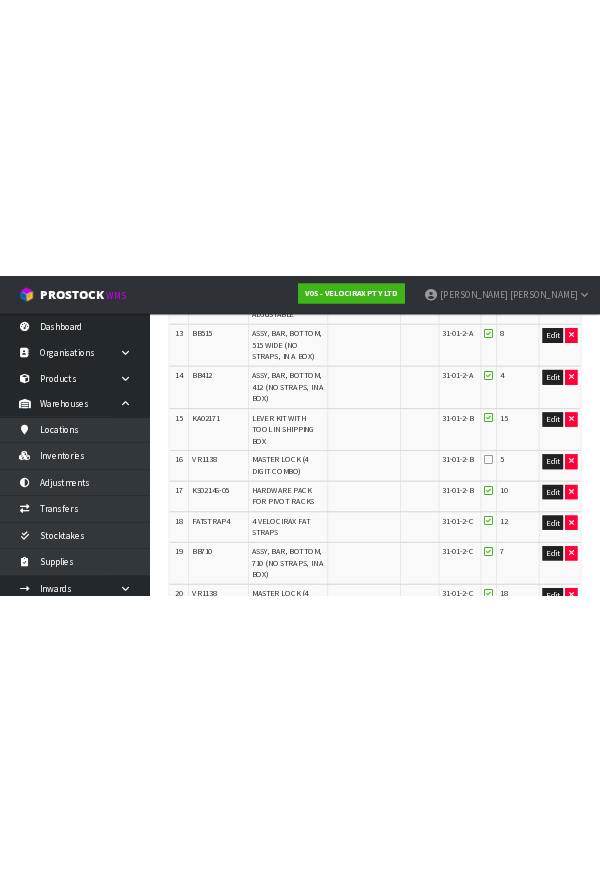 scroll, scrollTop: 0, scrollLeft: 0, axis: both 